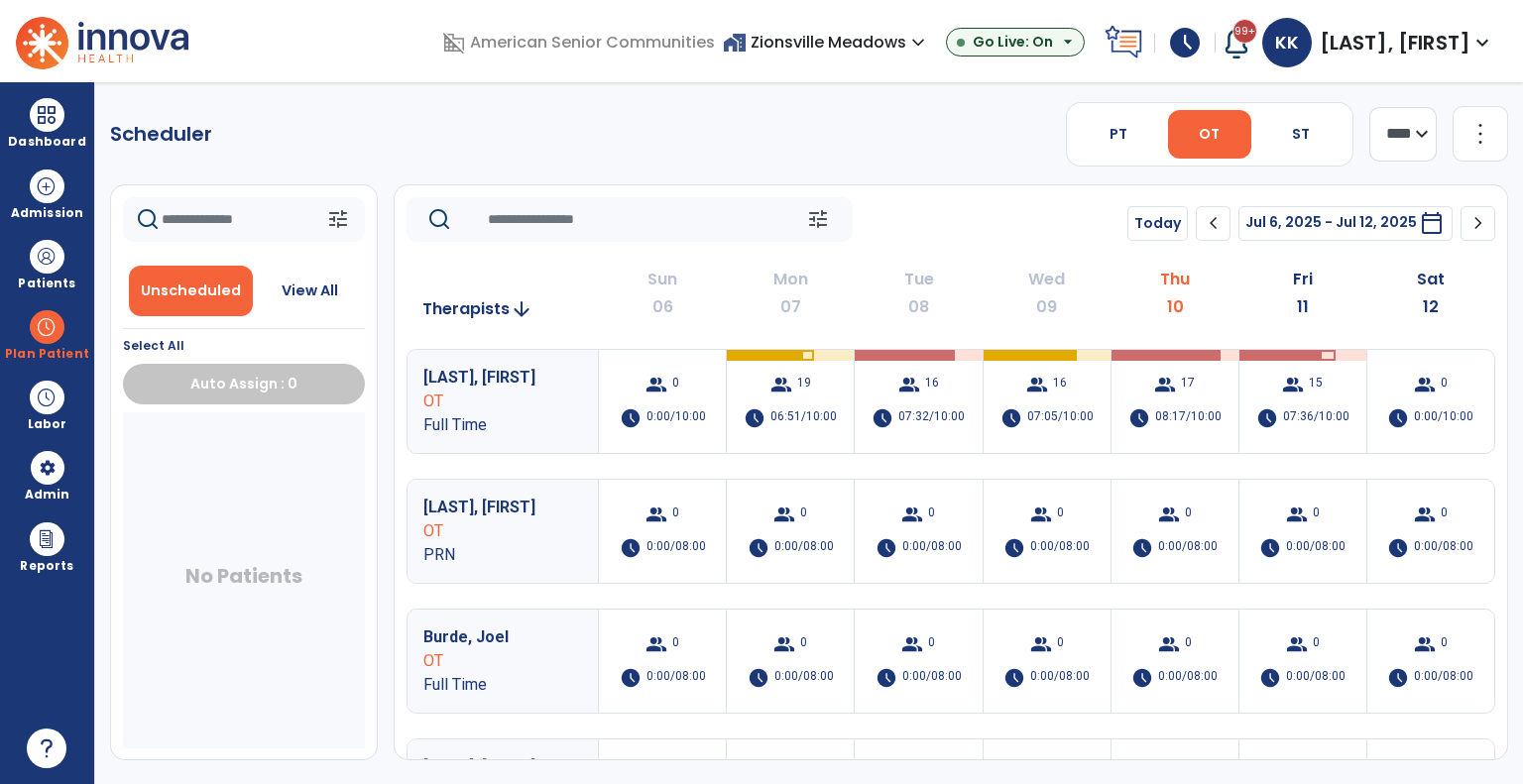 scroll, scrollTop: 0, scrollLeft: 0, axis: both 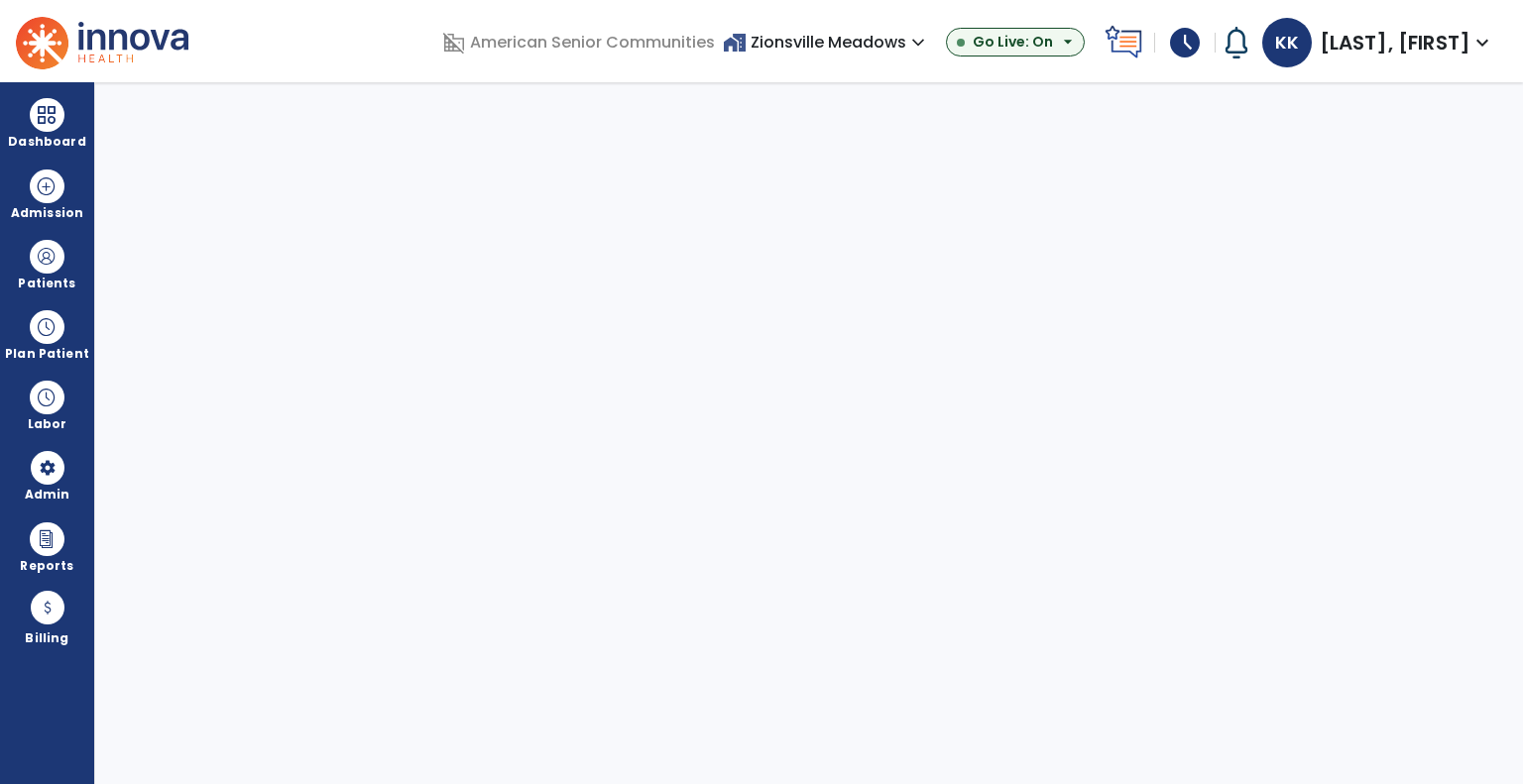 select on "***" 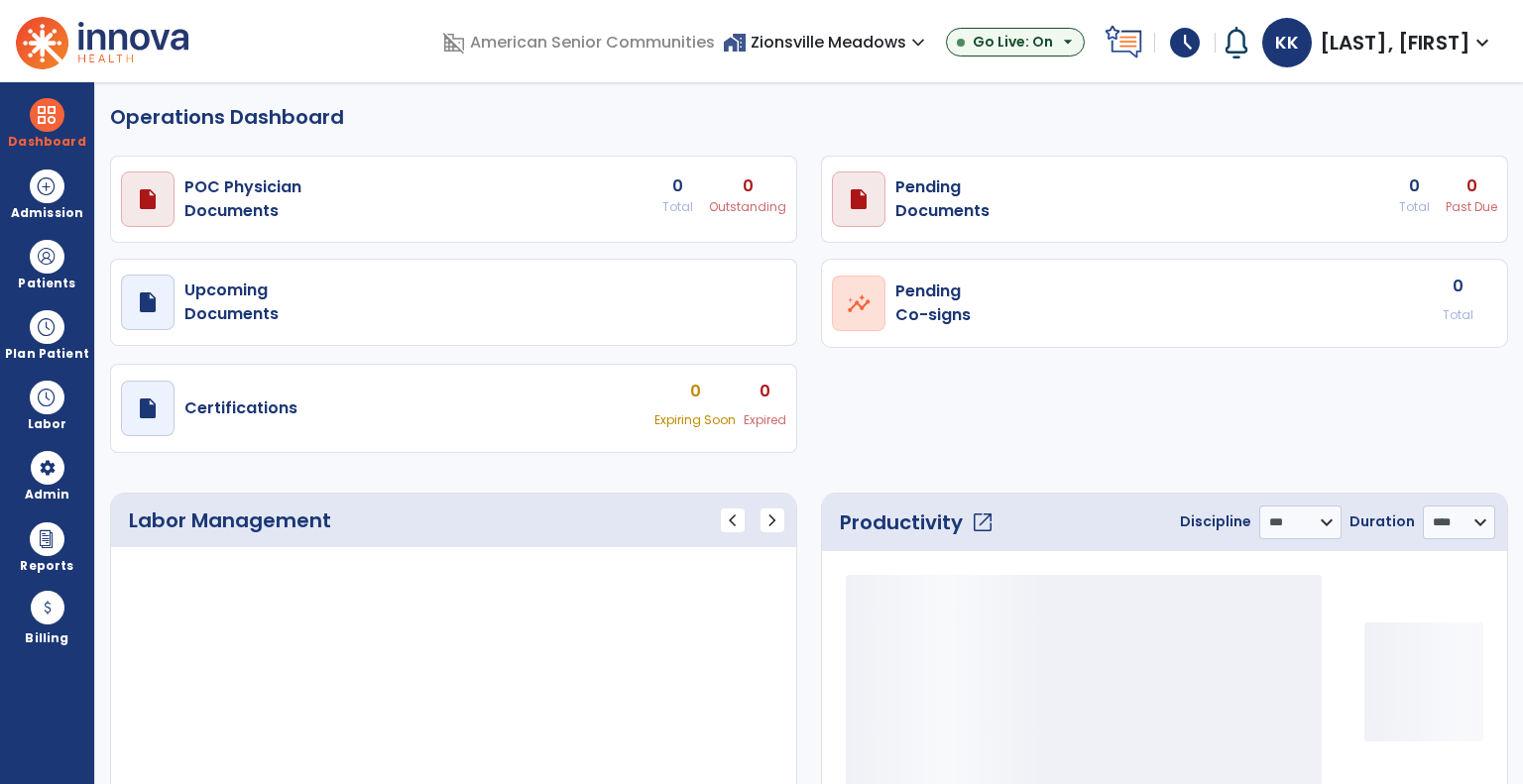 select on "***" 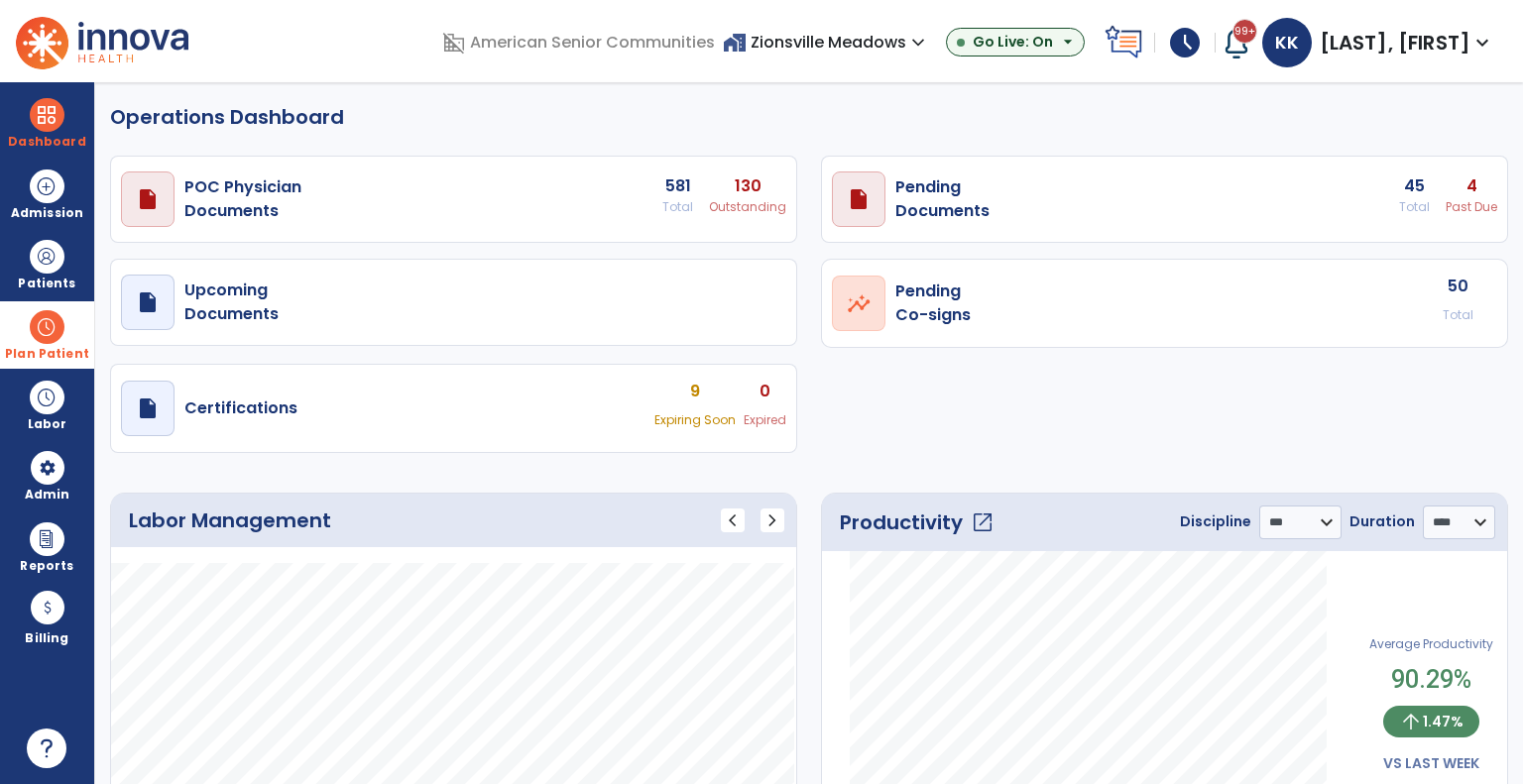click at bounding box center [47, 327] 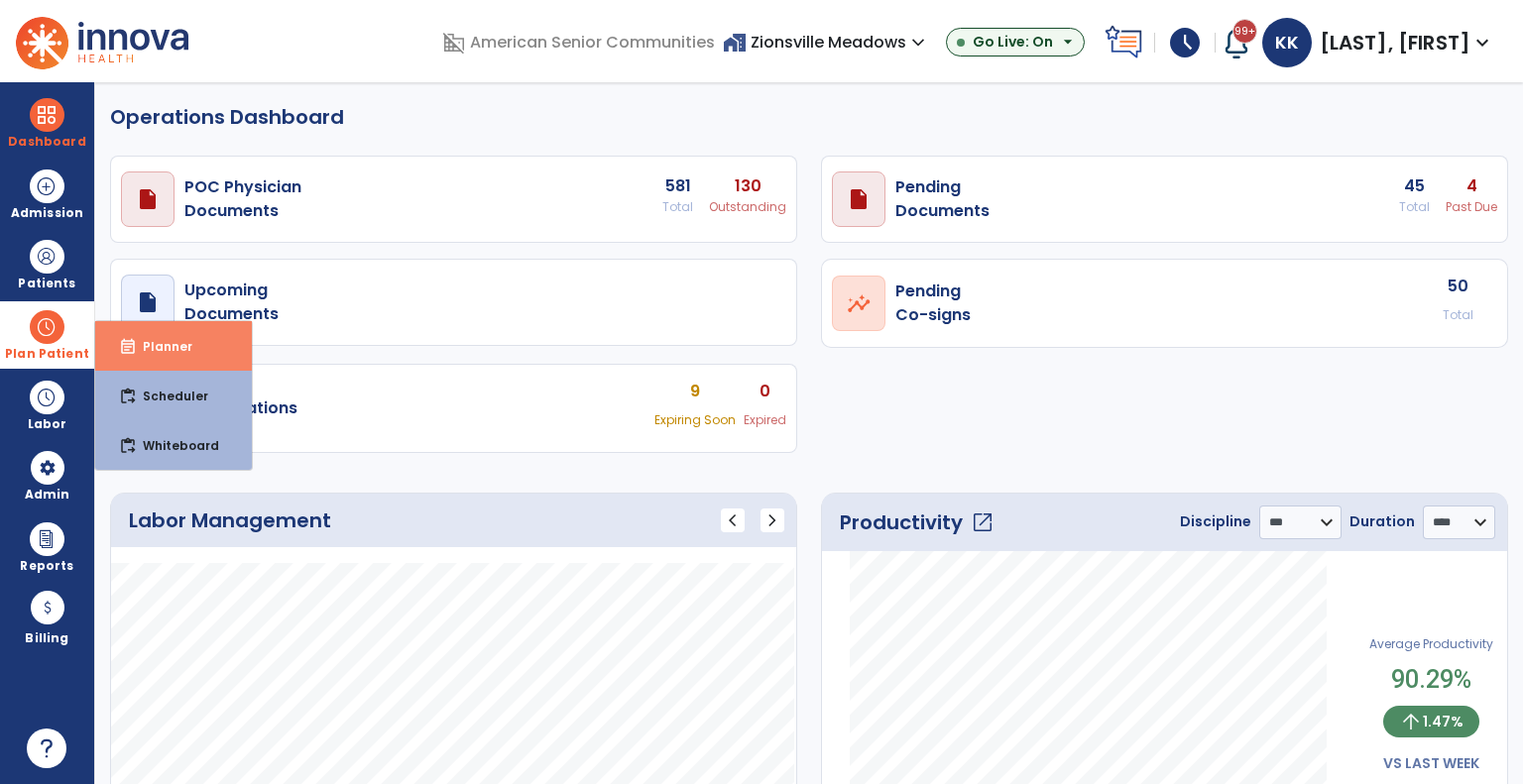 click on "event_note  Planner" at bounding box center [174, 346] 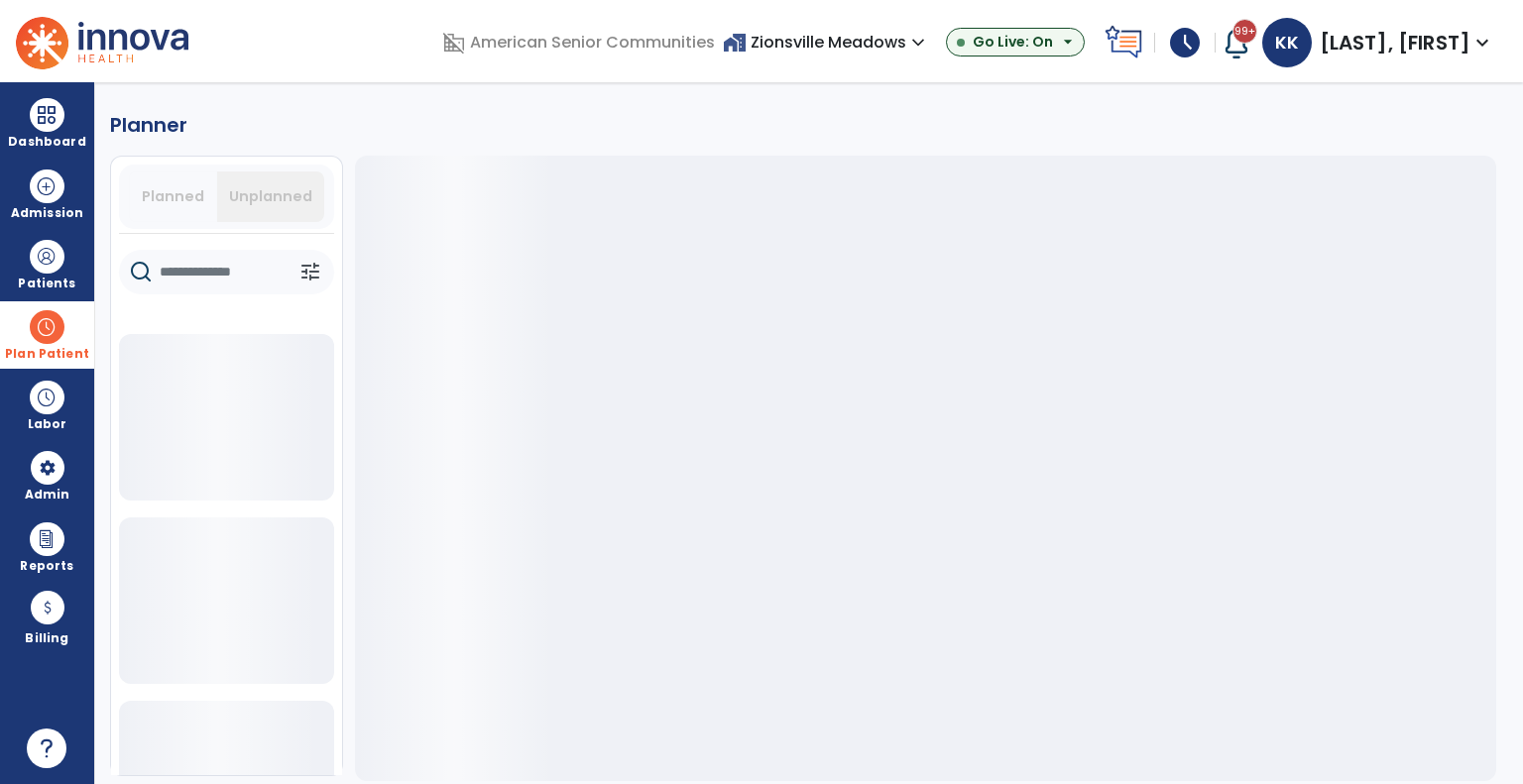 click on "Unplanned" at bounding box center [271, 196] 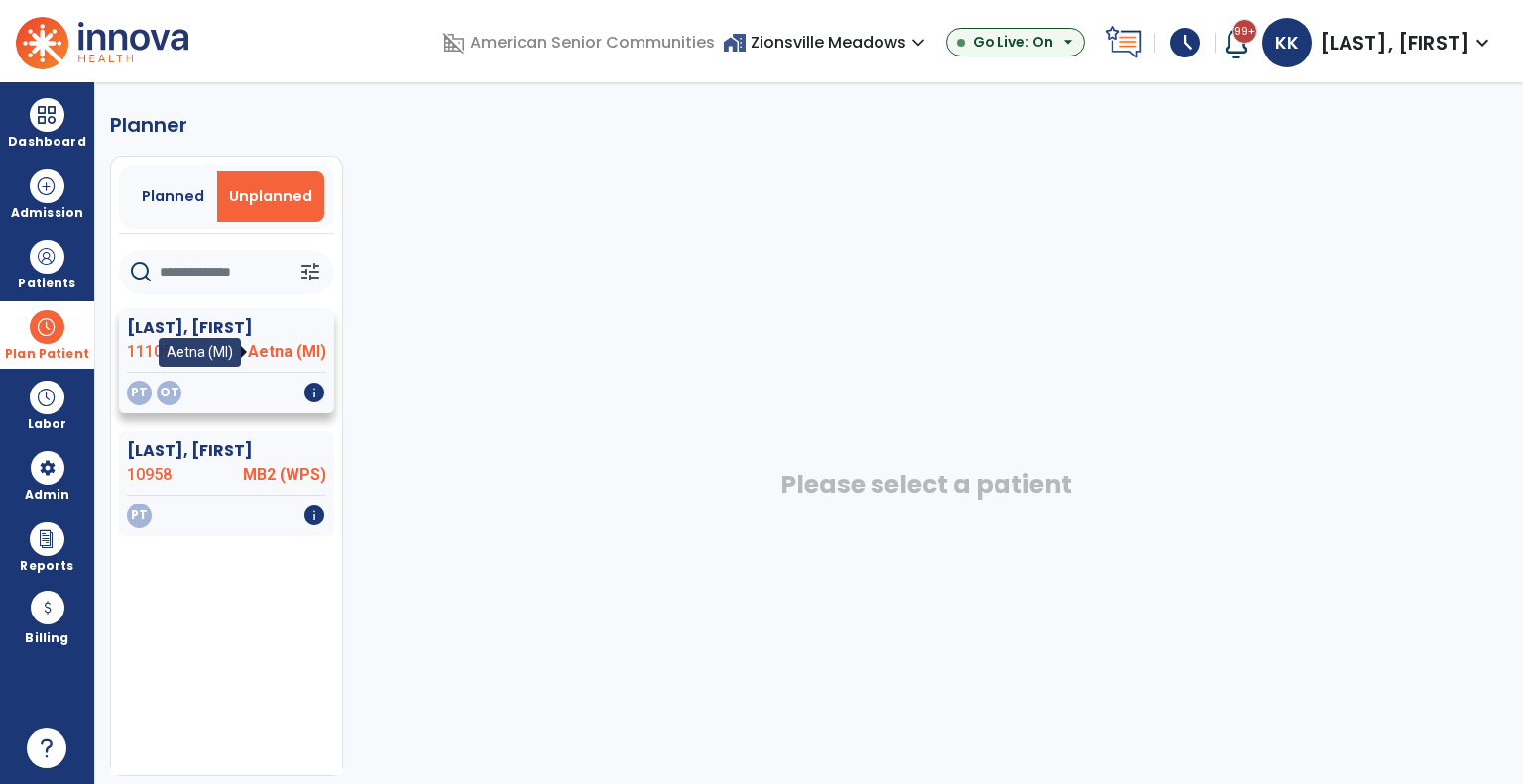 click on "Aetna (MI)" 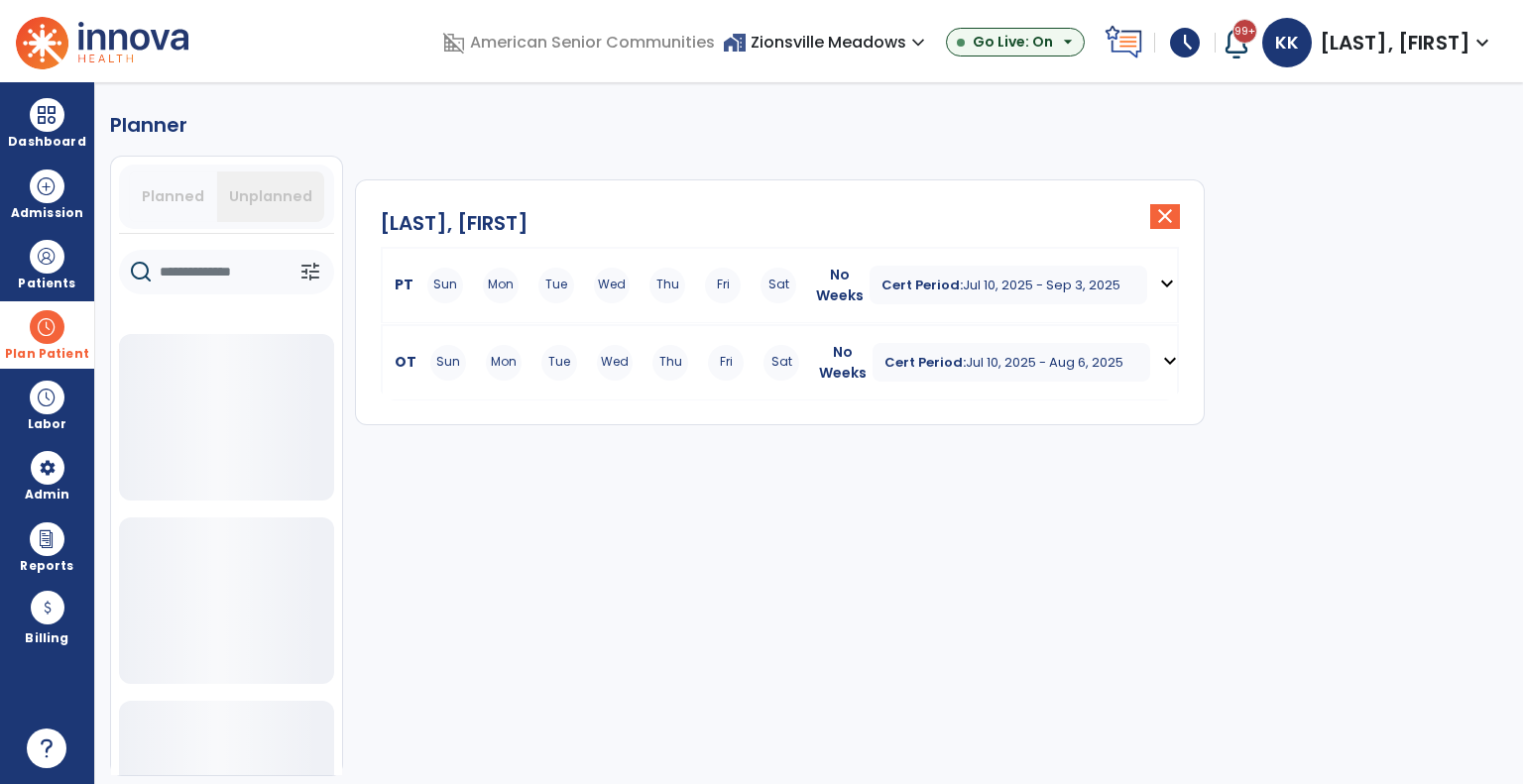 click on "Cert Period:  Jul 10, 2025 - Sep 3, 2025" at bounding box center [1008, 284] 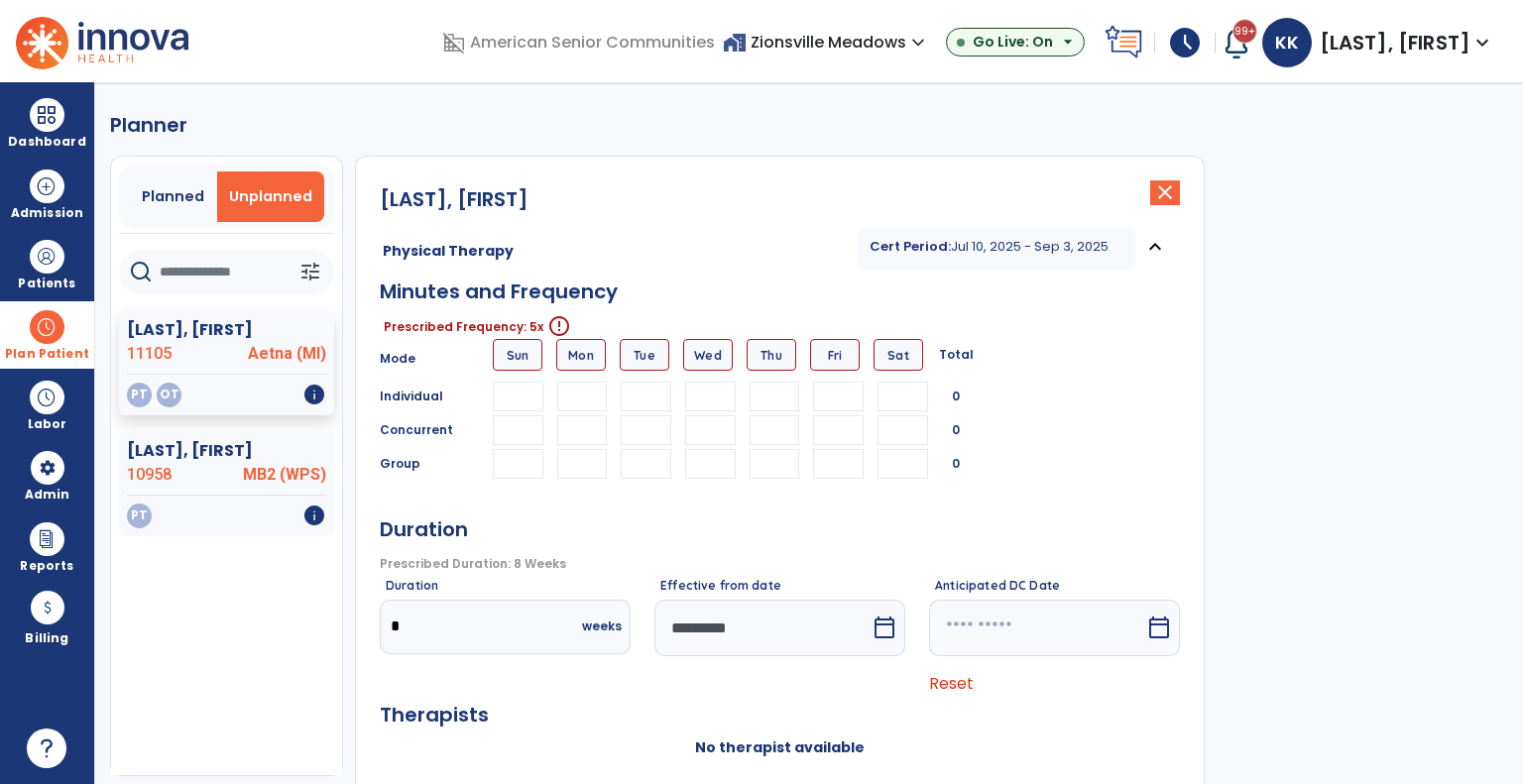 click at bounding box center [582, 396] 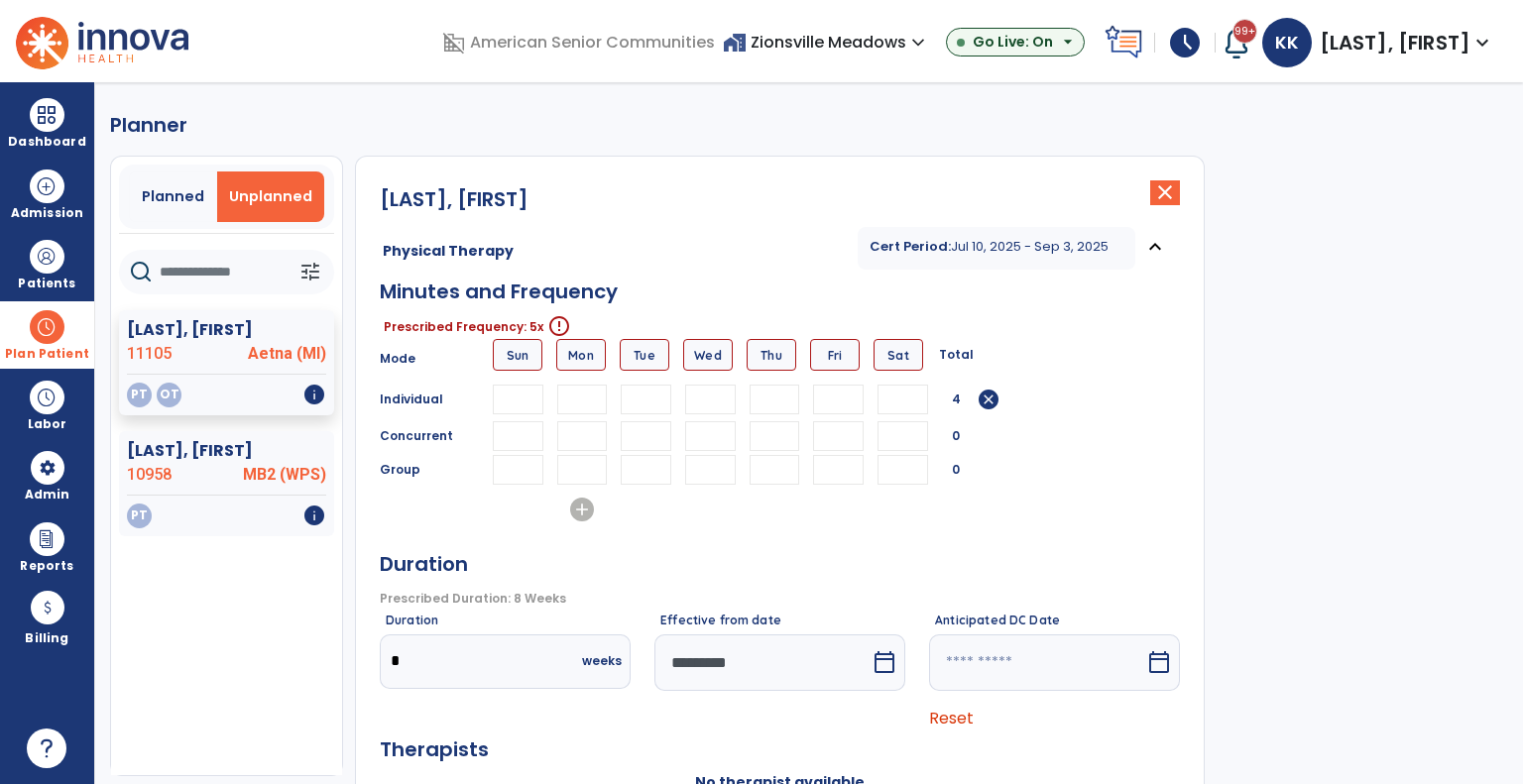 type on "**" 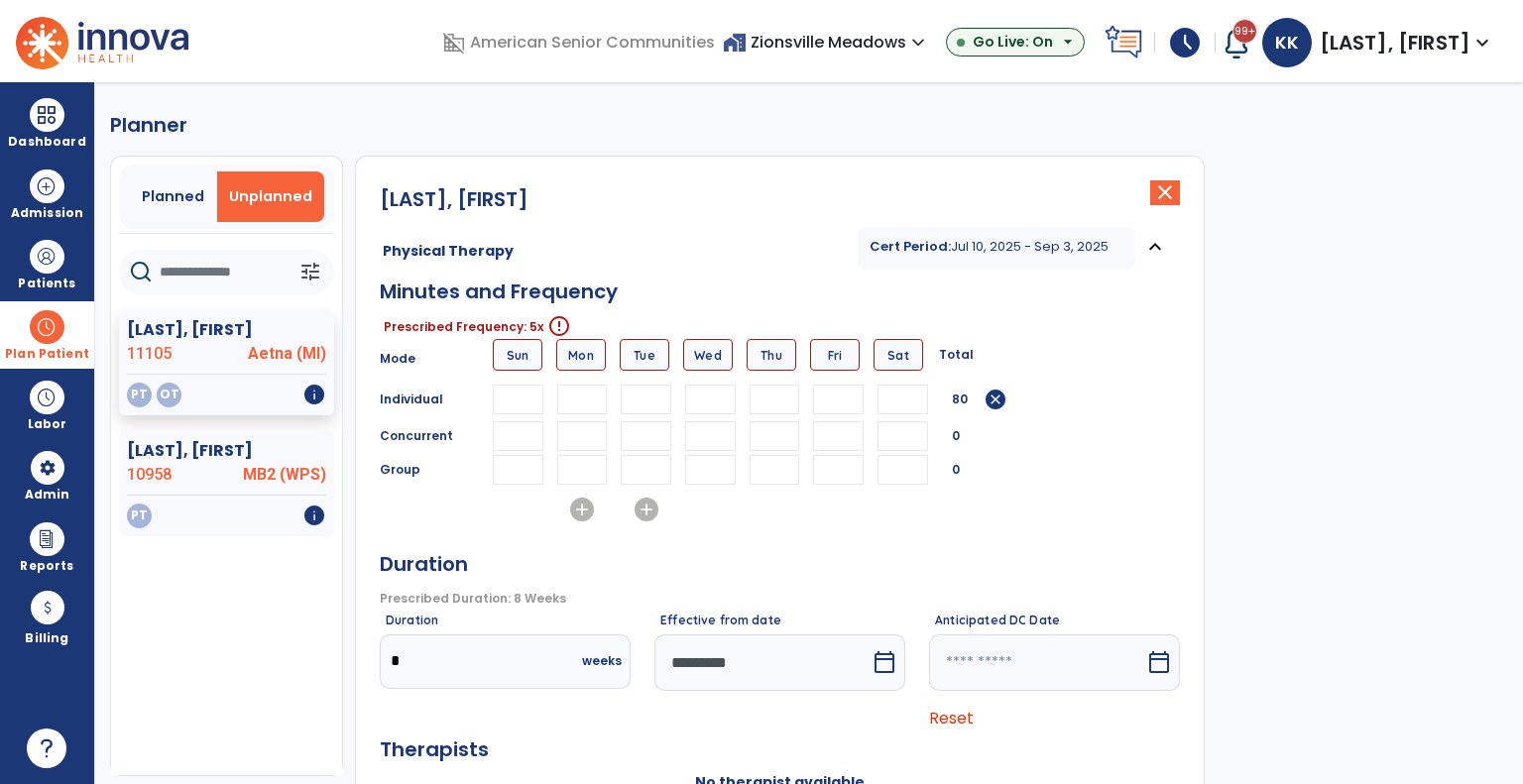type on "**" 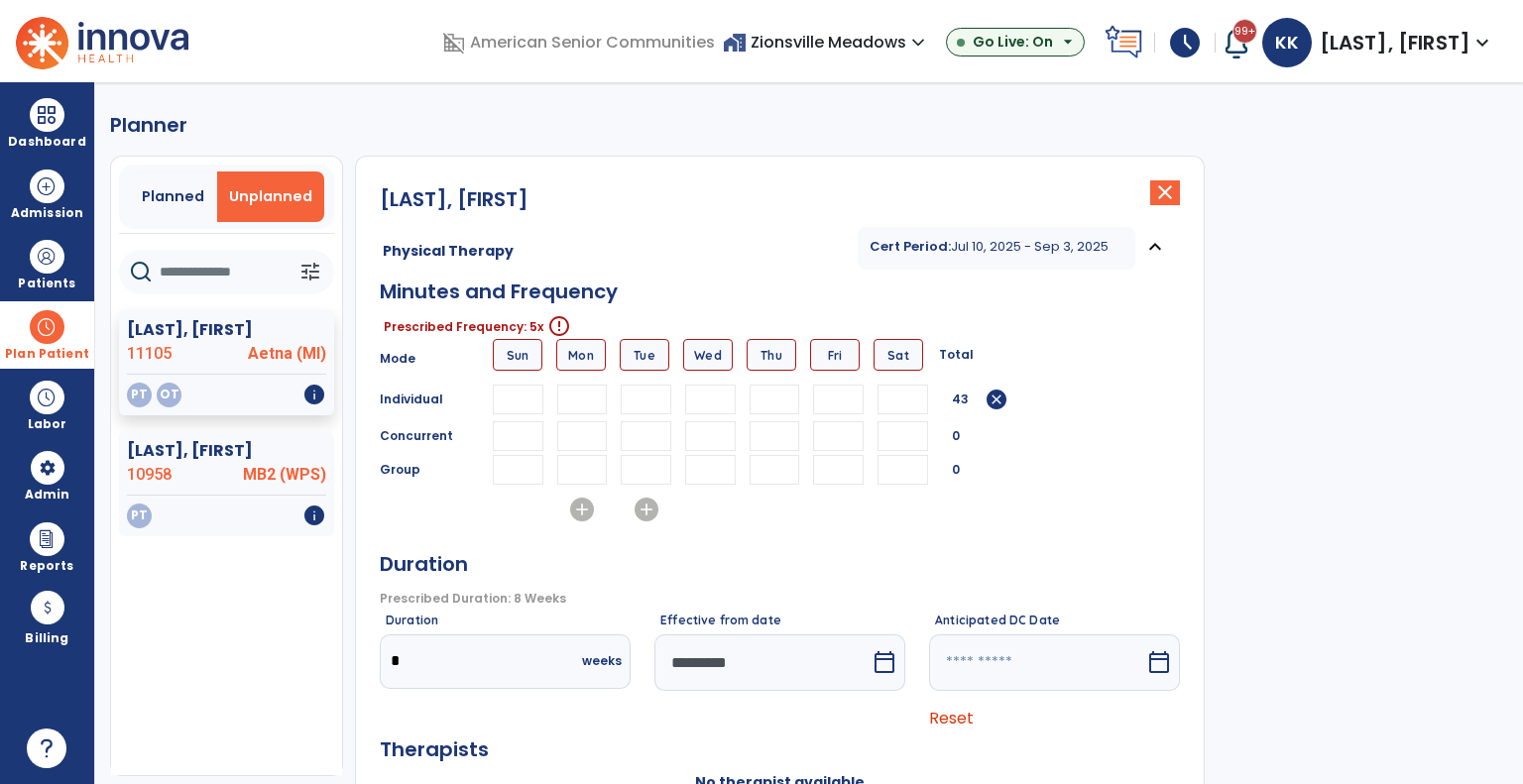 type on "**" 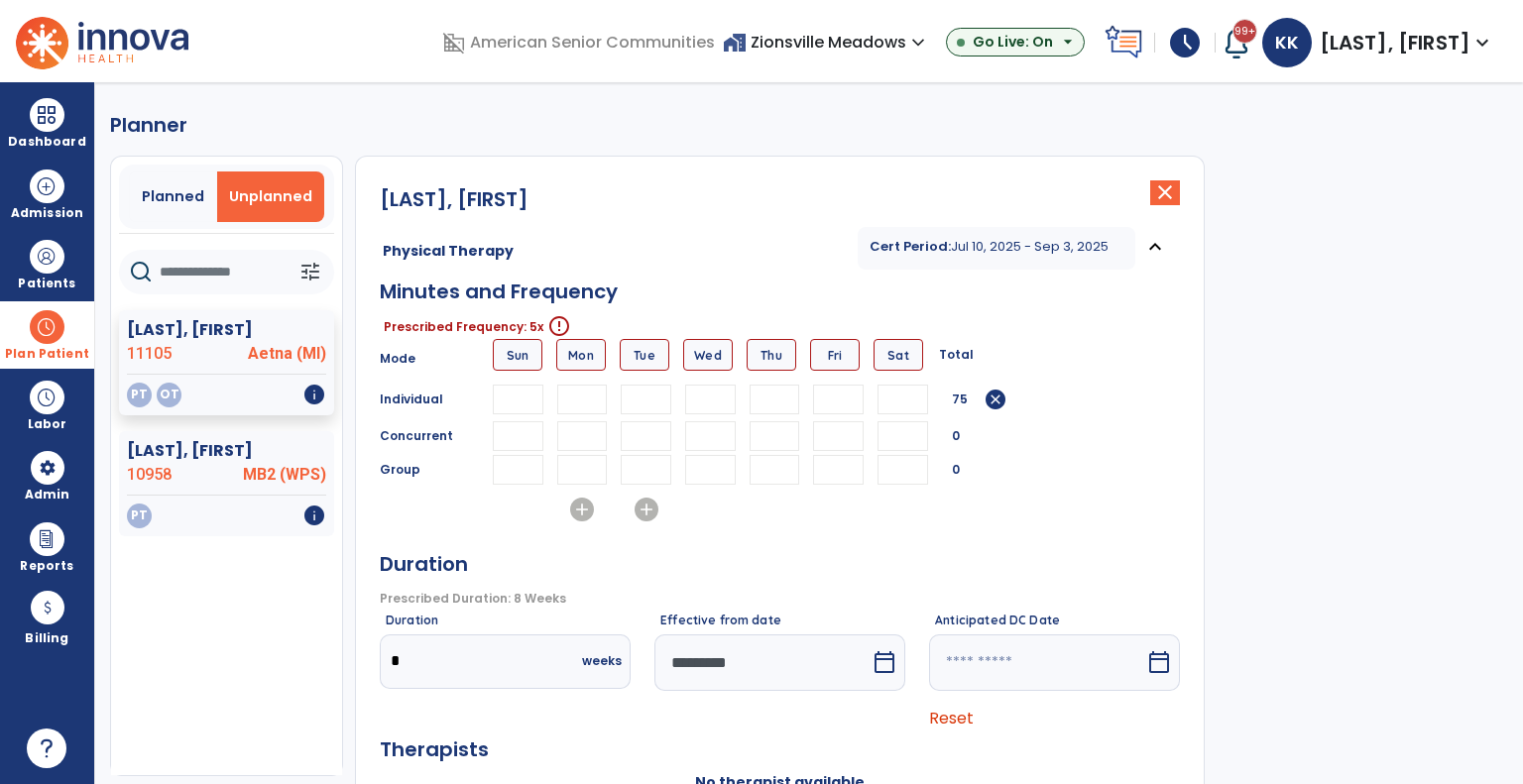 type on "**" 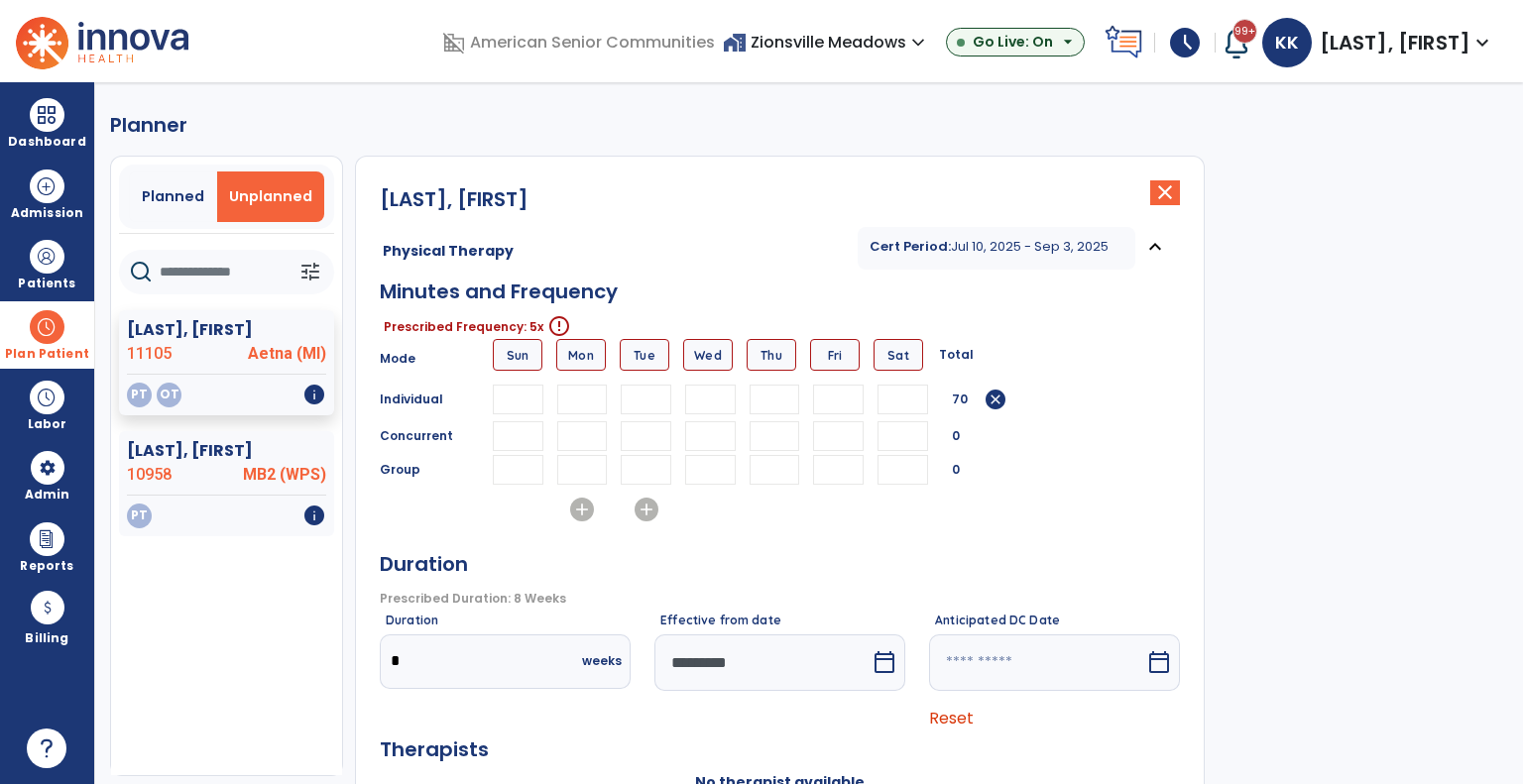 type on "**" 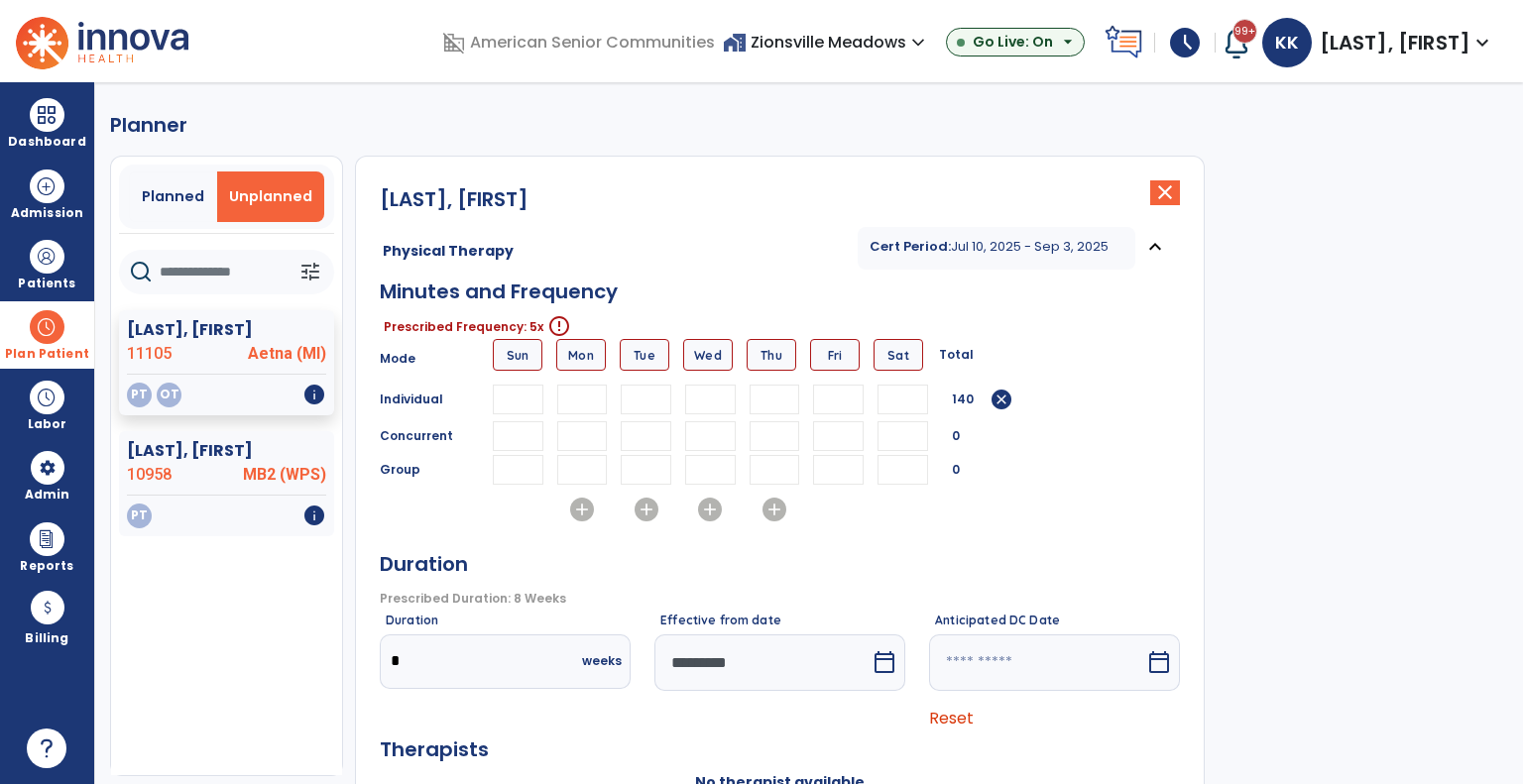 type on "**" 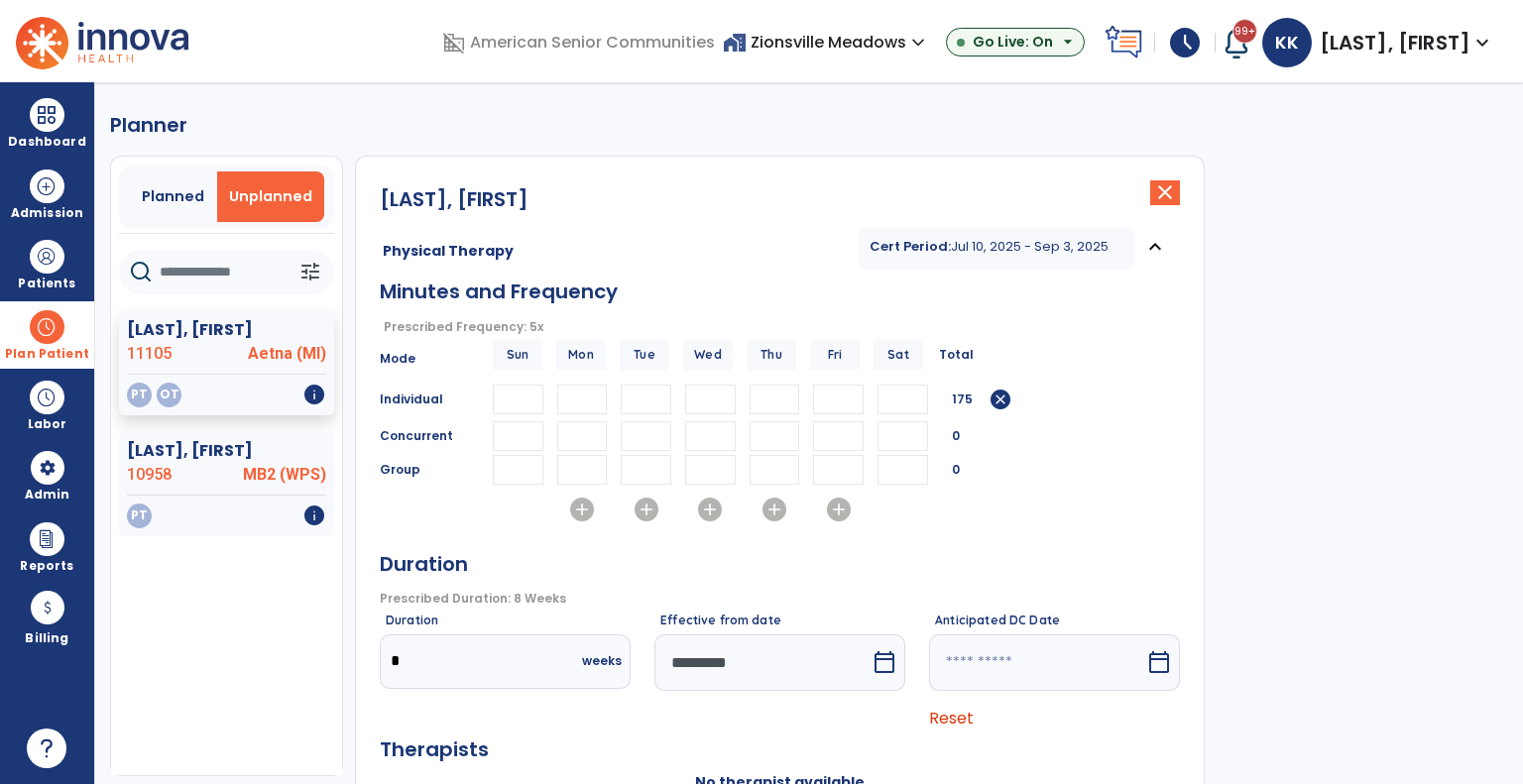 scroll, scrollTop: 222, scrollLeft: 0, axis: vertical 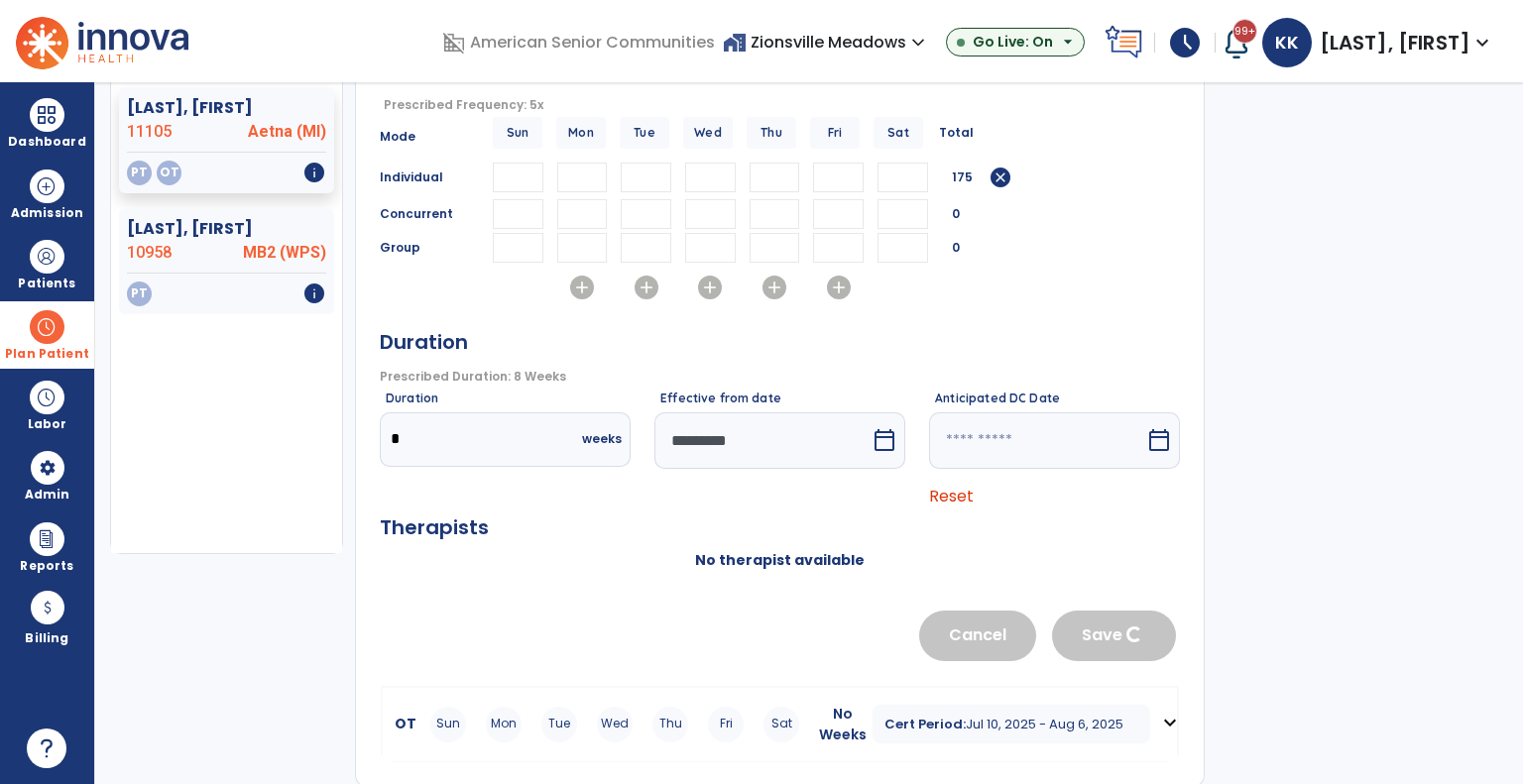 type on "**" 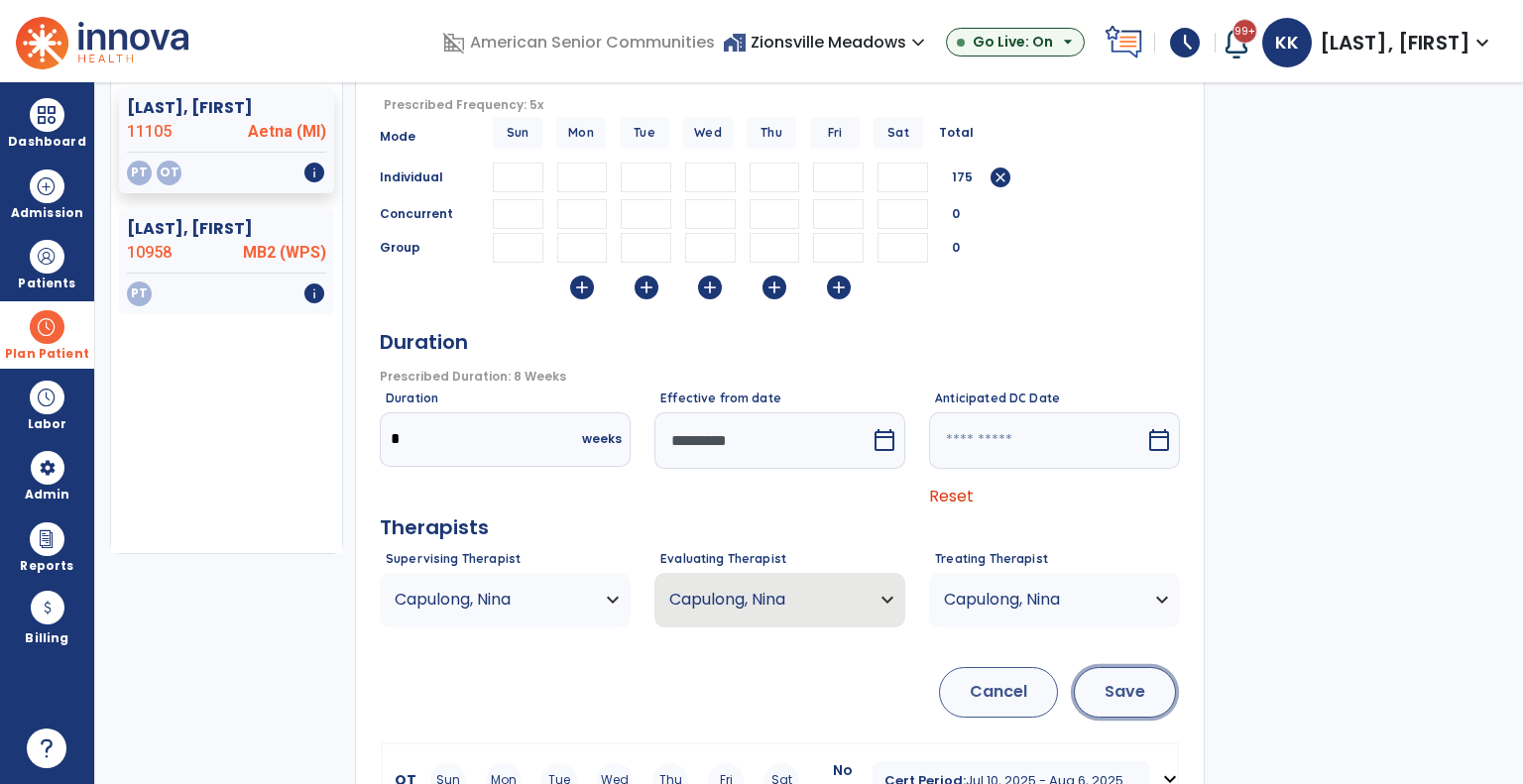 click on "Save" at bounding box center (1124, 692) 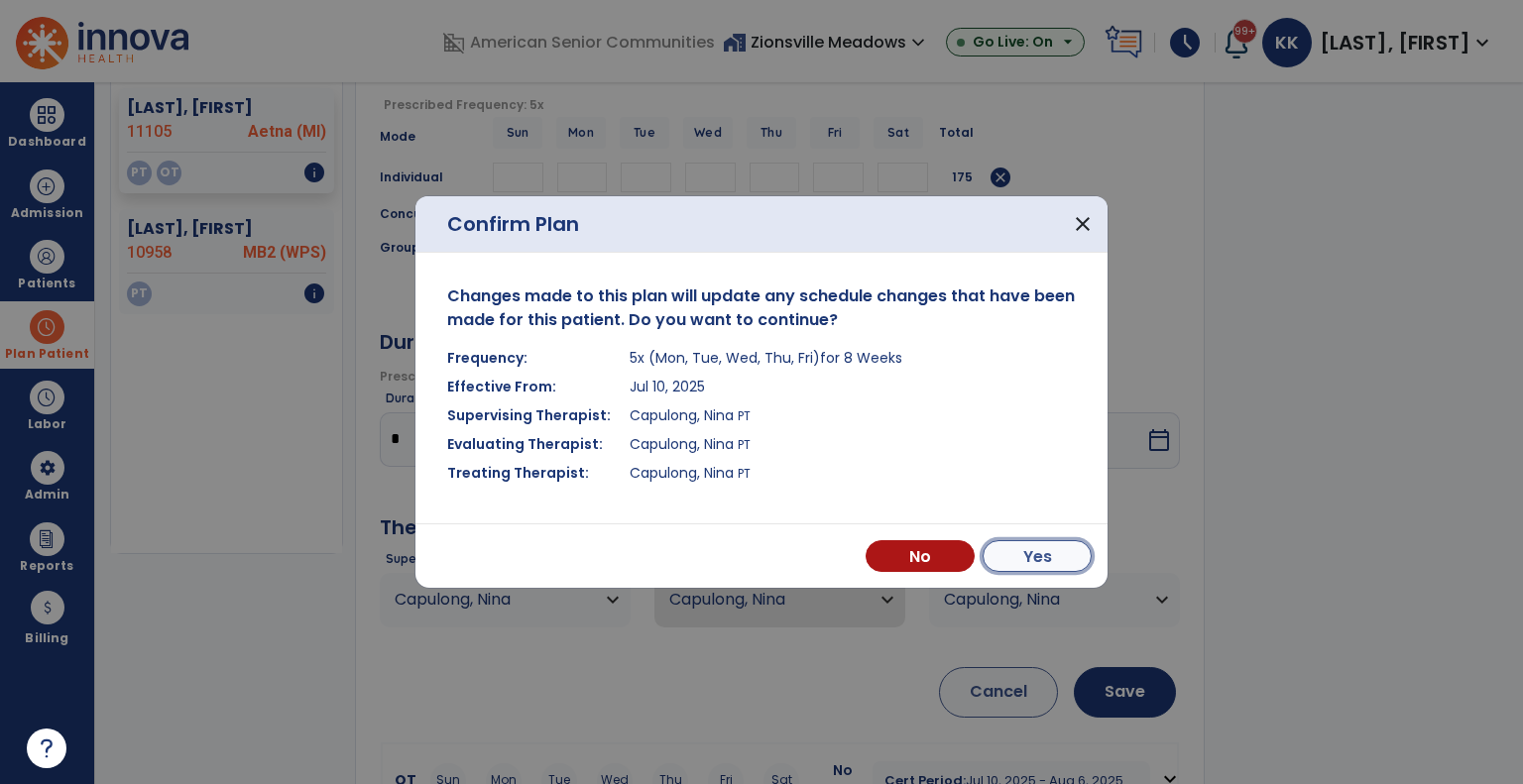 click on "Yes" at bounding box center (1037, 556) 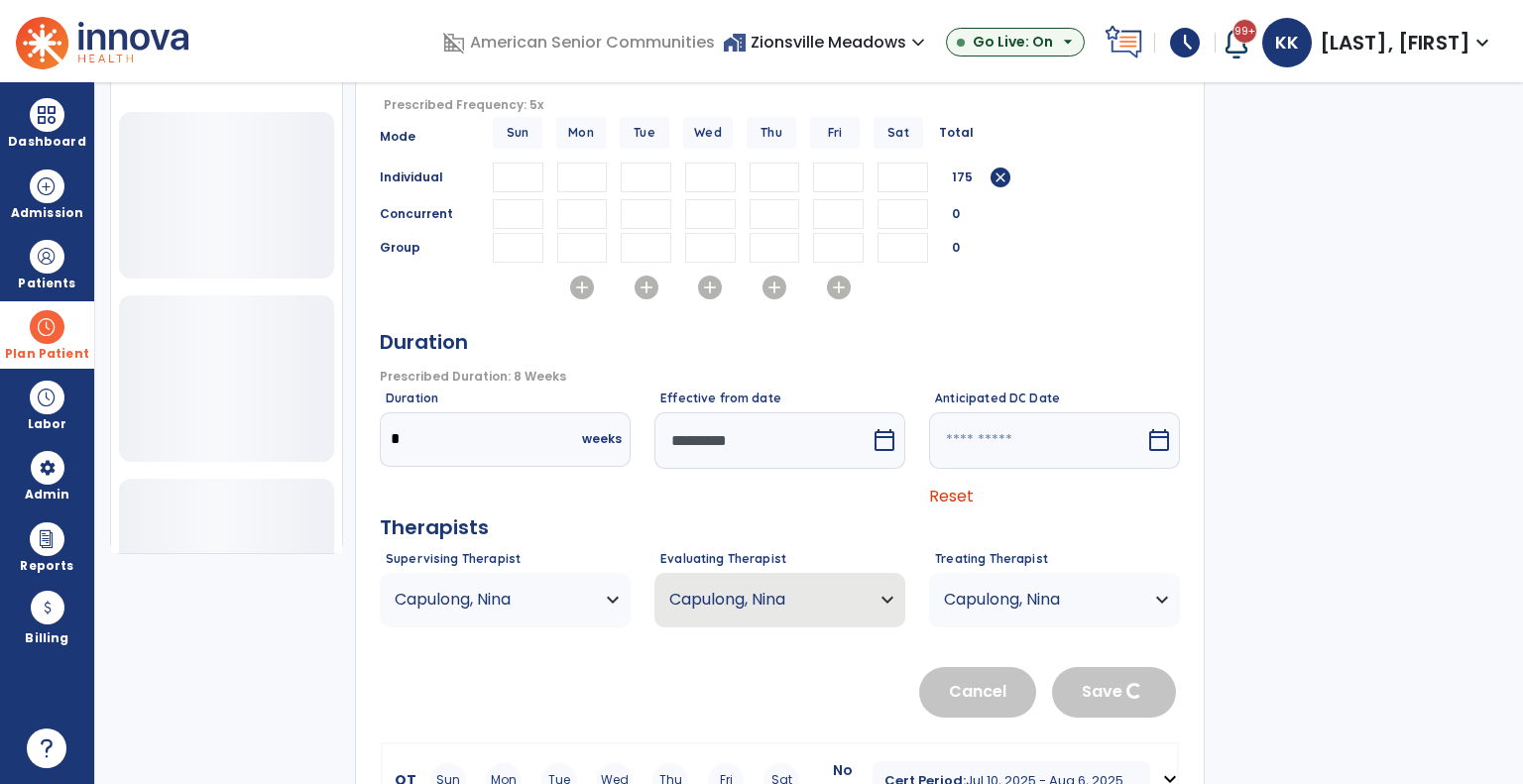 type 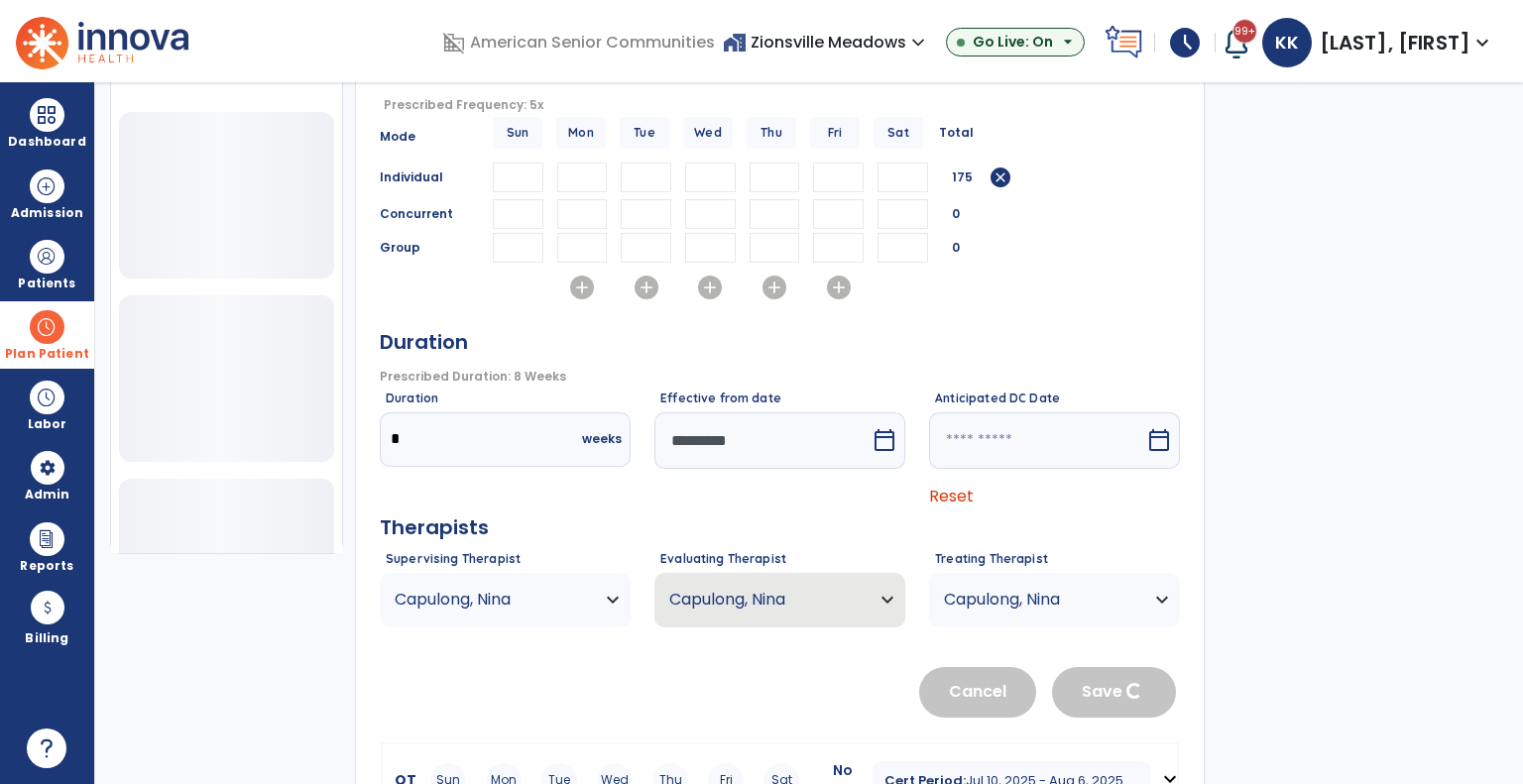 type 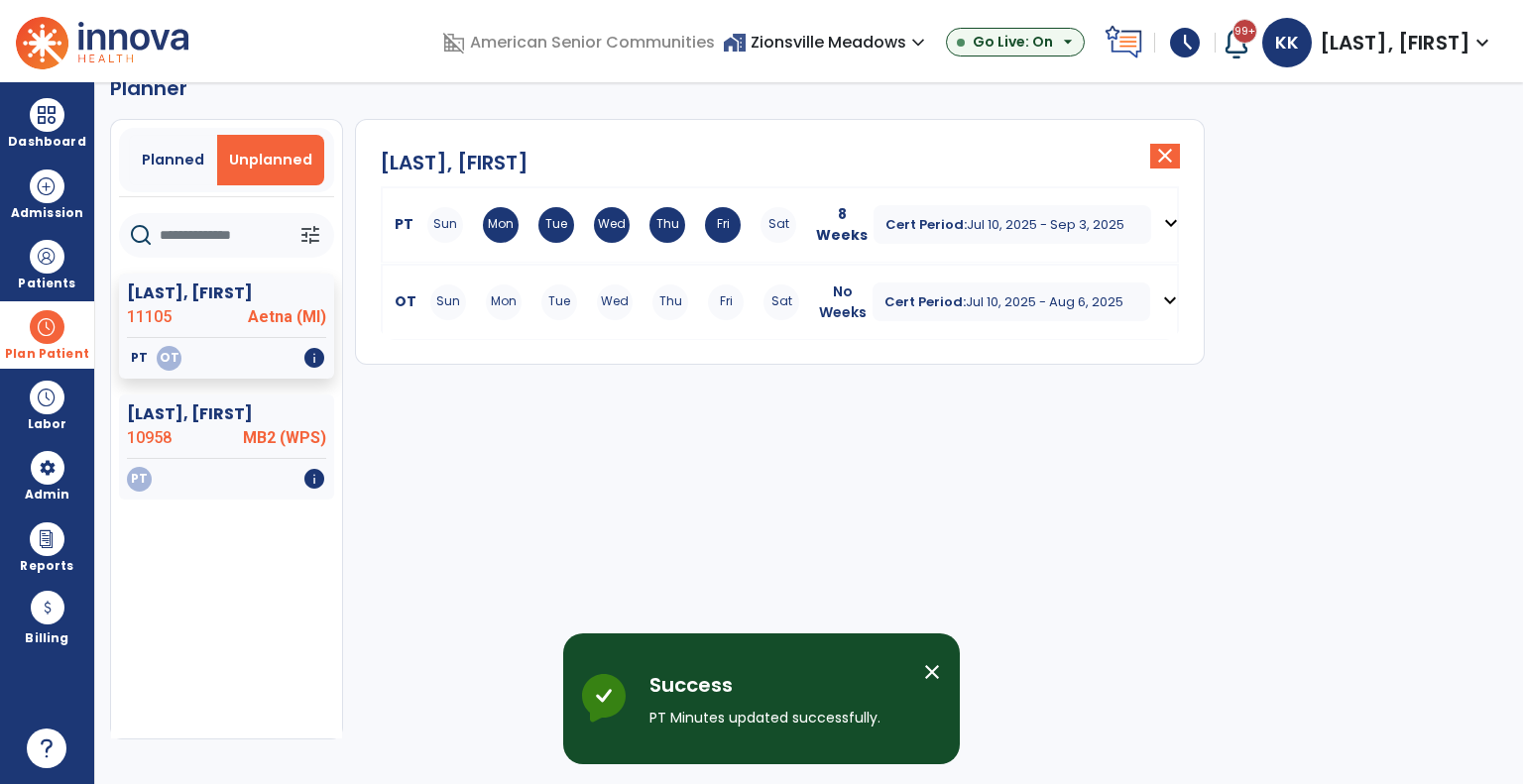 scroll, scrollTop: 36, scrollLeft: 0, axis: vertical 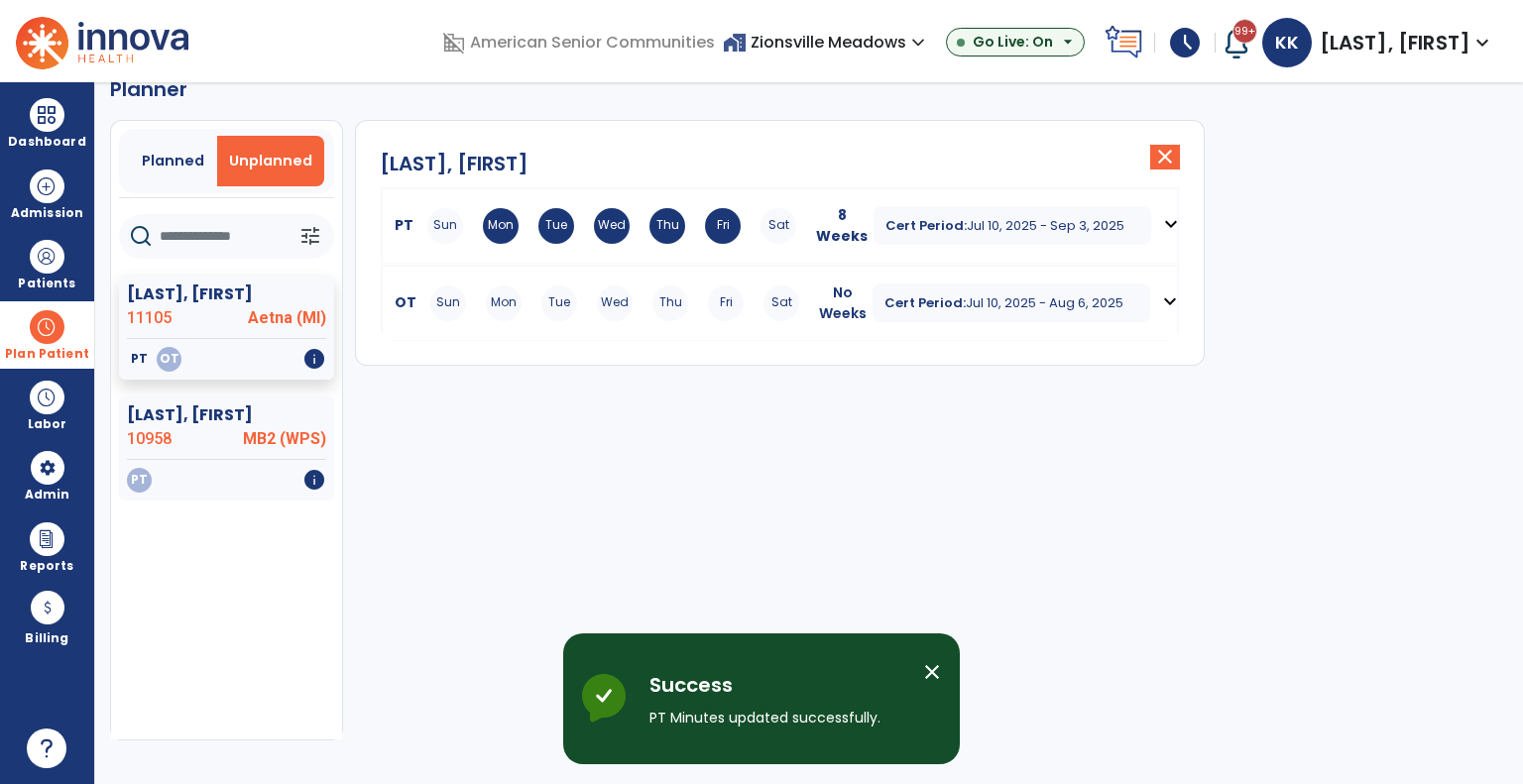 click on "Jul 10, 2025 - Aug 6, 2025" at bounding box center [1044, 302] 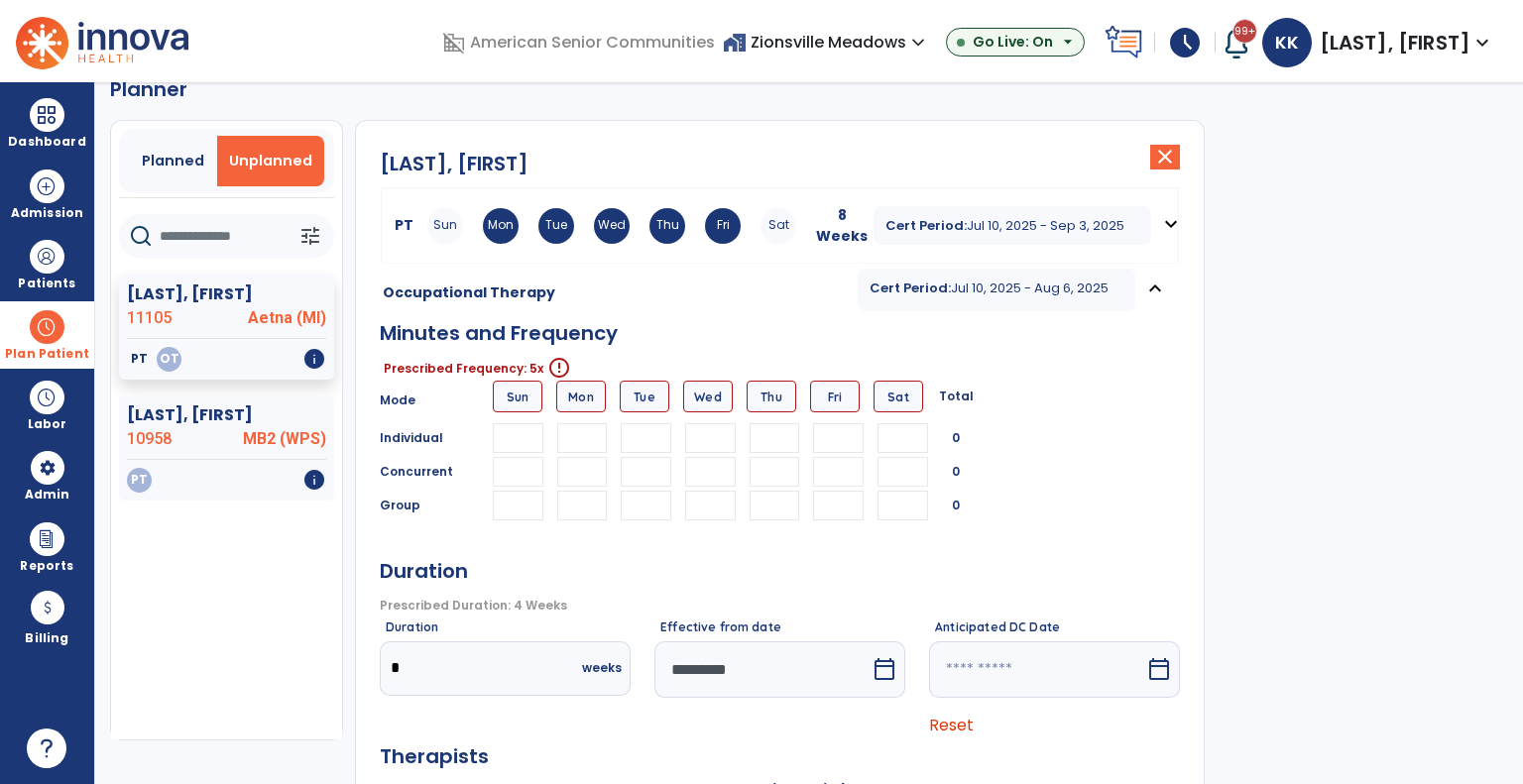 click at bounding box center [582, 438] 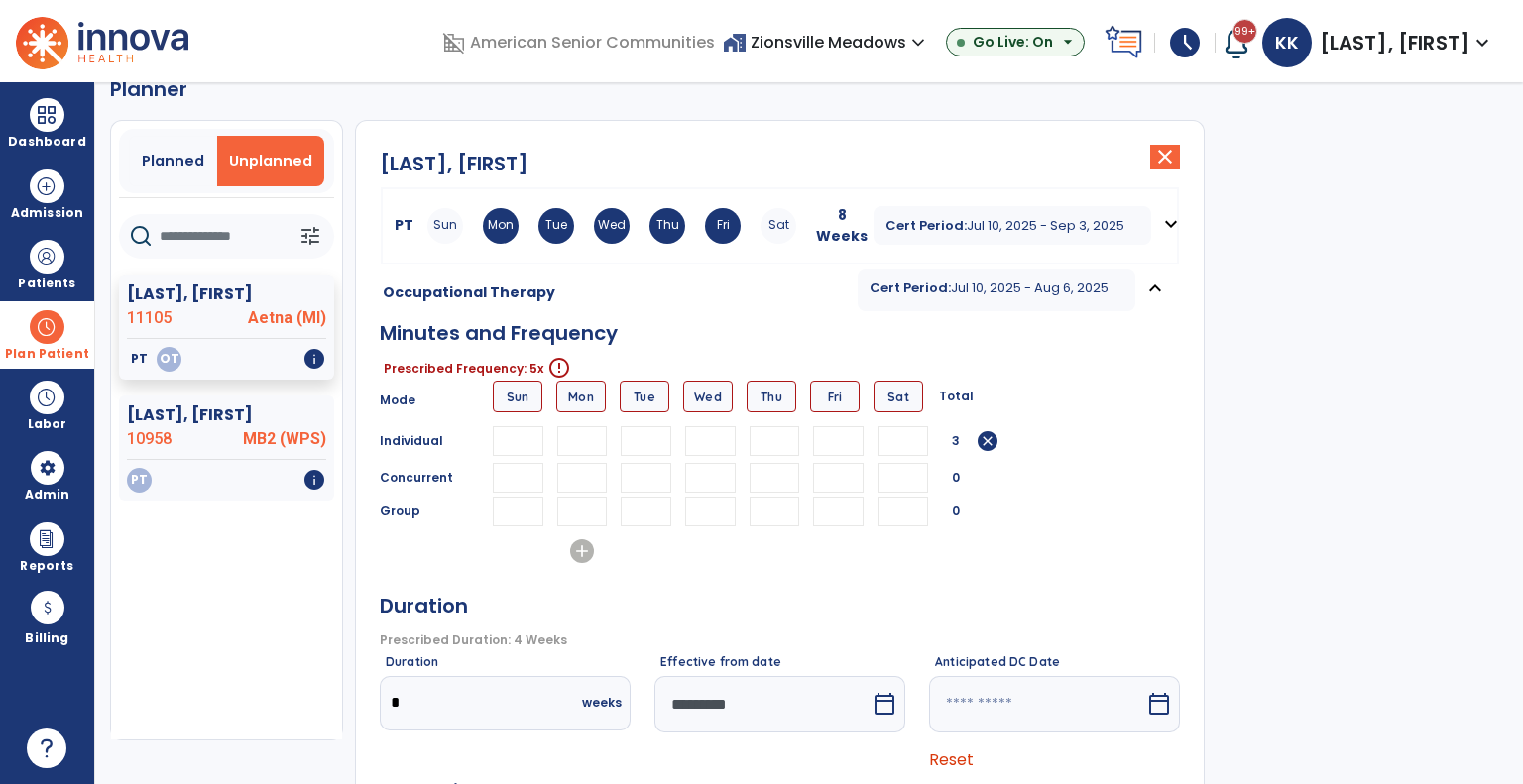 type on "**" 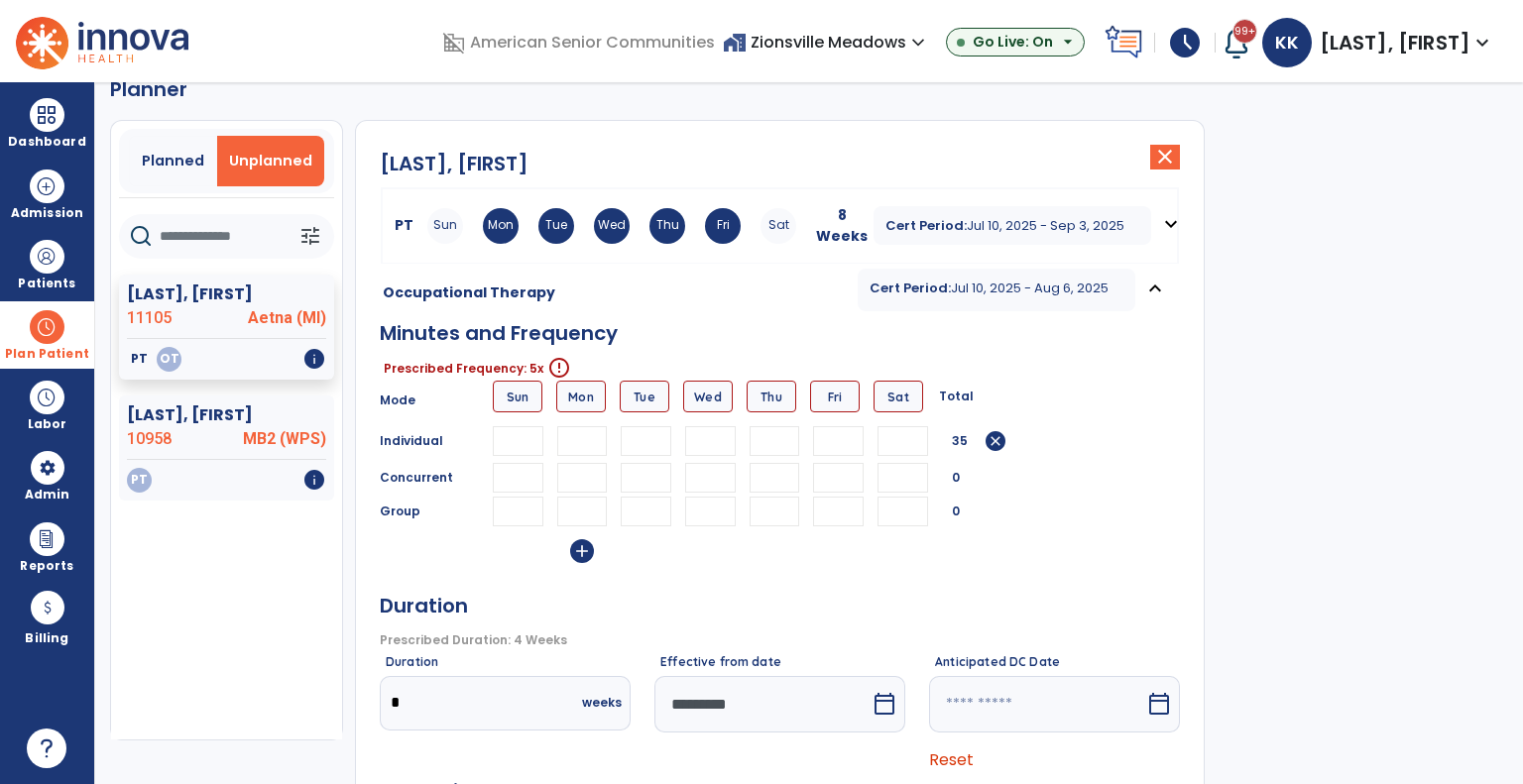 type on "**" 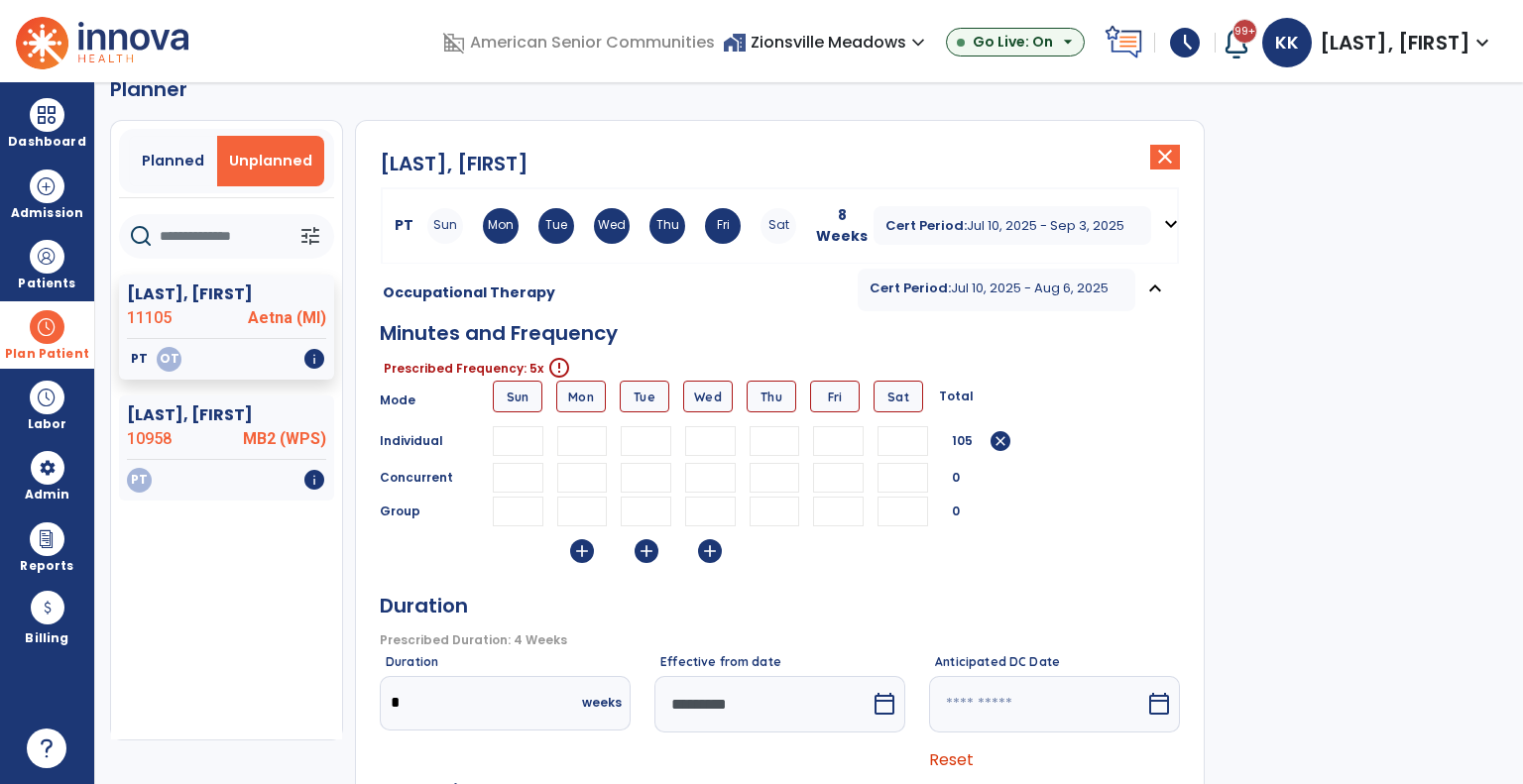 type on "**" 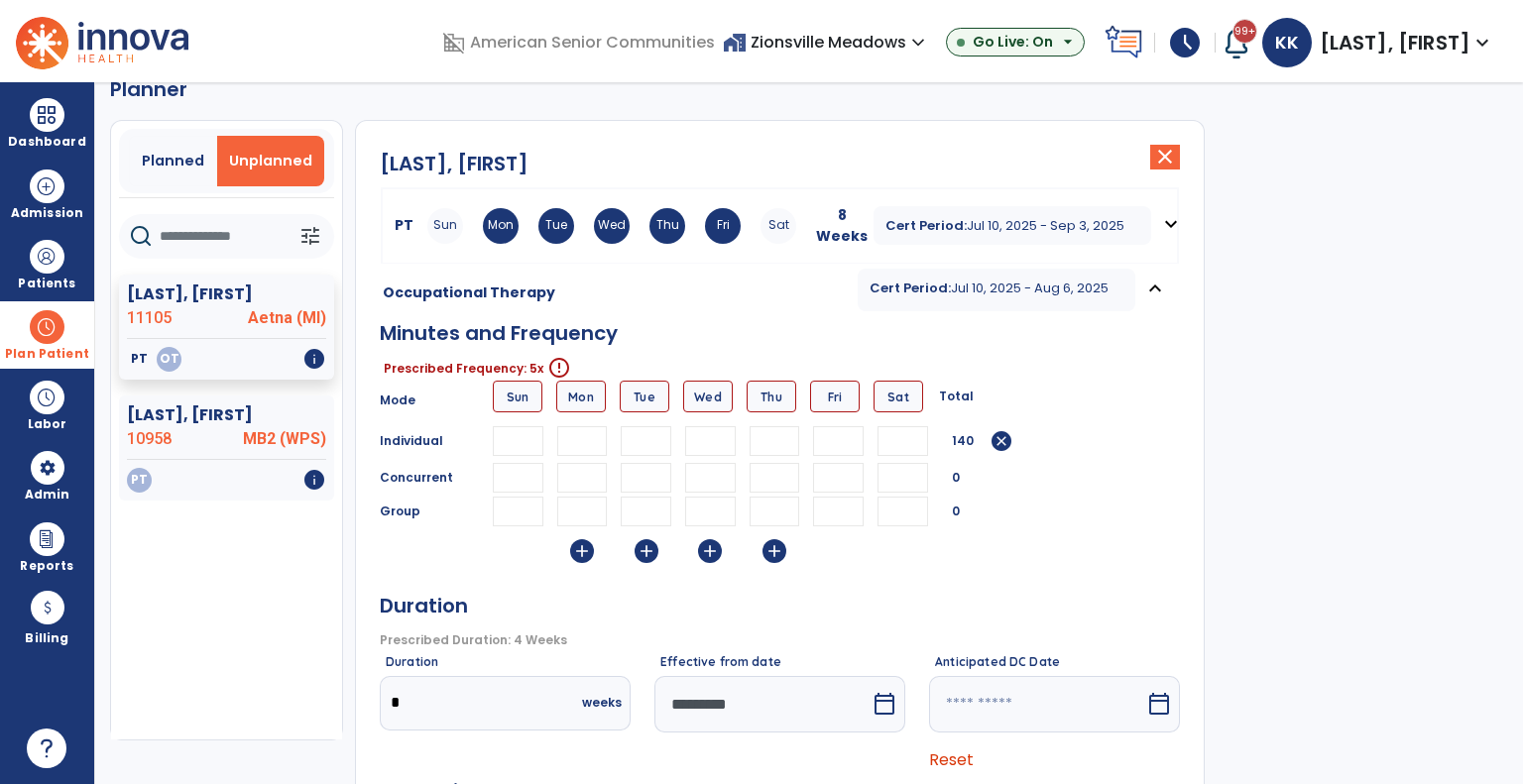 type on "**" 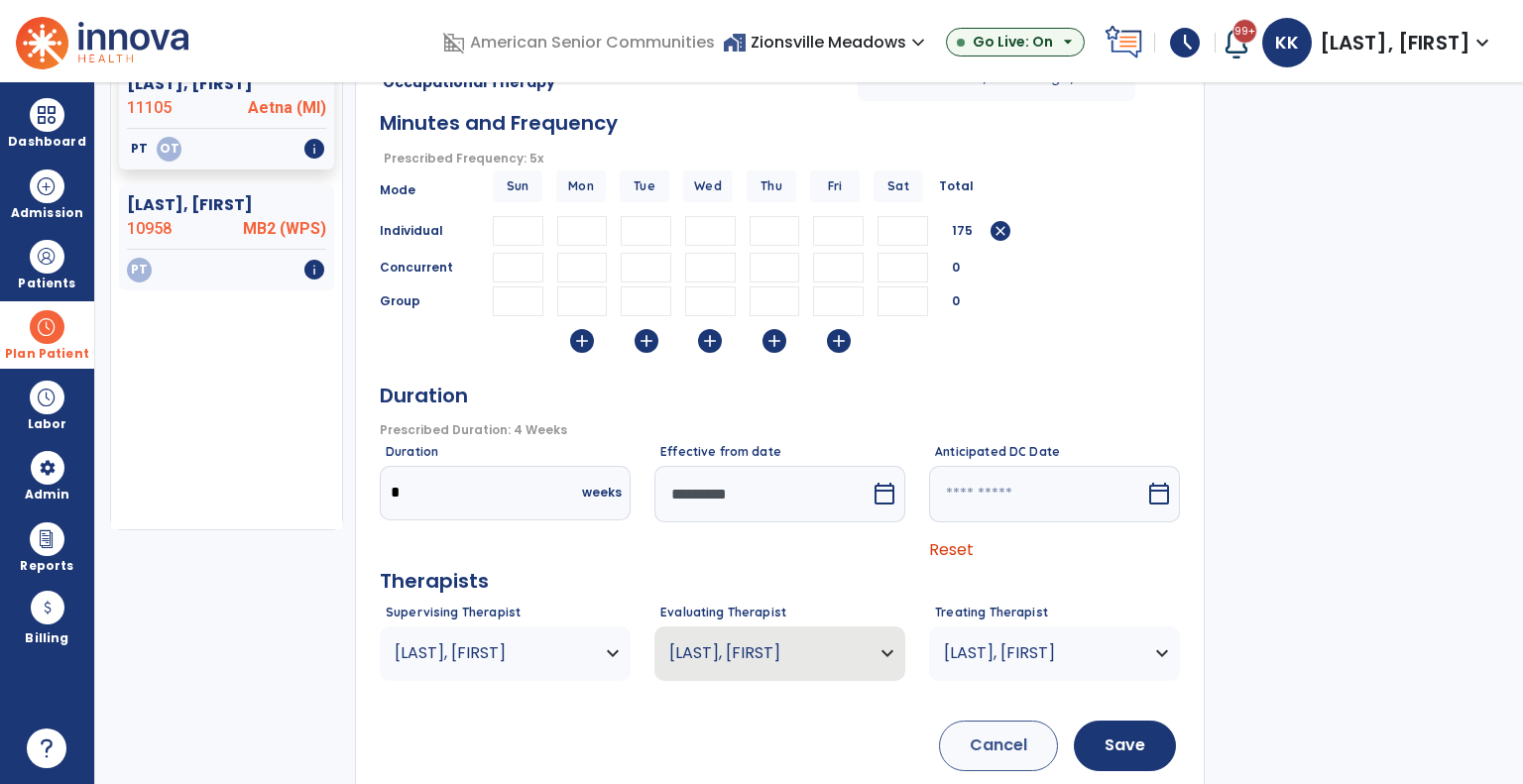 scroll, scrollTop: 254, scrollLeft: 0, axis: vertical 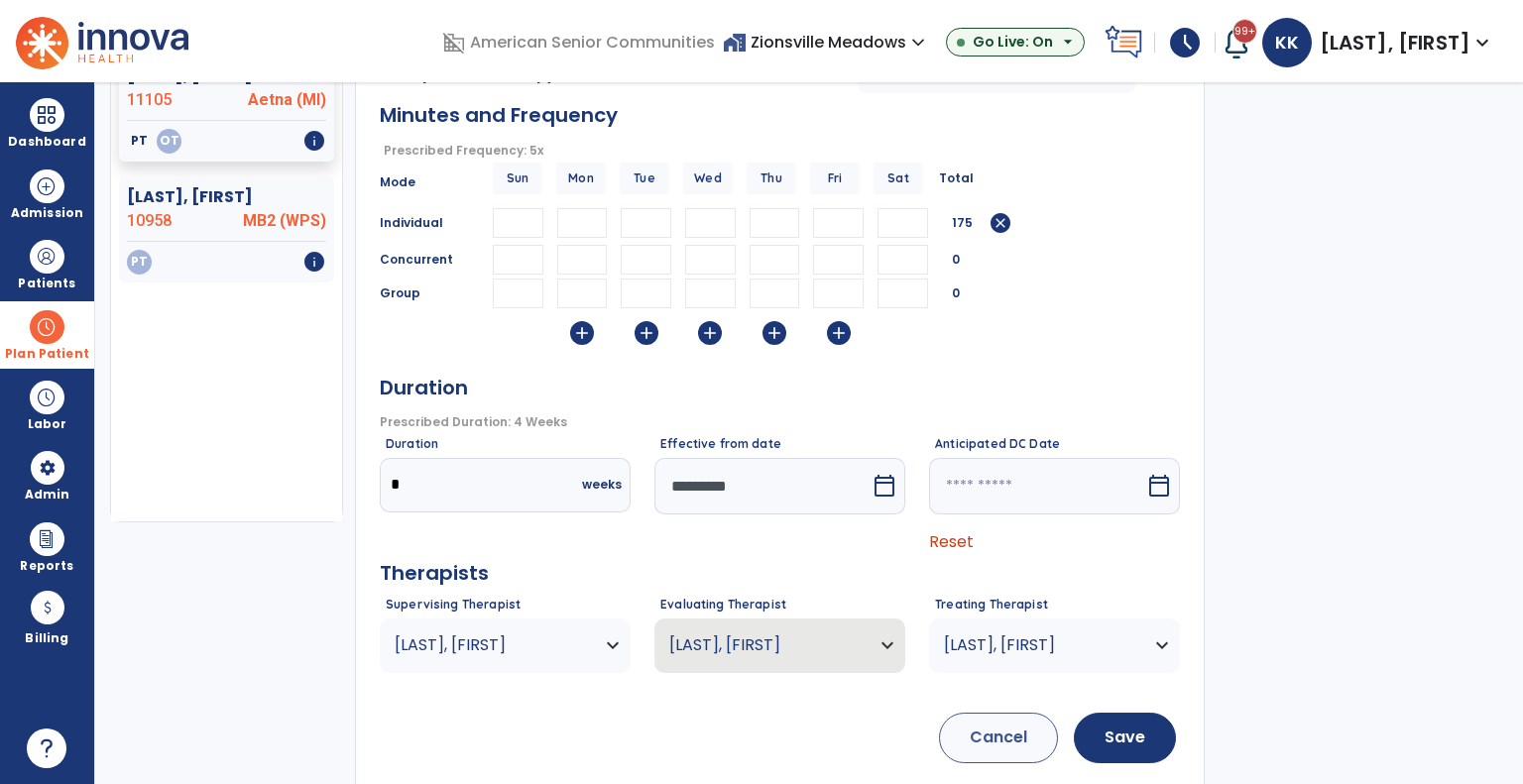 type on "**" 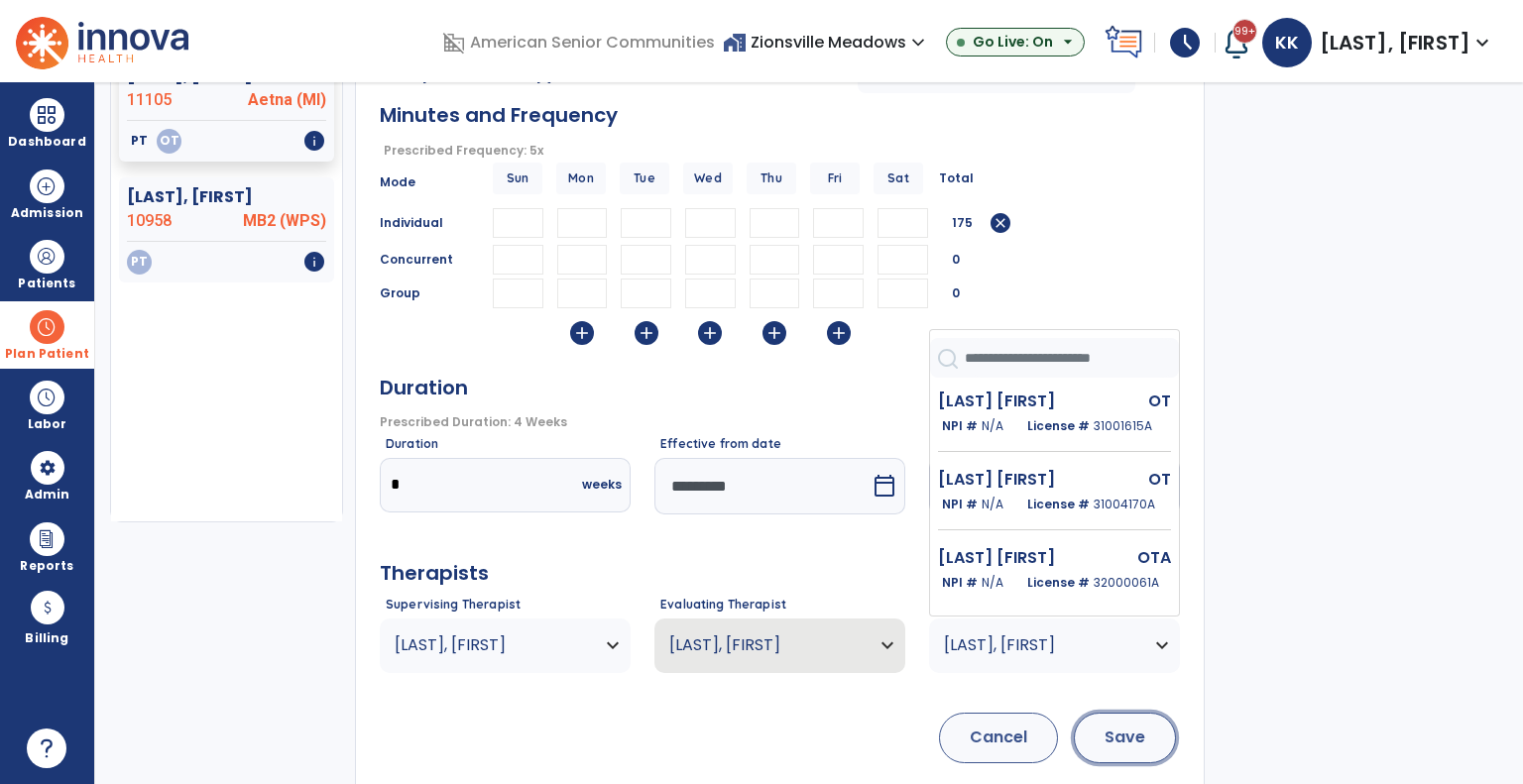 click on "Save" at bounding box center (1124, 737) 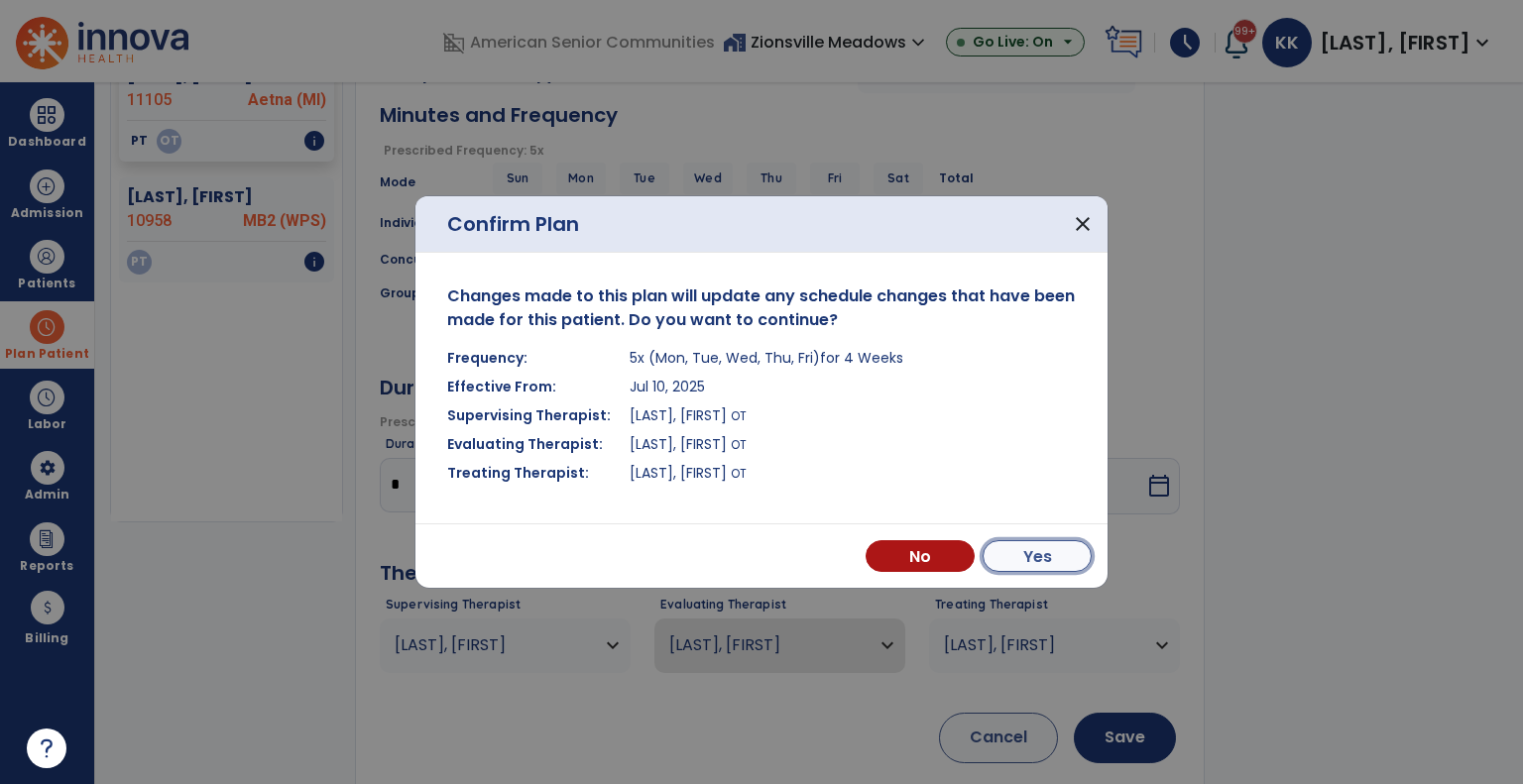 click on "Yes" at bounding box center (1037, 556) 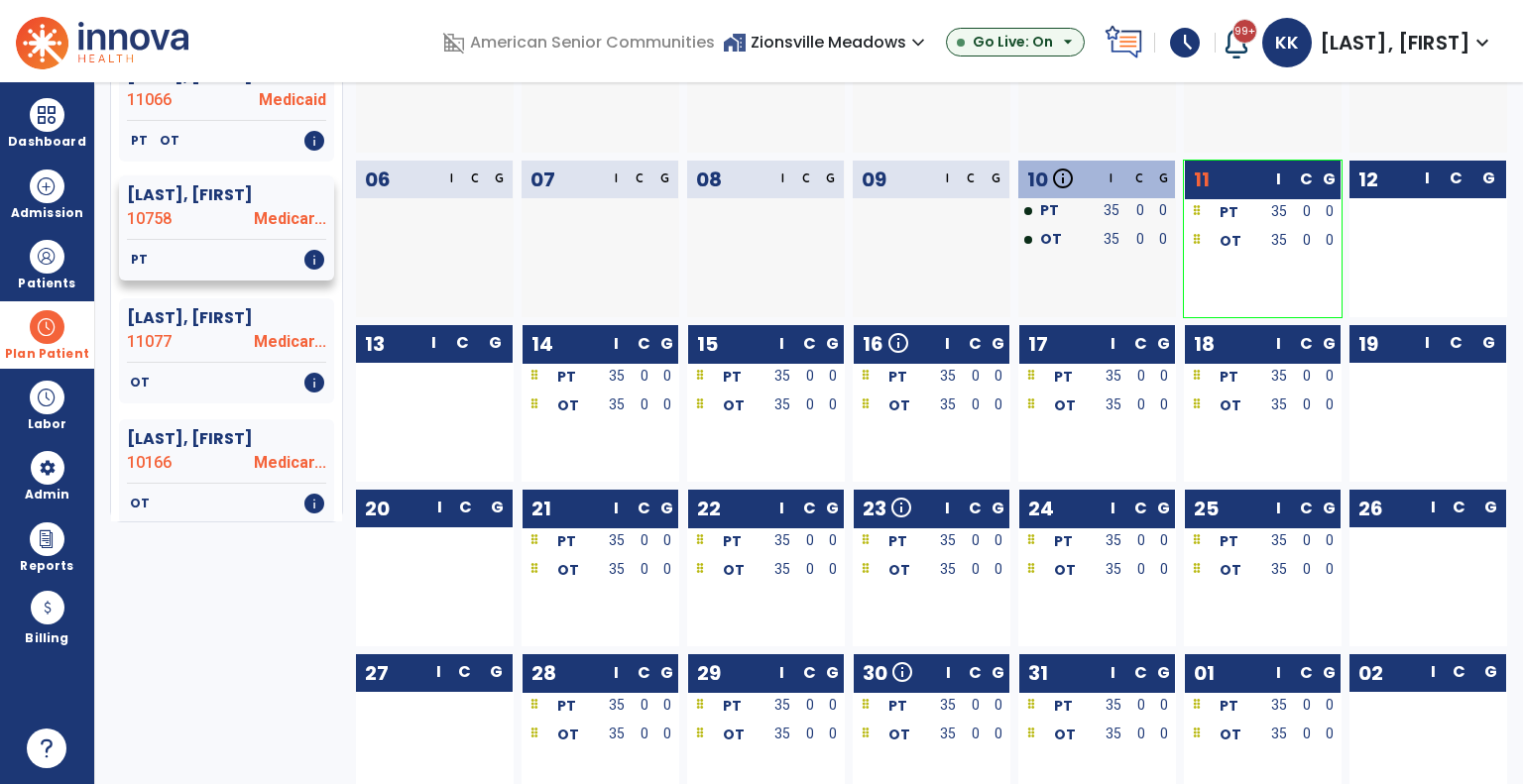 scroll, scrollTop: 0, scrollLeft: 0, axis: both 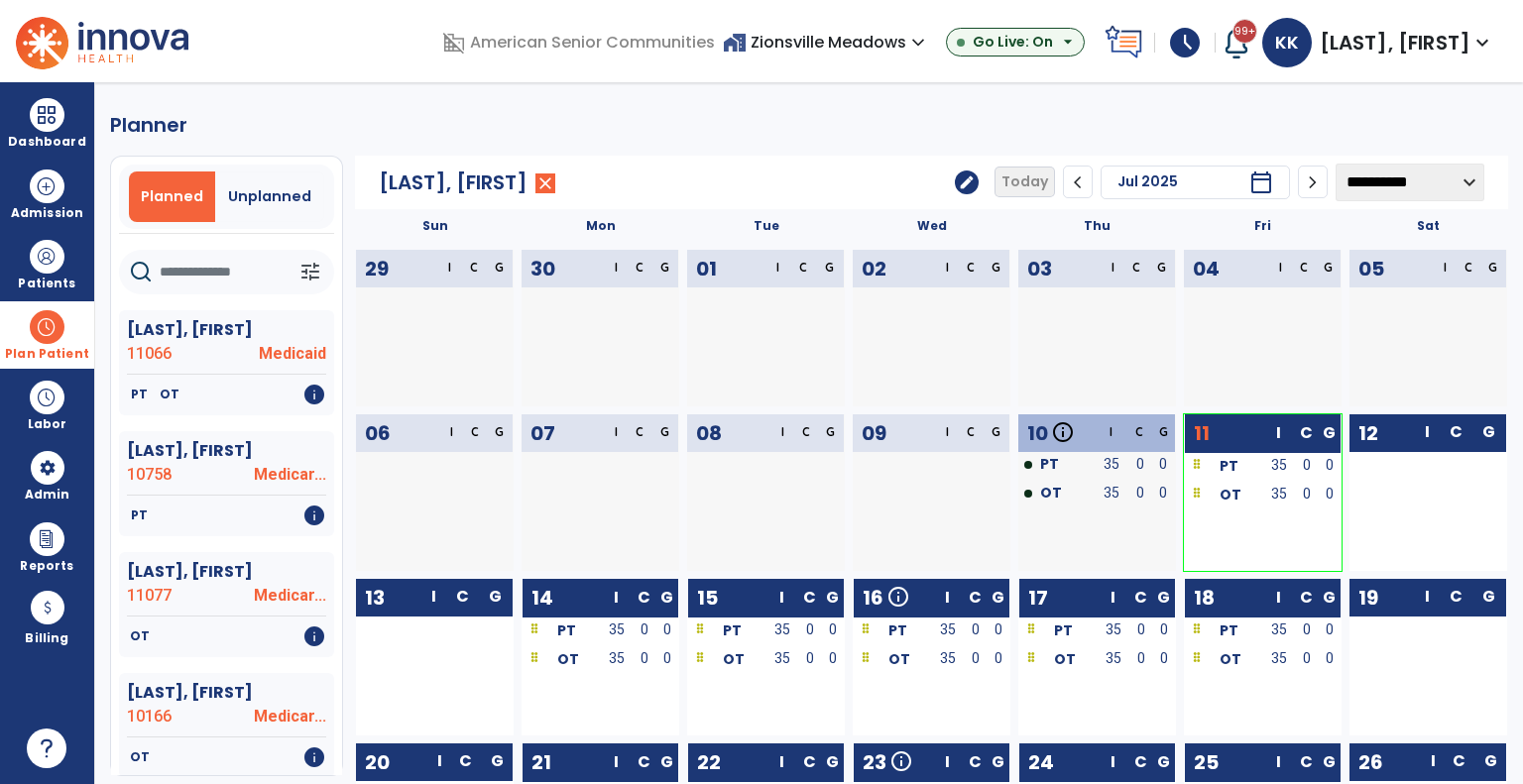 click on "Planned   Unplanned" at bounding box center (226, 196) 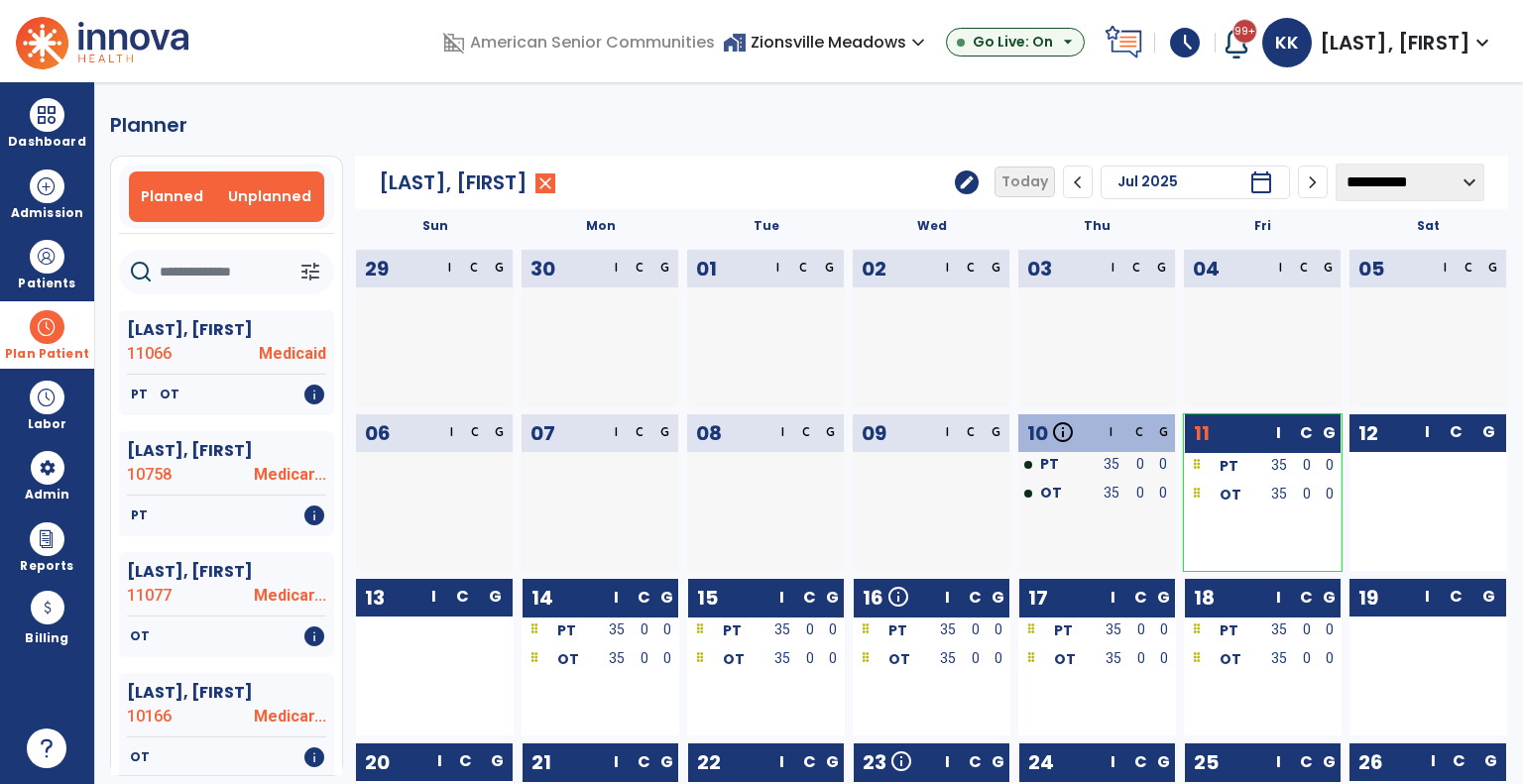 click on "Unplanned" at bounding box center (270, 196) 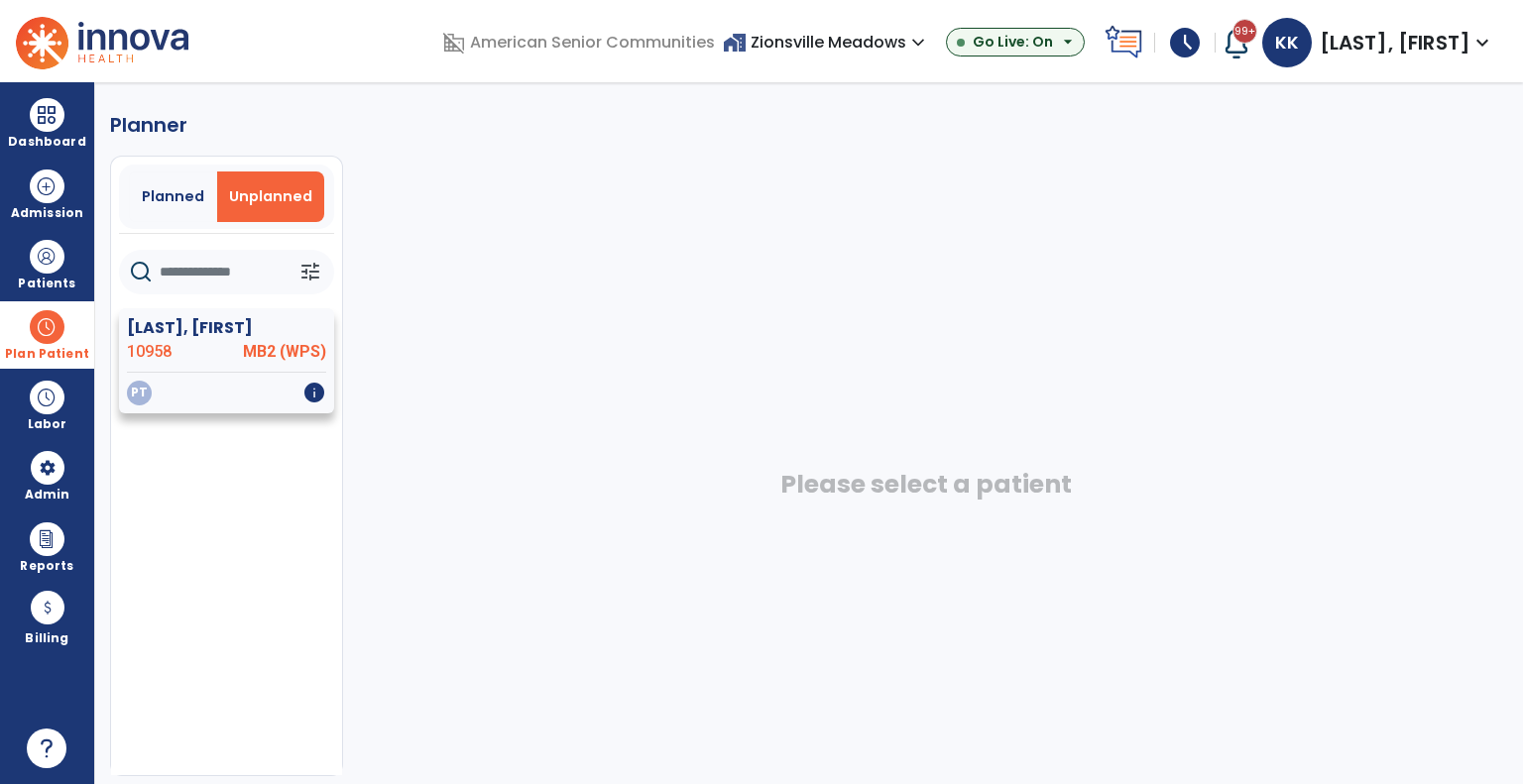 click on "PT   info" 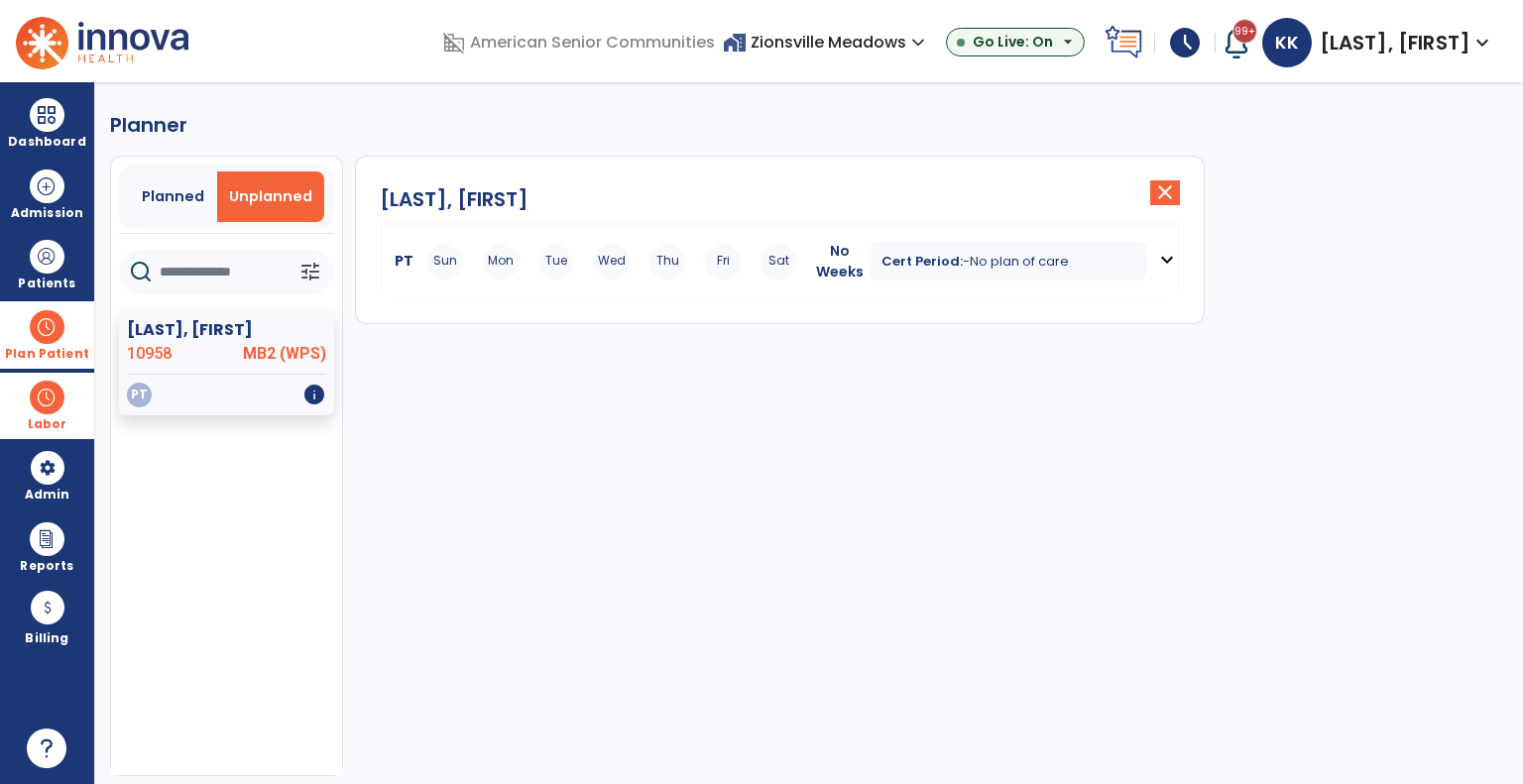 click on "Labor" at bounding box center (48, 424) 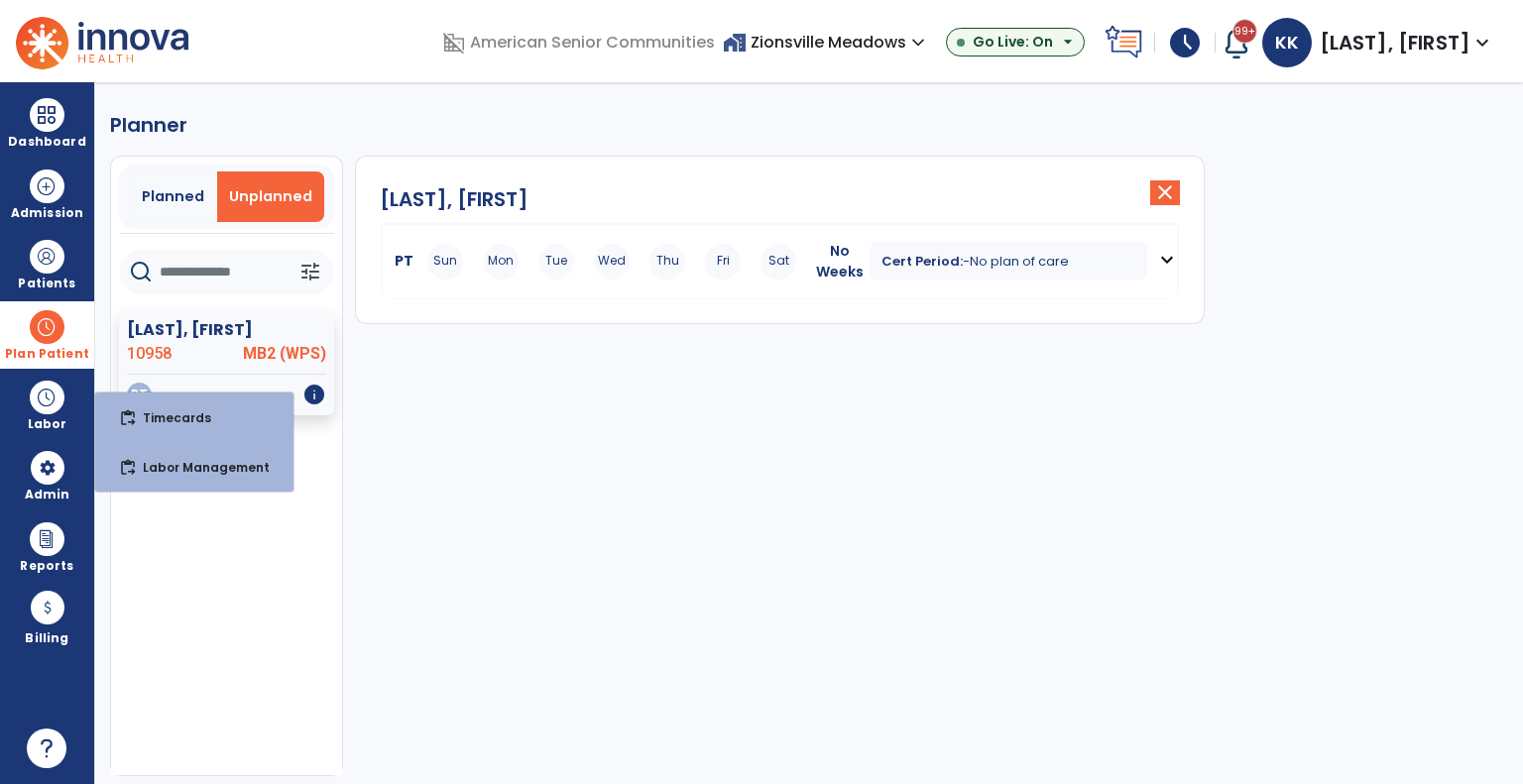 click at bounding box center [47, 327] 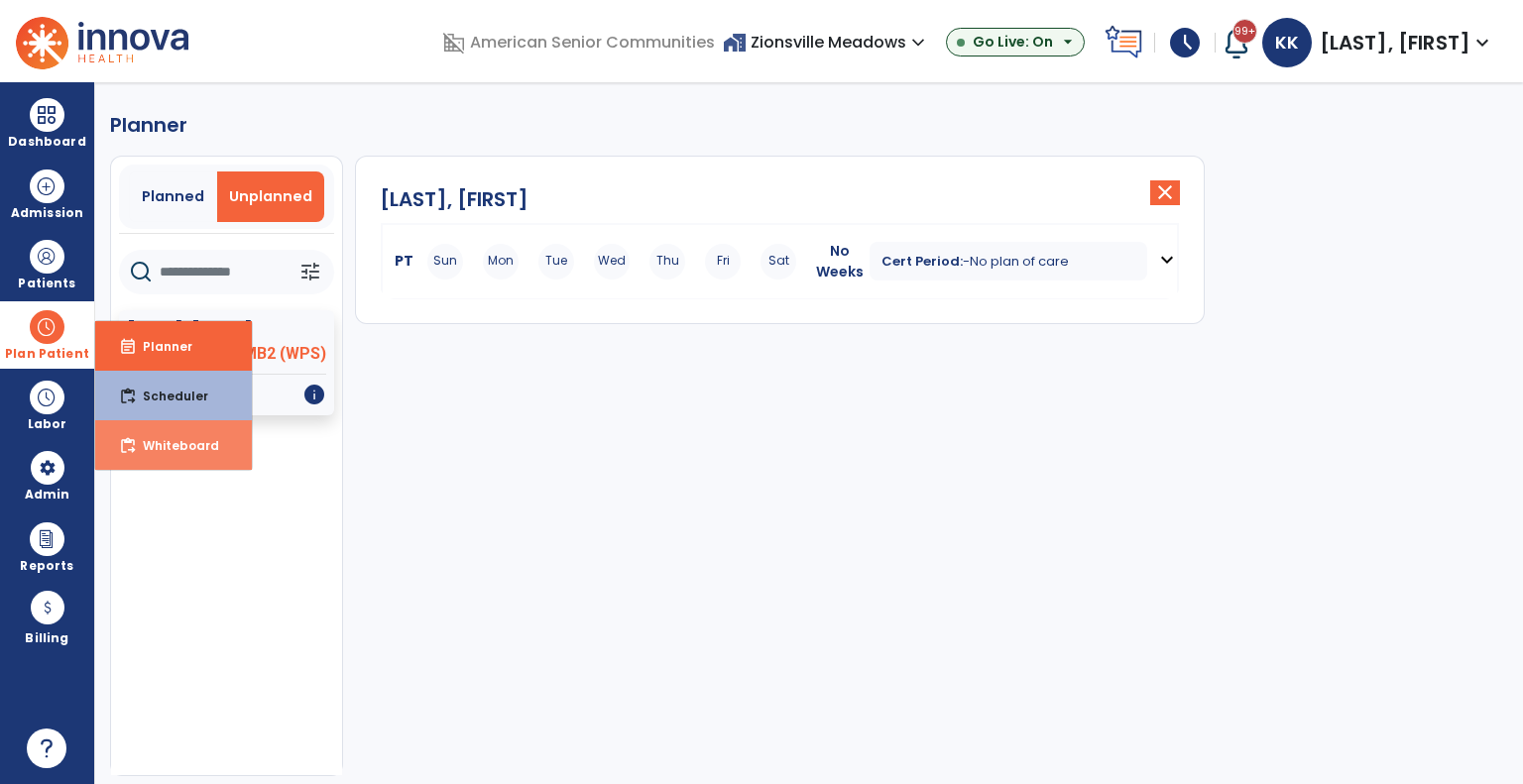 click on "content_paste_go  Whiteboard" at bounding box center [174, 445] 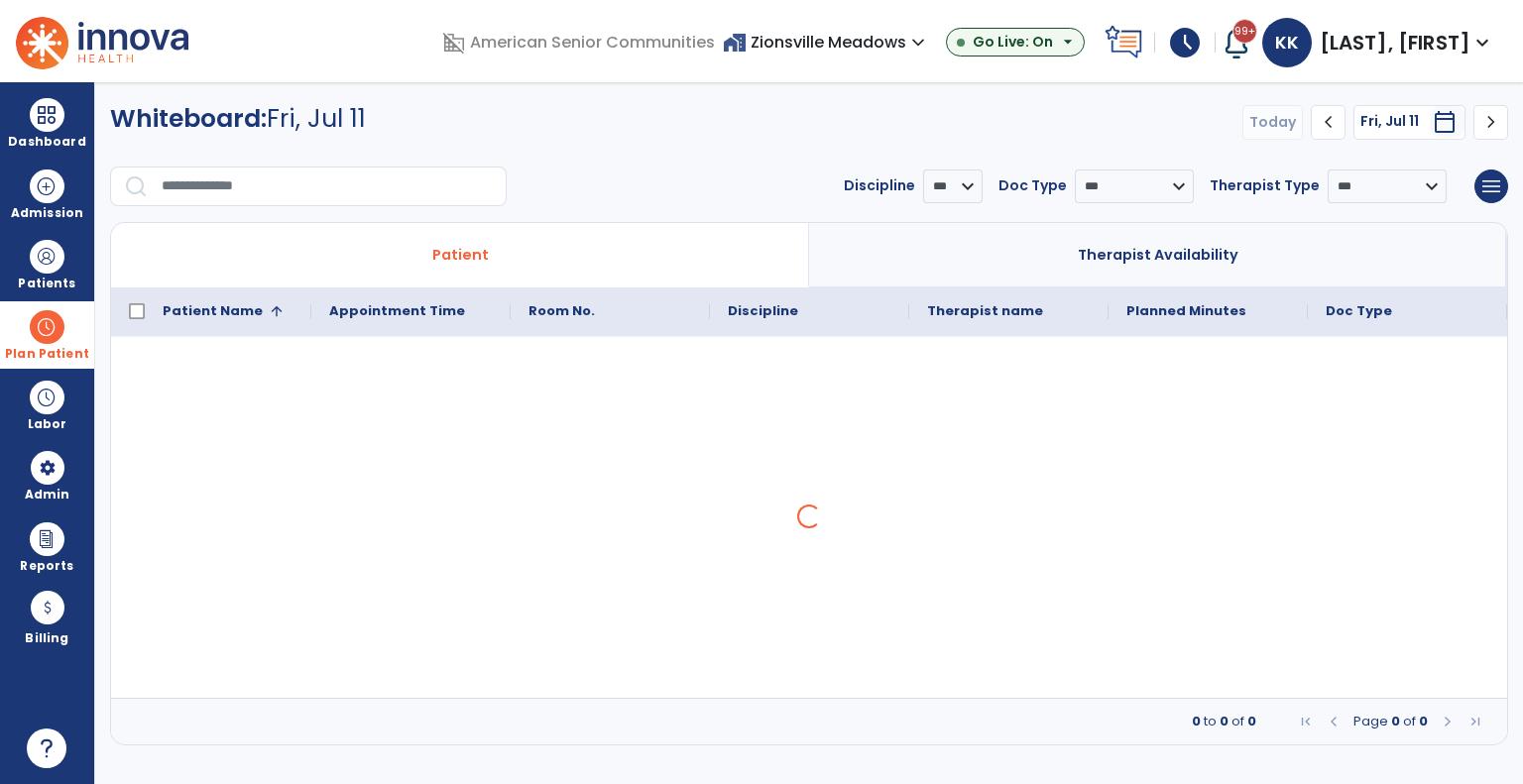 click at bounding box center [47, 327] 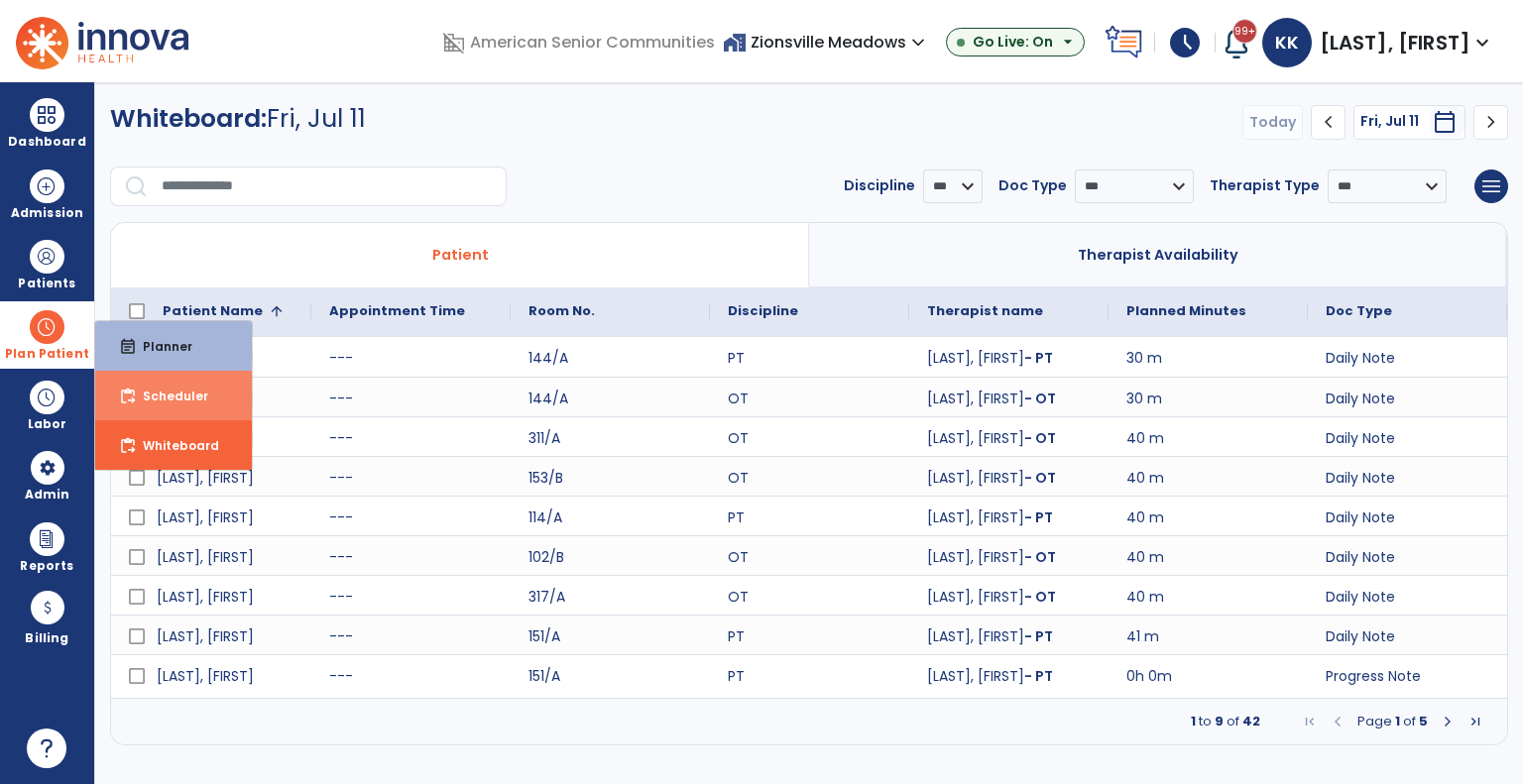 click on "Scheduler" at bounding box center (168, 395) 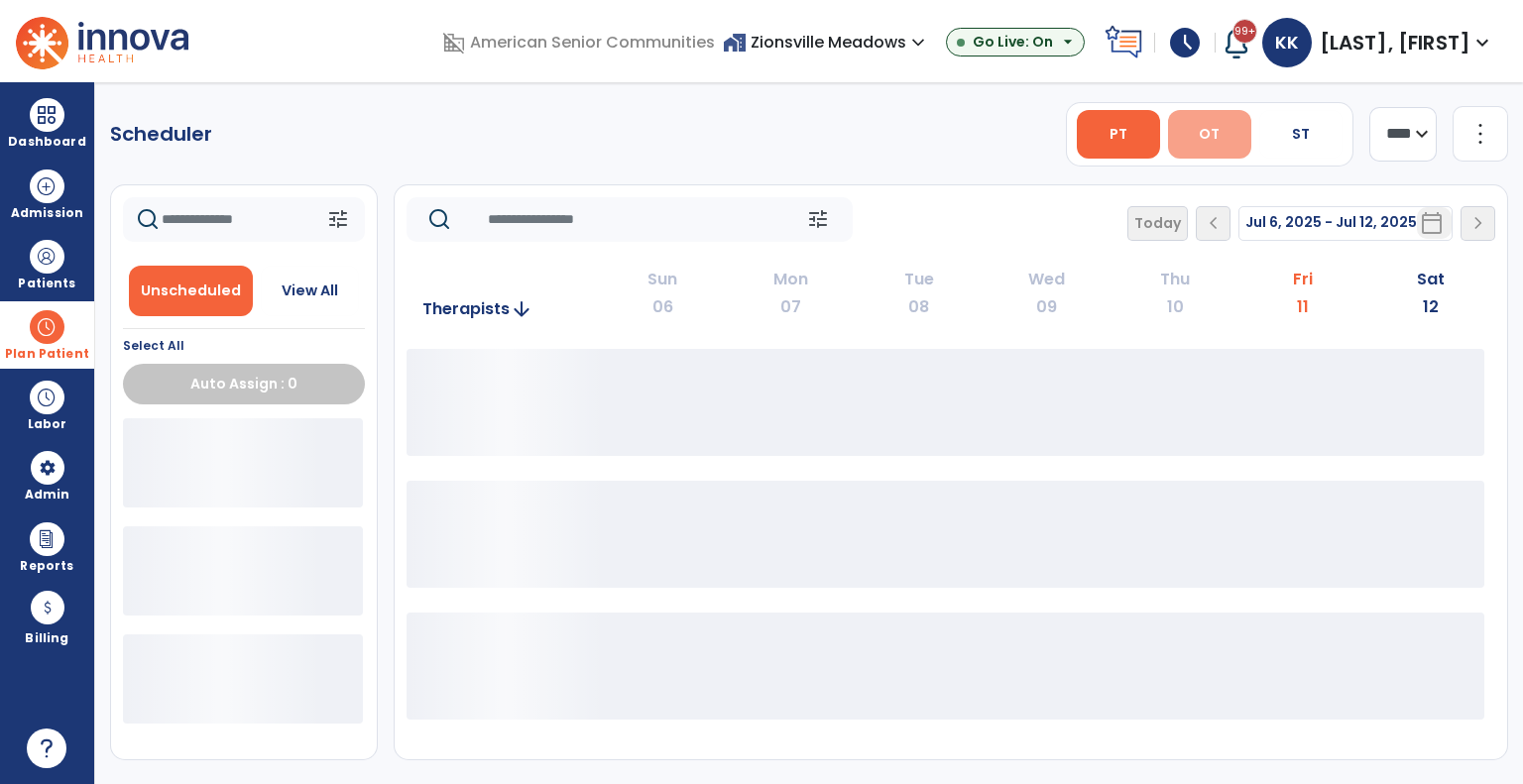 click on "OT" at bounding box center (1209, 134) 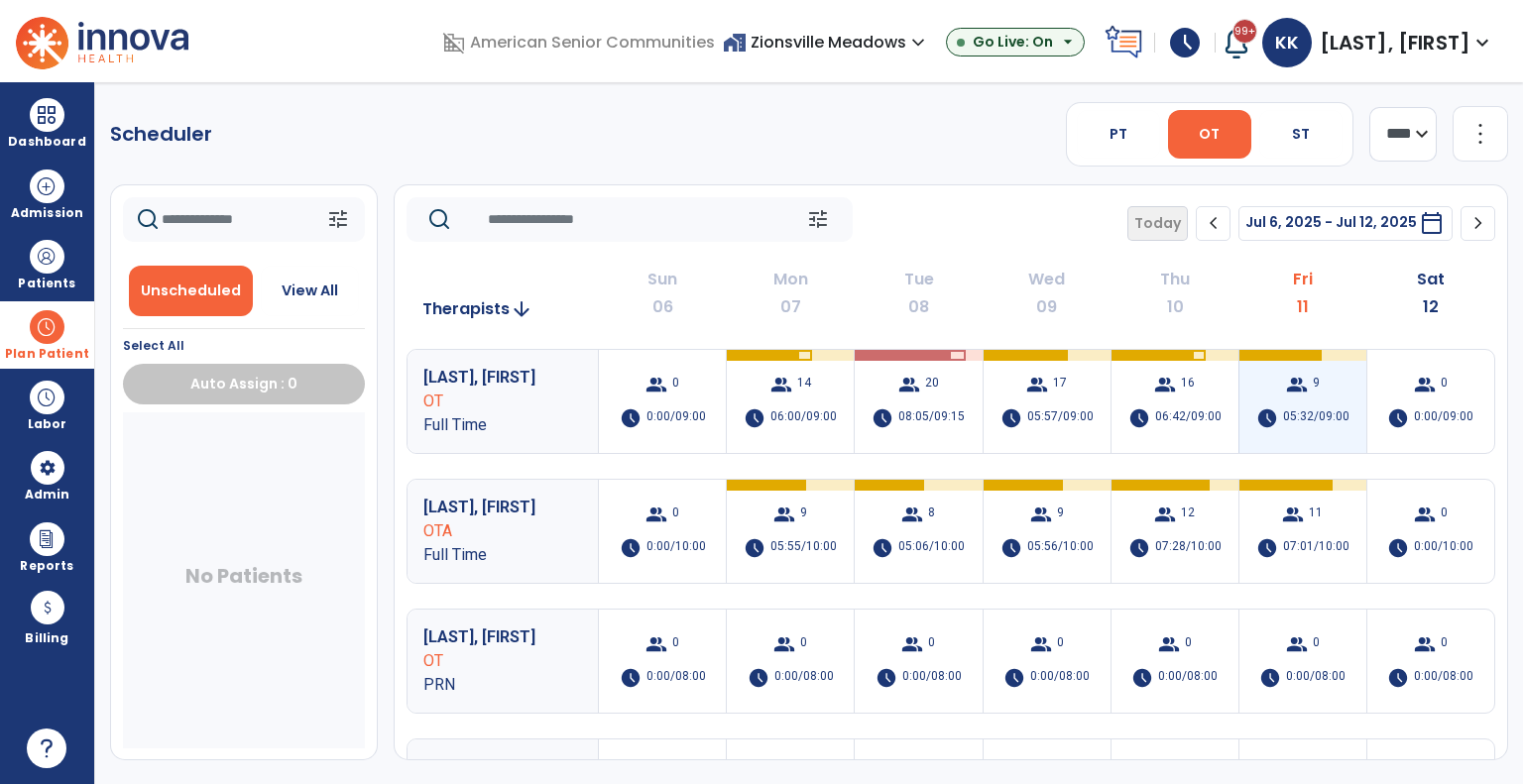 click on "05:32/09:00" at bounding box center (1316, 418) 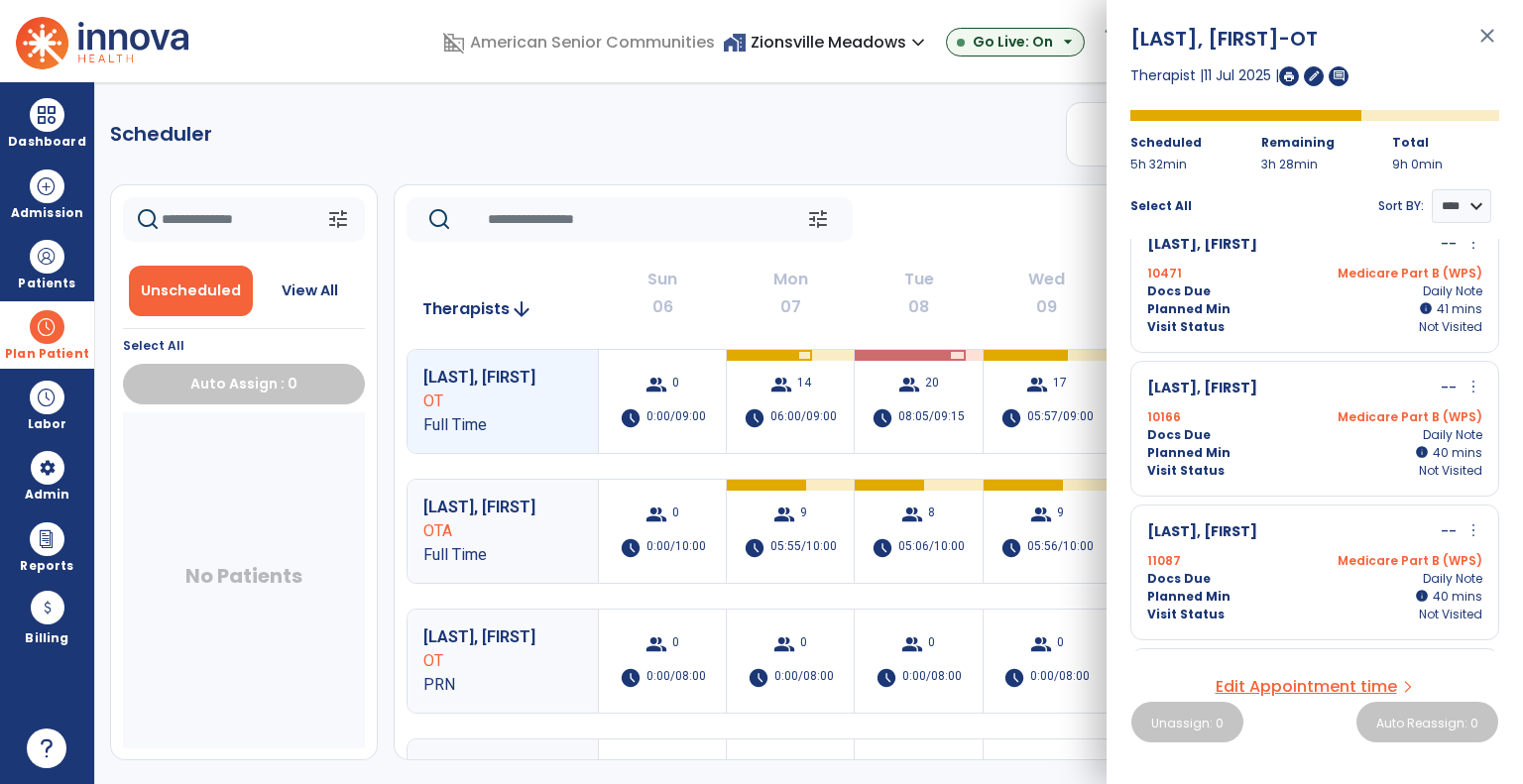 scroll, scrollTop: 32, scrollLeft: 0, axis: vertical 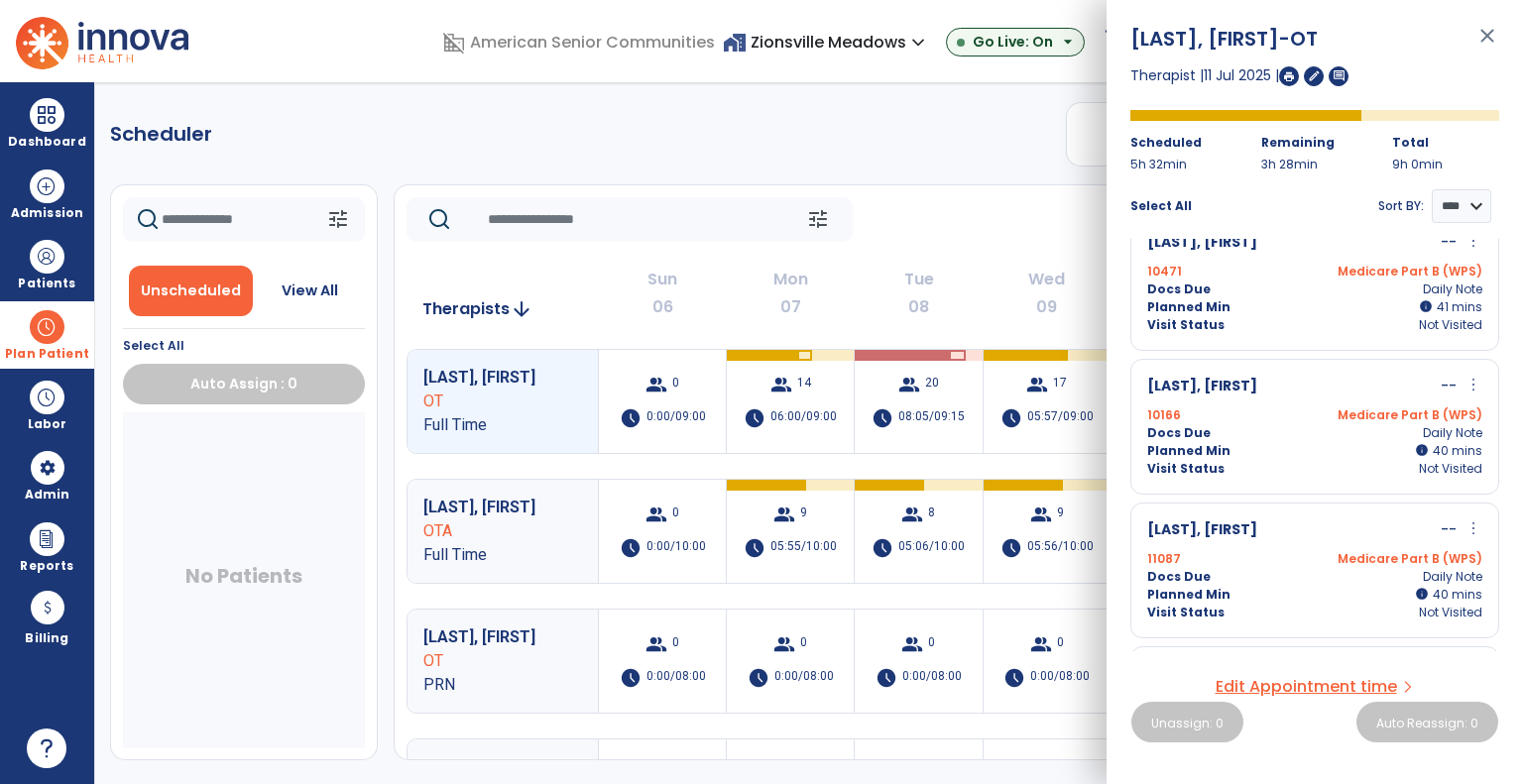 click on "Visit Status  Not Visited" at bounding box center (1315, 325) 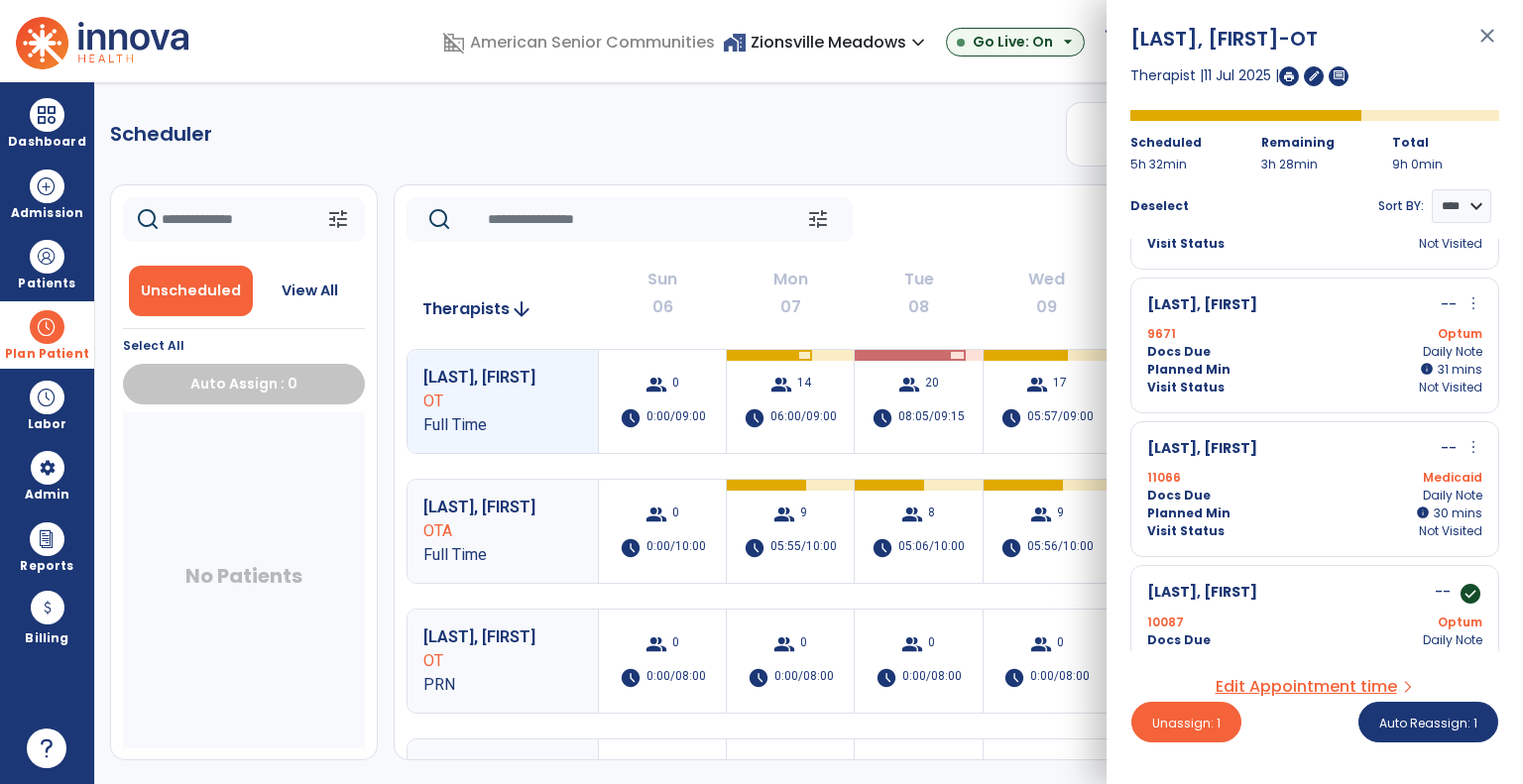 scroll, scrollTop: 831, scrollLeft: 0, axis: vertical 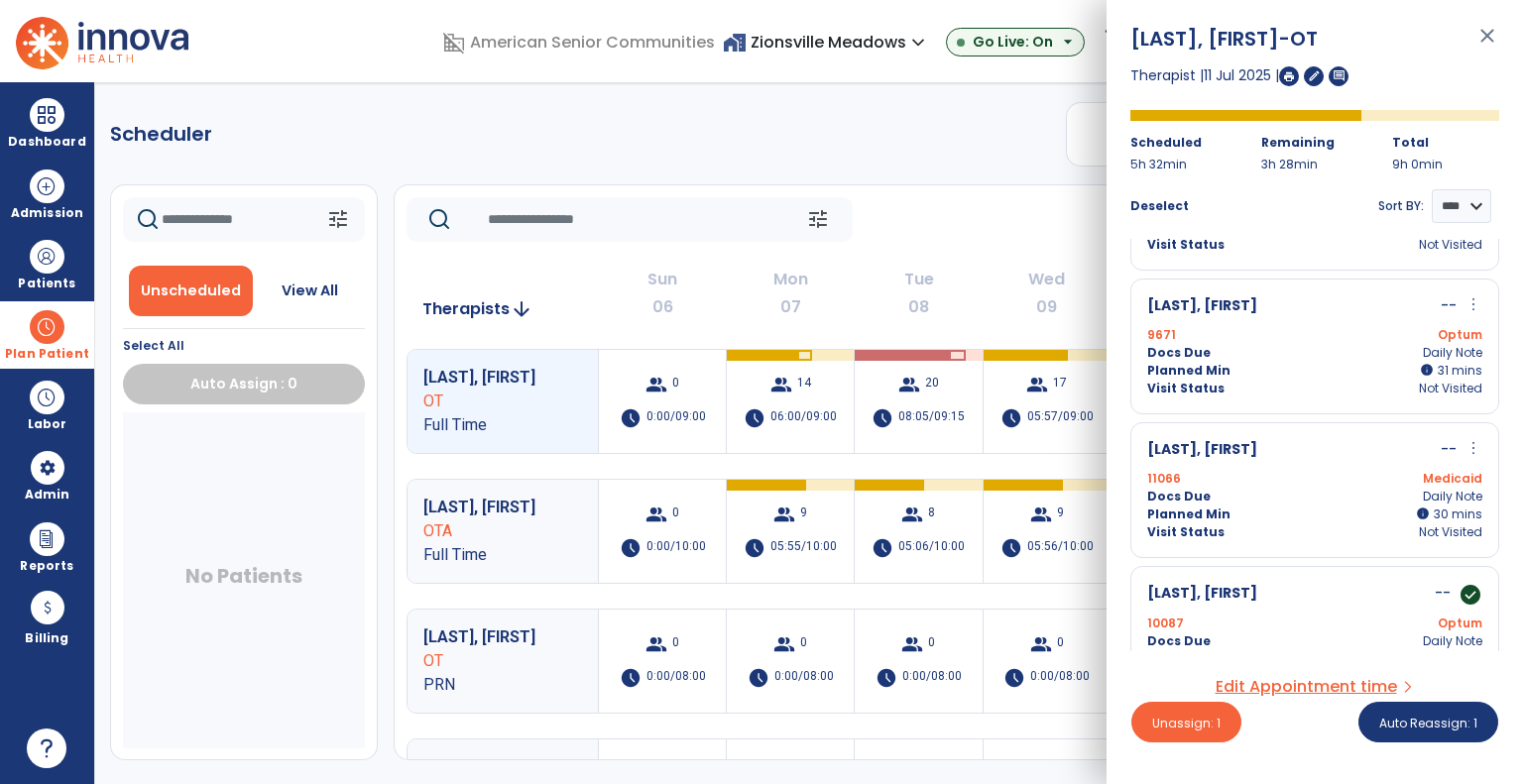 click on "Planned Min  info   30 I 30 mins" at bounding box center (1315, 514) 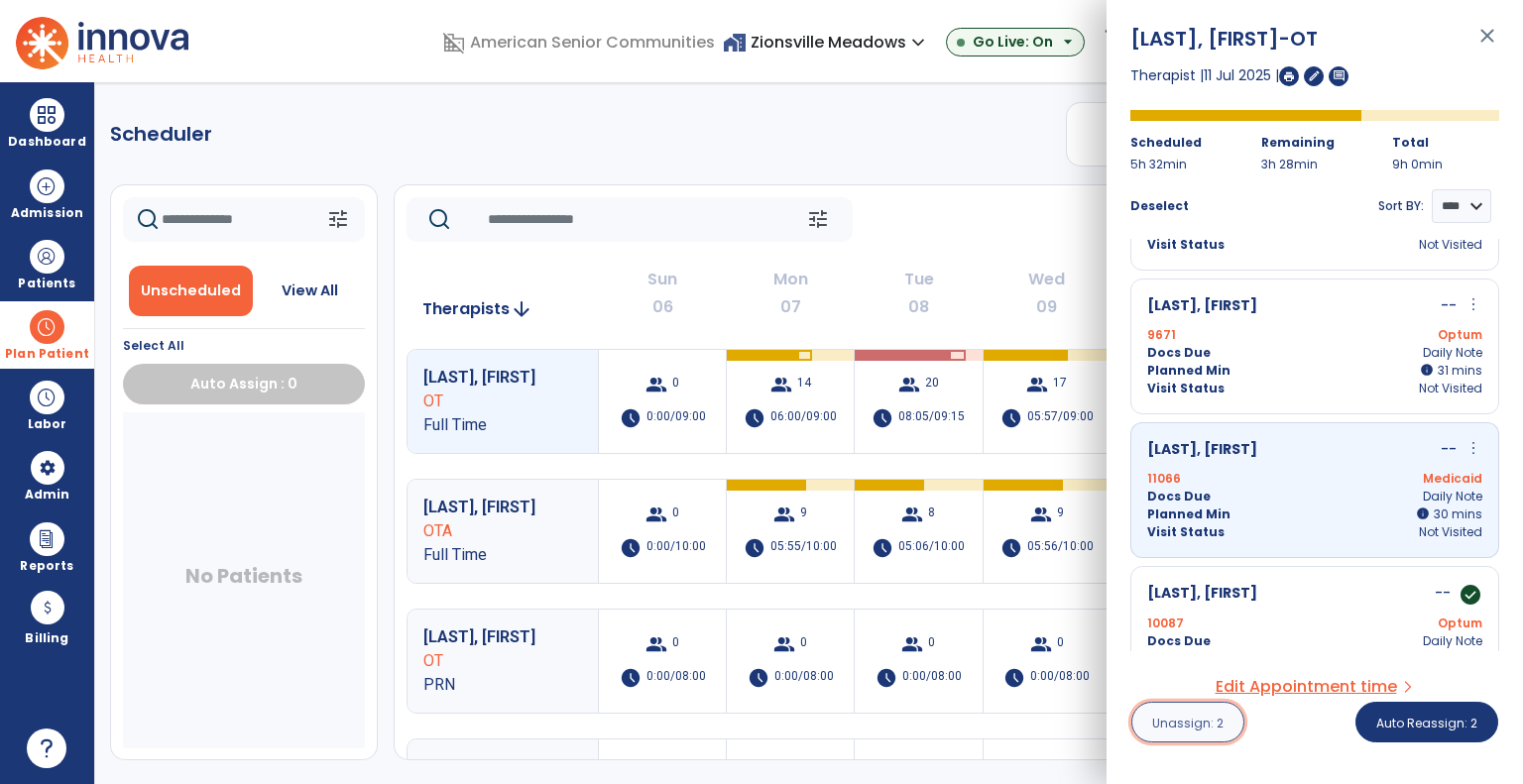 click on "Unassign: 2" at bounding box center (1188, 723) 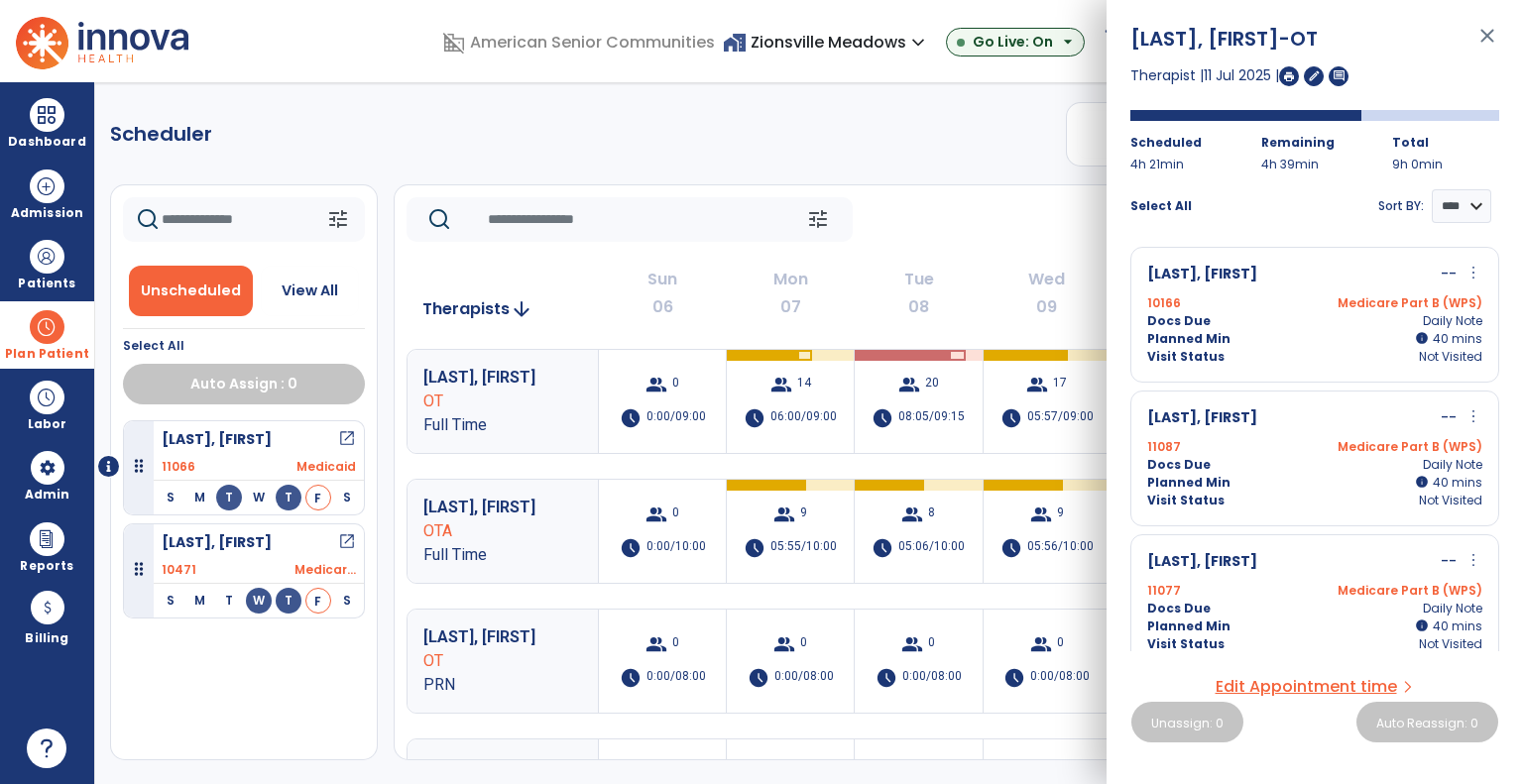 click on "tune   Today  chevron_left Jul 6, 2025 - Jul 12, 2025  *********  calendar_today  chevron_right" 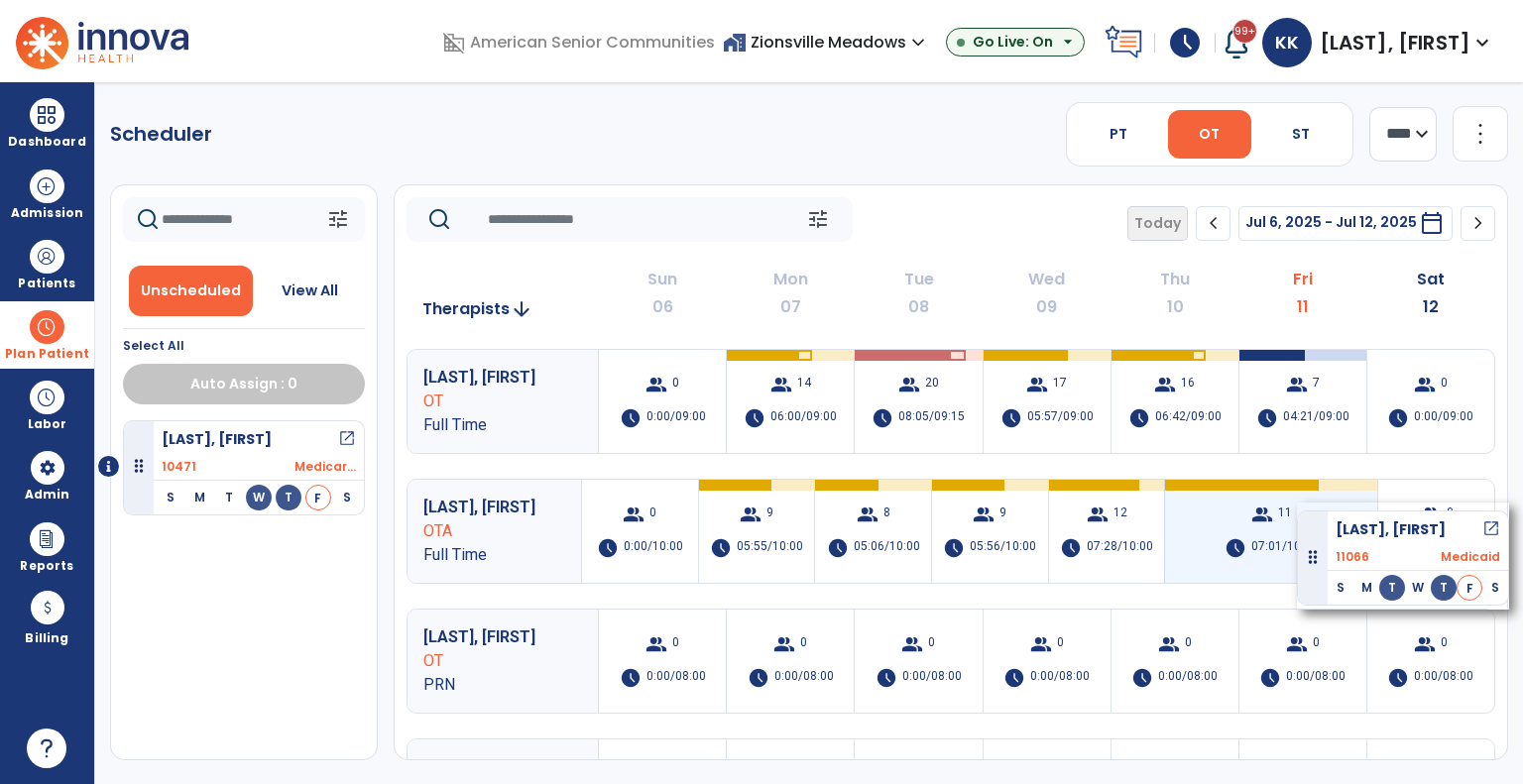 drag, startPoint x: 319, startPoint y: 468, endPoint x: 1297, endPoint y: 508, distance: 978.81765 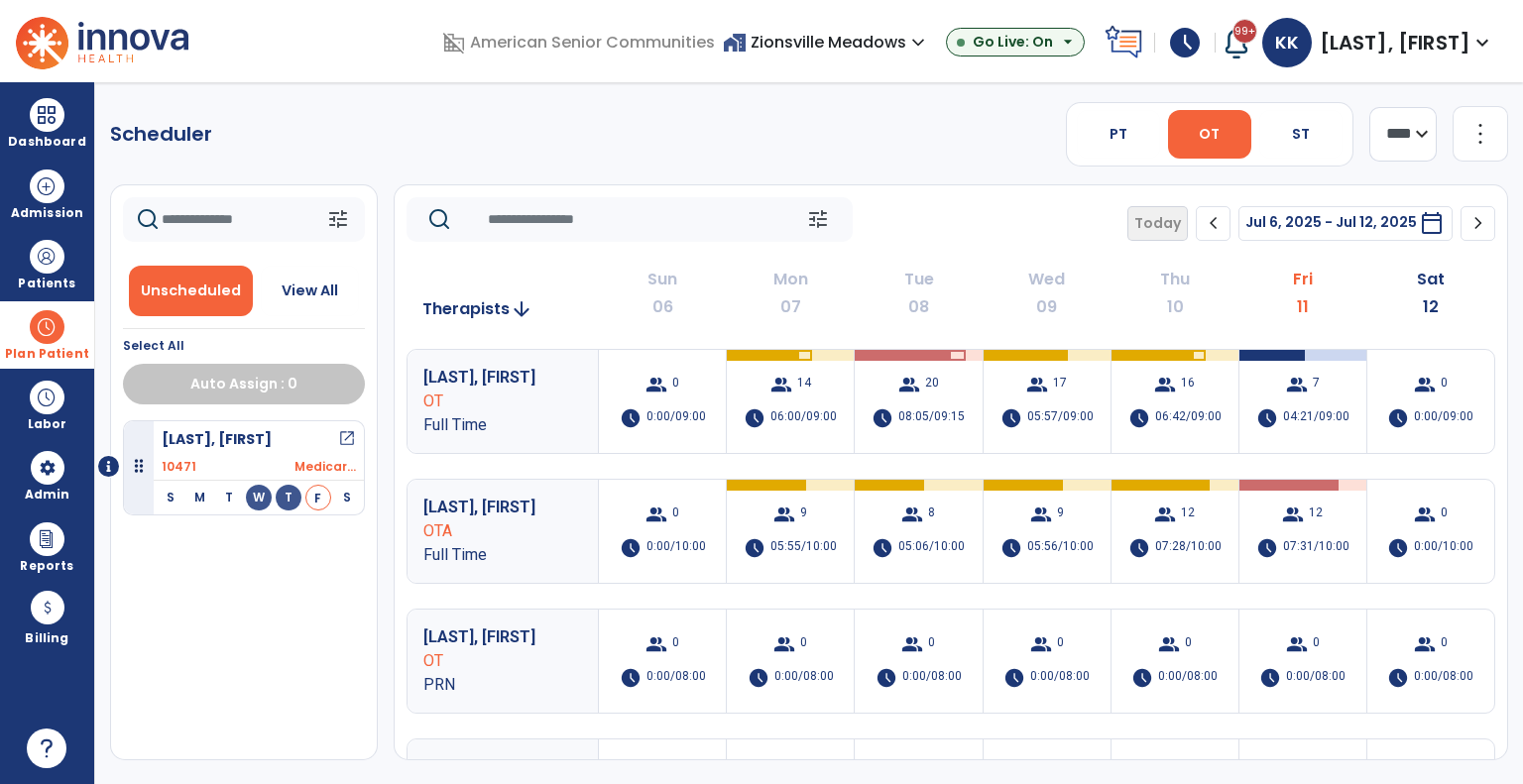 drag, startPoint x: 242, startPoint y: 551, endPoint x: 245, endPoint y: 540, distance: 11.401754 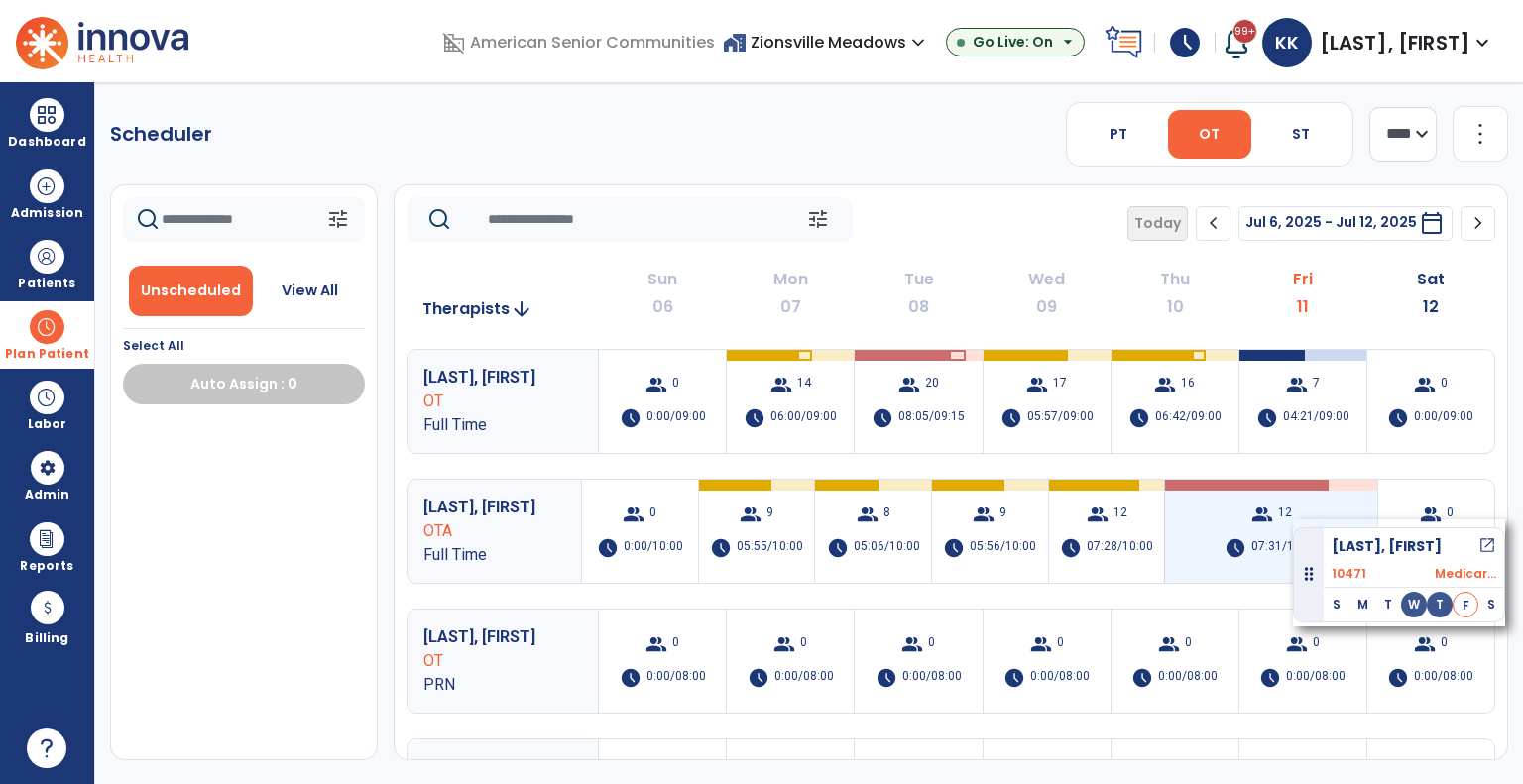 drag, startPoint x: 237, startPoint y: 495, endPoint x: 1297, endPoint y: 519, distance: 1060.2717 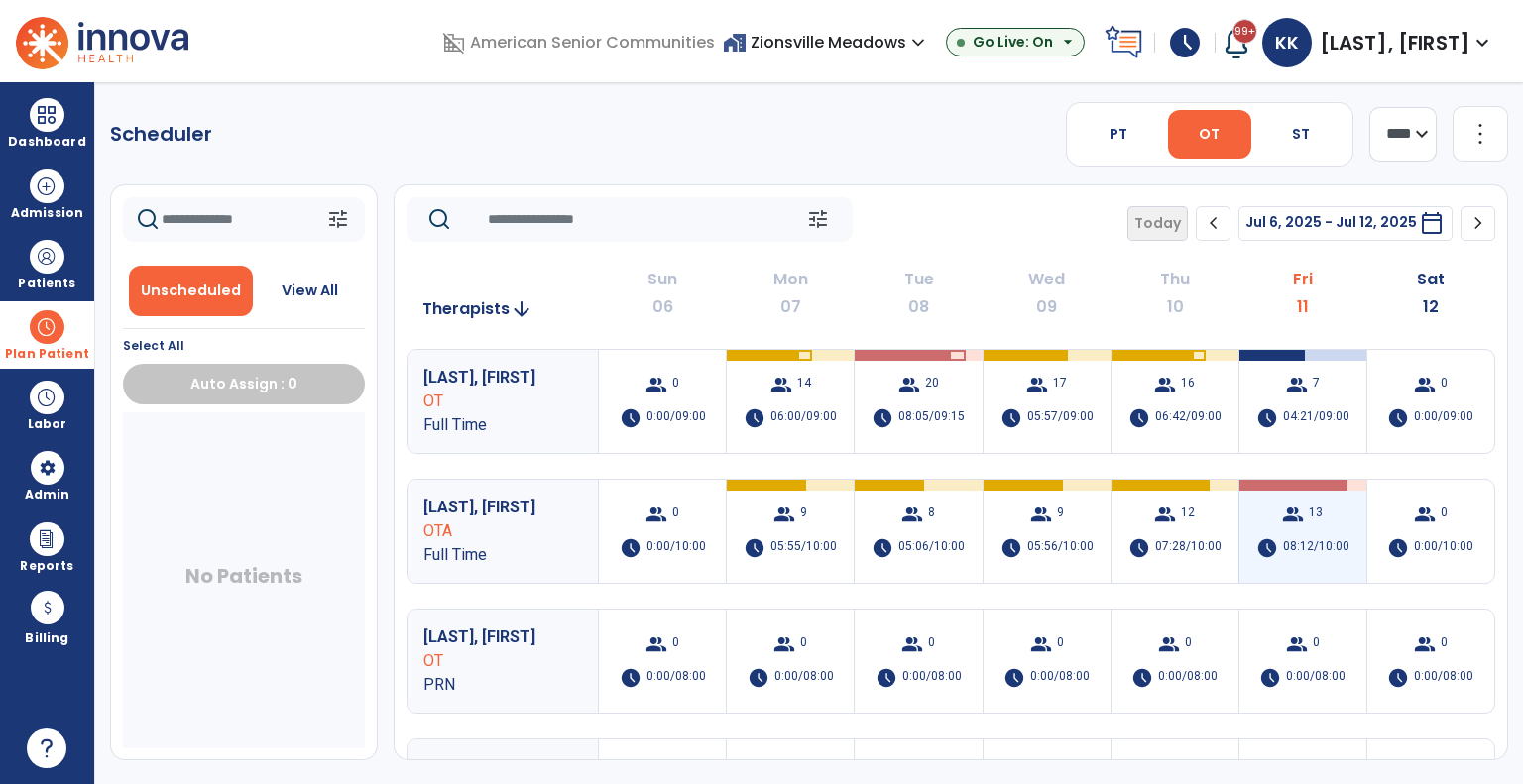 click on "13" at bounding box center [1316, 514] 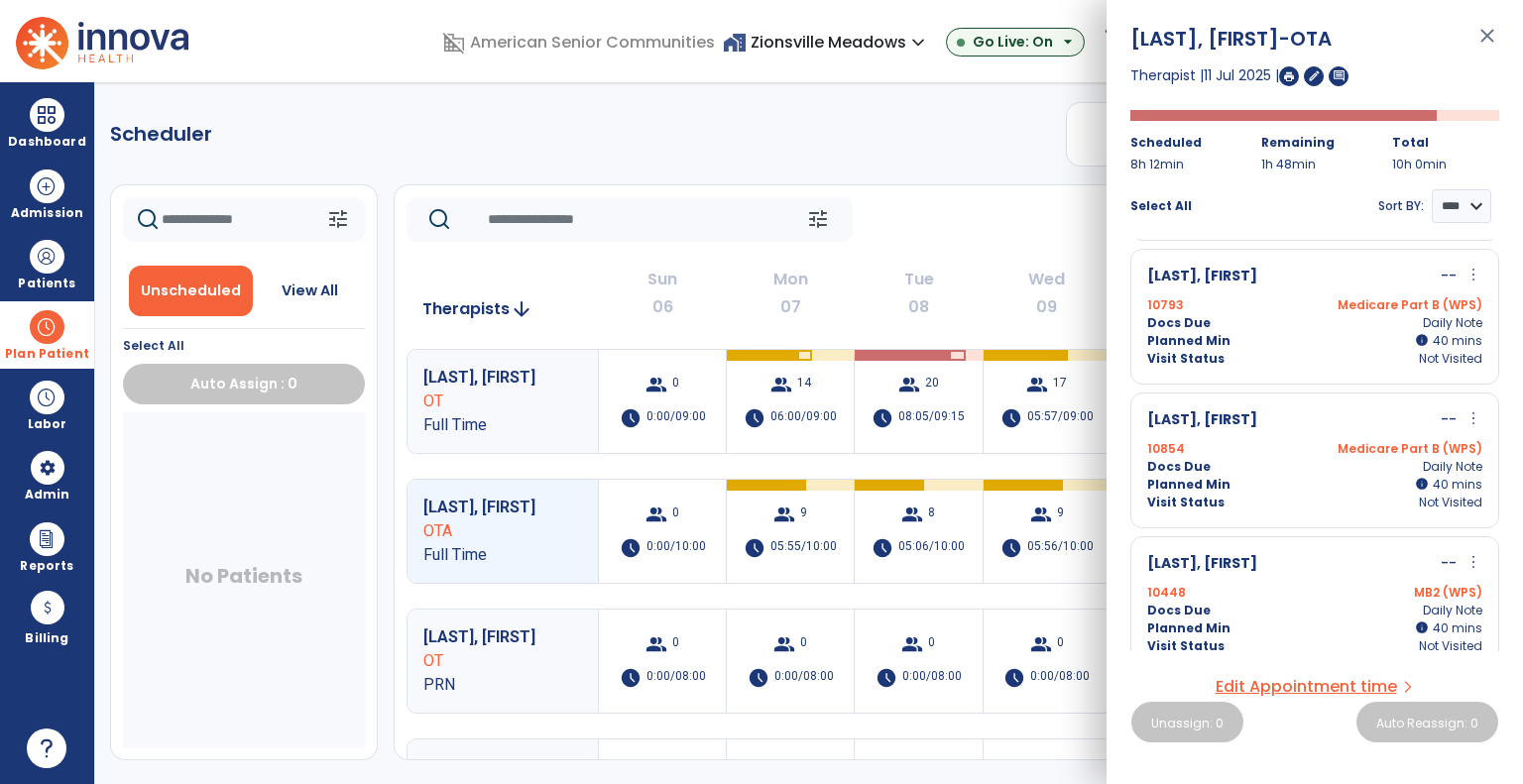 scroll, scrollTop: 756, scrollLeft: 0, axis: vertical 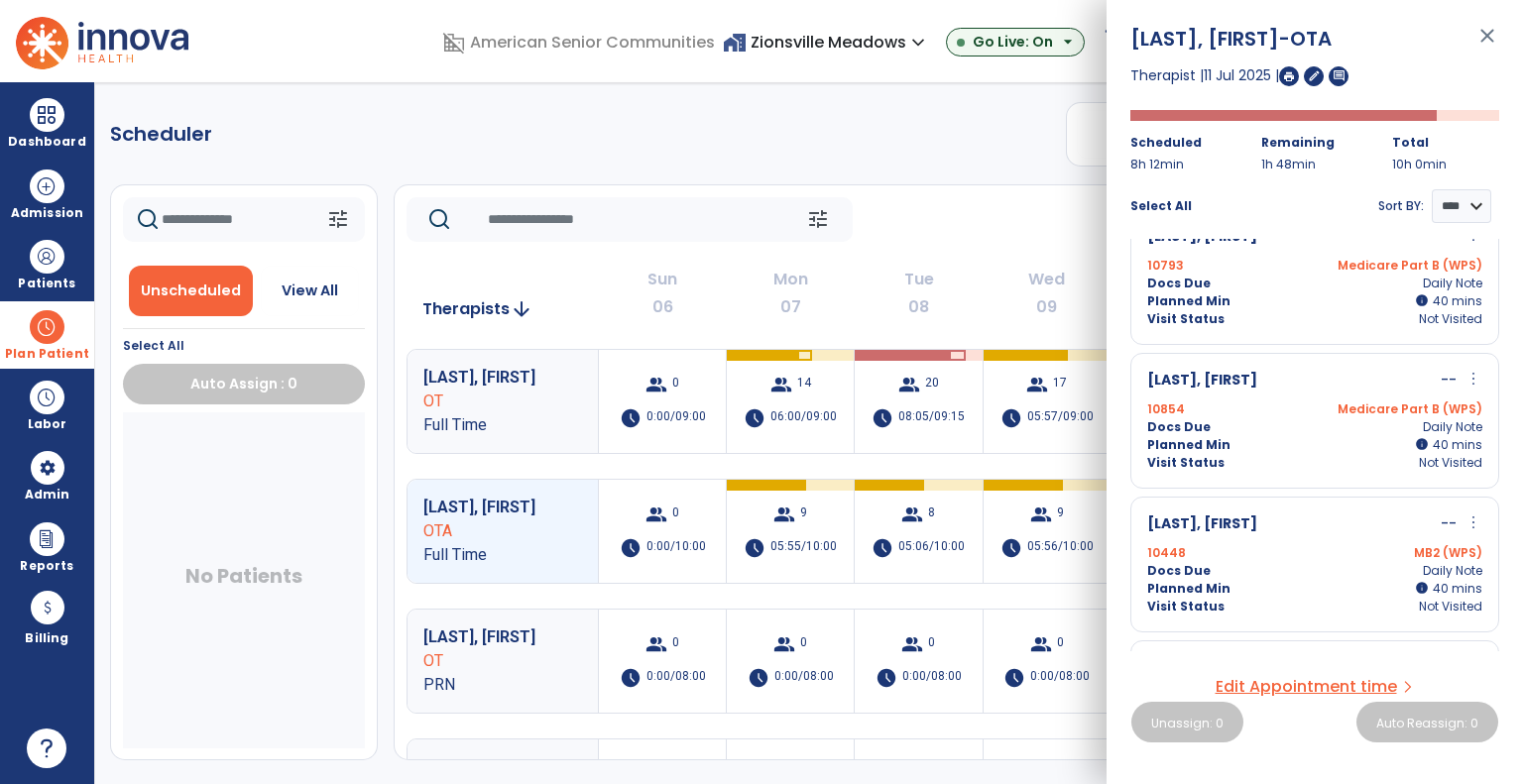 click on "Planned Min  info   40 I 40 mins" at bounding box center [1315, 445] 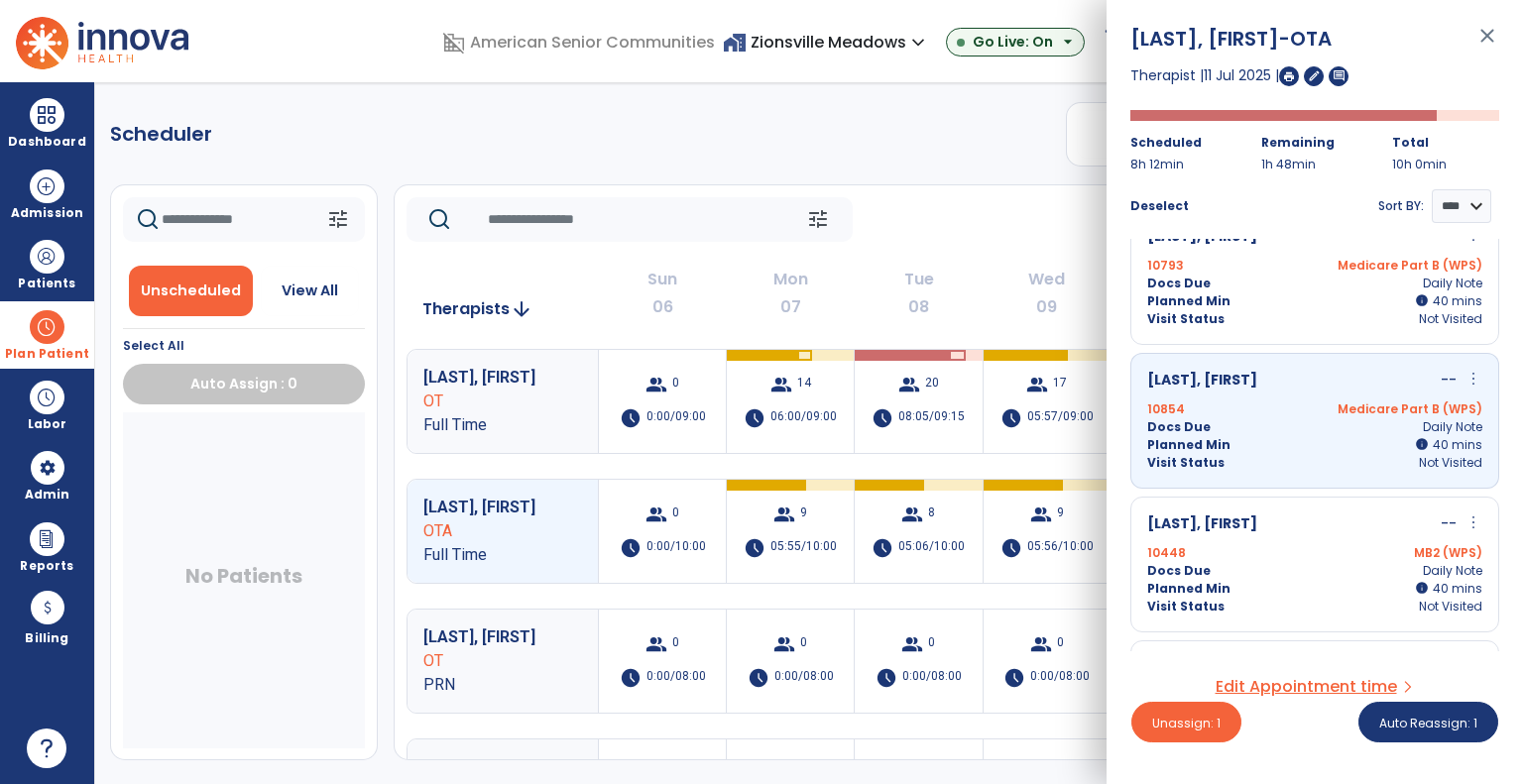 click on "10448 MB2 (WPS)" at bounding box center (1315, 553) 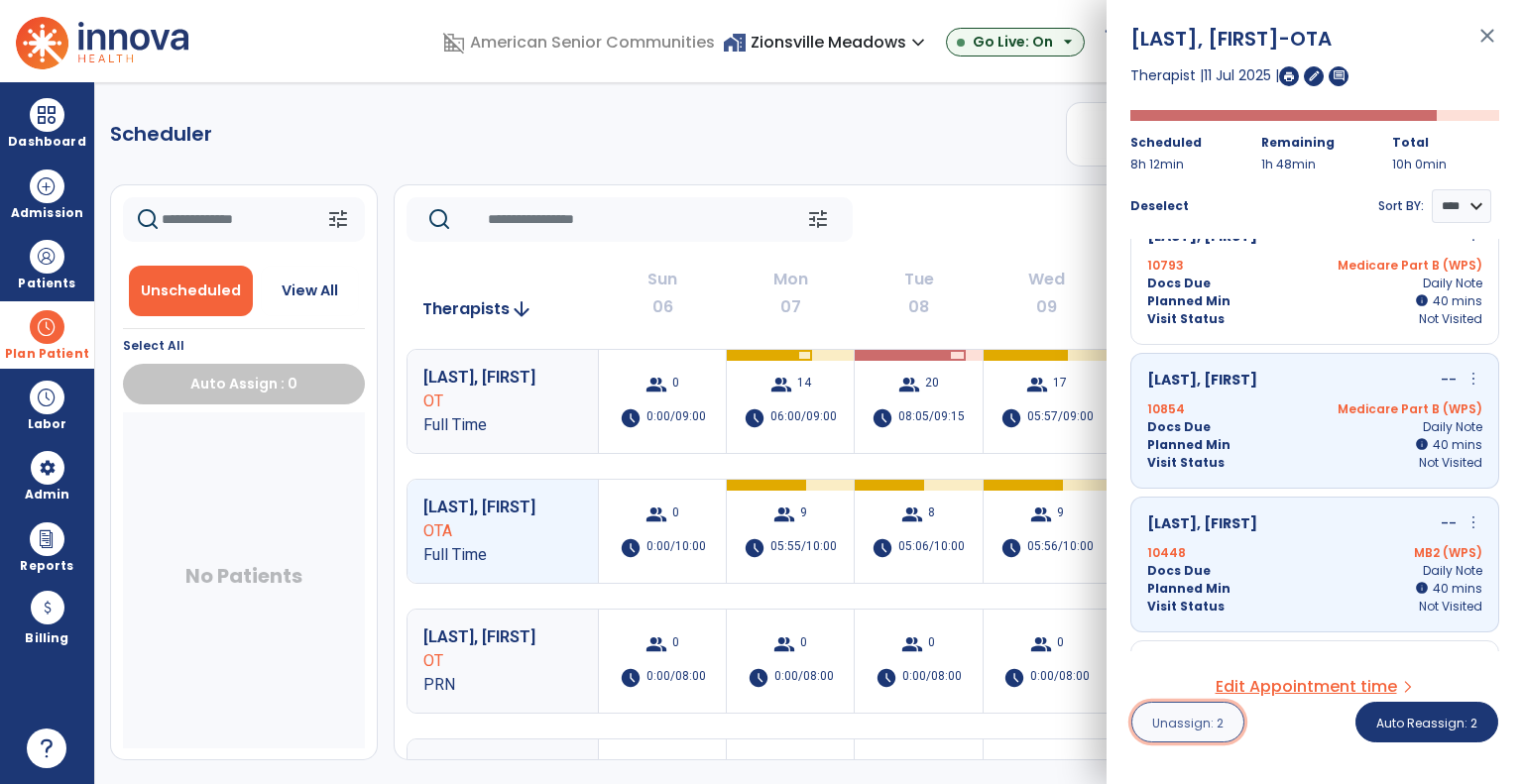 click on "Unassign: 2" at bounding box center (1188, 723) 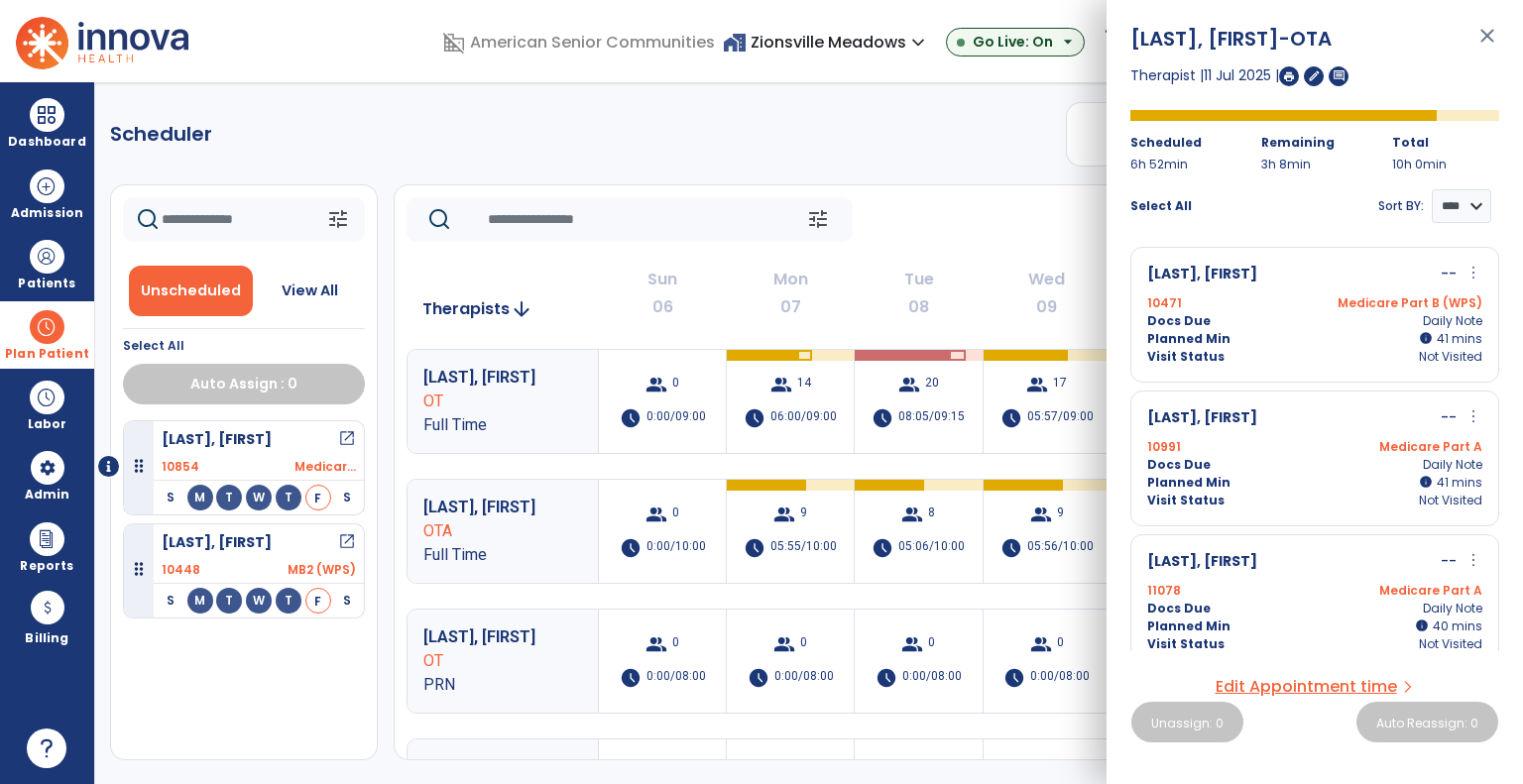 click on "tune   Today  chevron_left Jul 6, 2025 - Jul 12, 2025  *********  calendar_today  chevron_right" 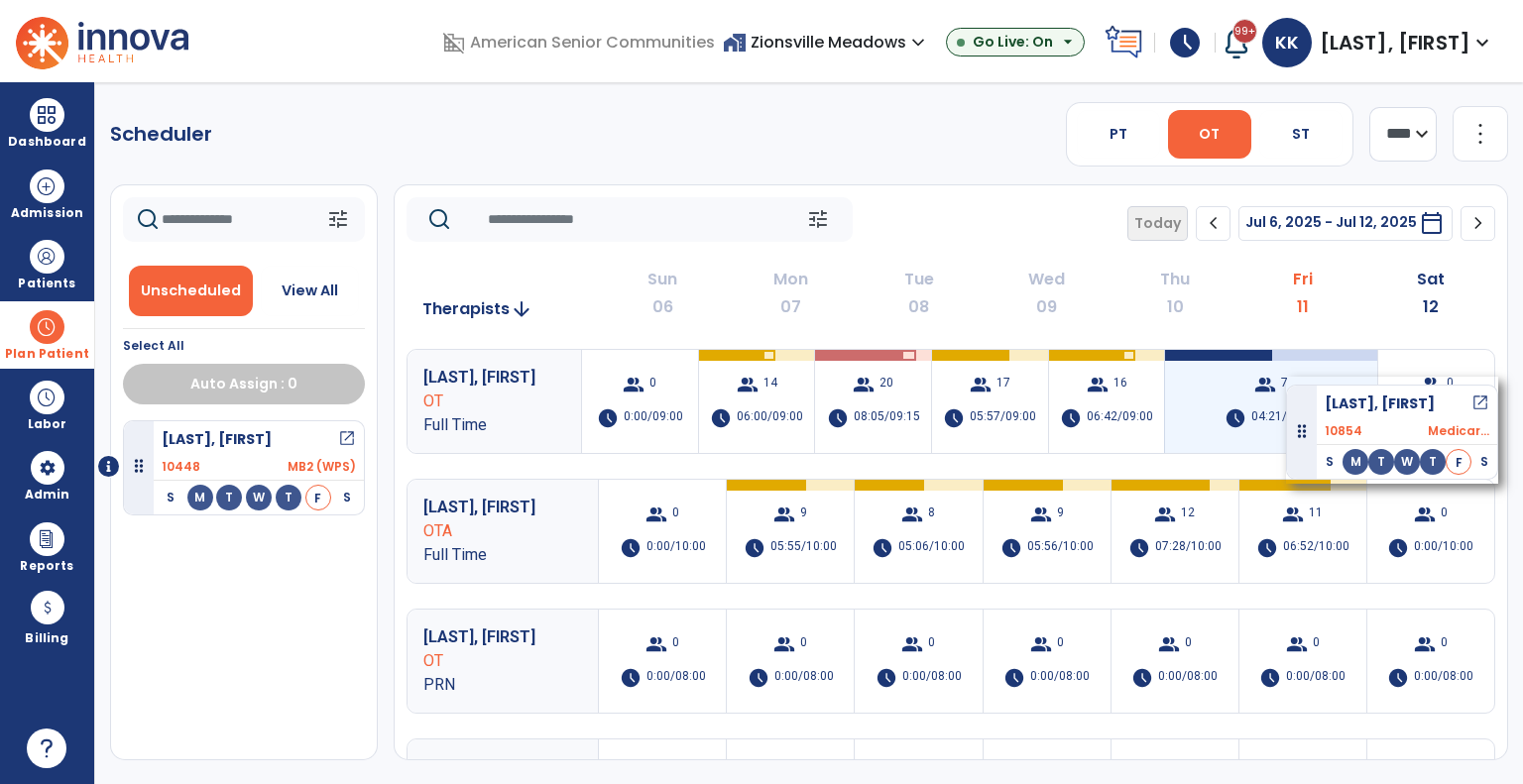 drag, startPoint x: 336, startPoint y: 448, endPoint x: 1297, endPoint y: 378, distance: 963.54605 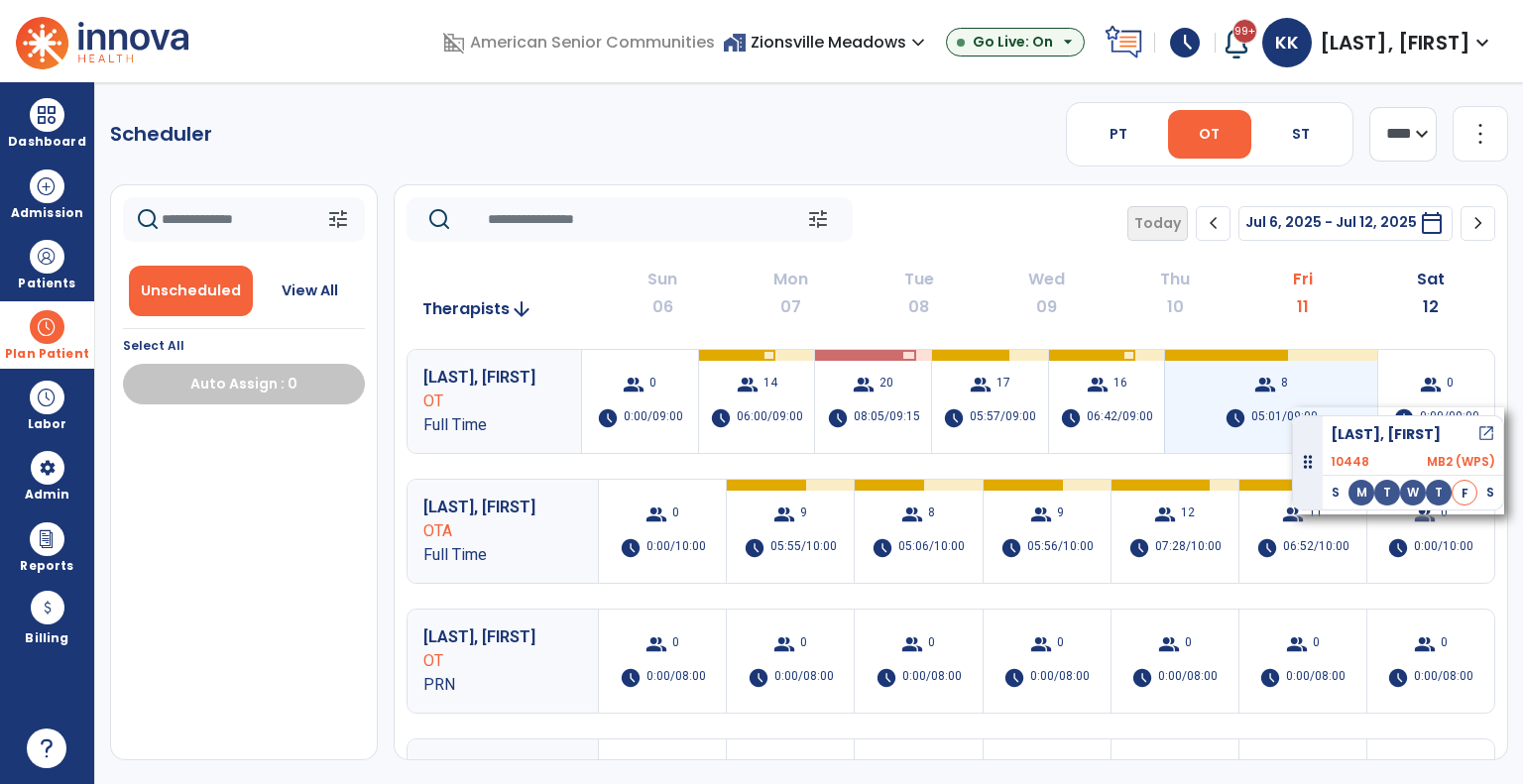 drag, startPoint x: 251, startPoint y: 471, endPoint x: 1292, endPoint y: 403, distance: 1043.2186 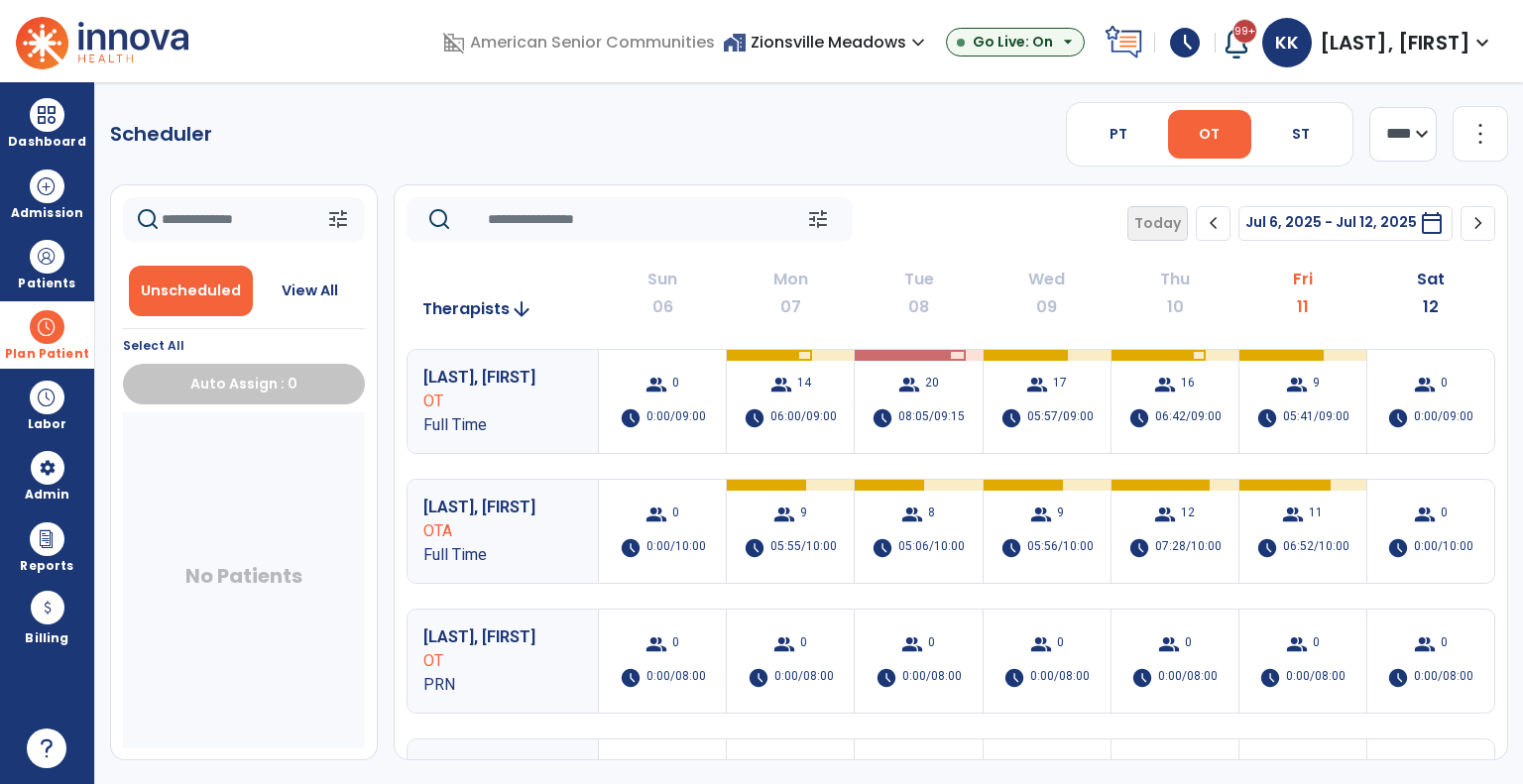 click on "home_work   Zionsville Meadows   expand_more" at bounding box center [826, 42] 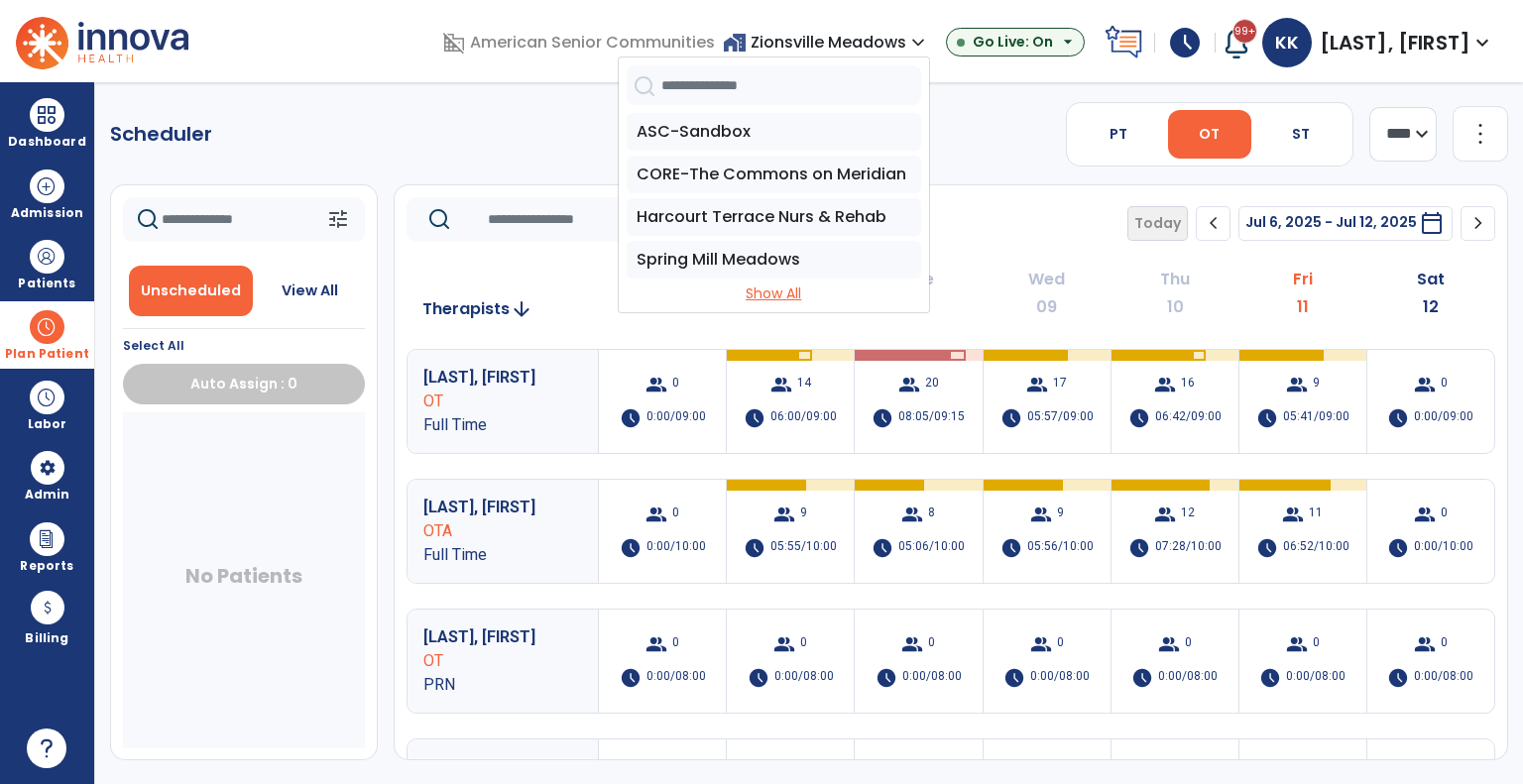 click on "Show All" at bounding box center [773, 293] 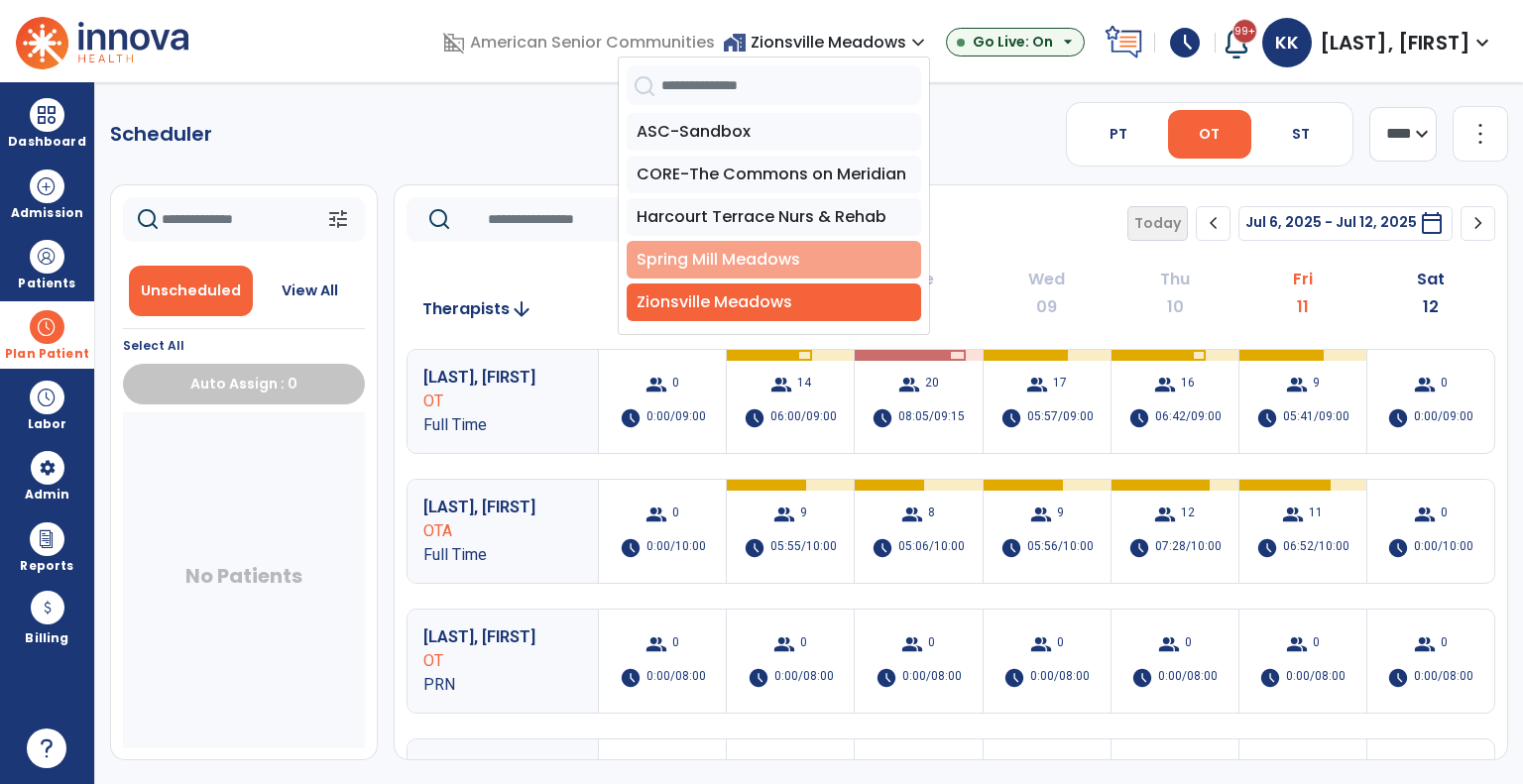 click on "Spring Mill Meadows" at bounding box center [773, 260] 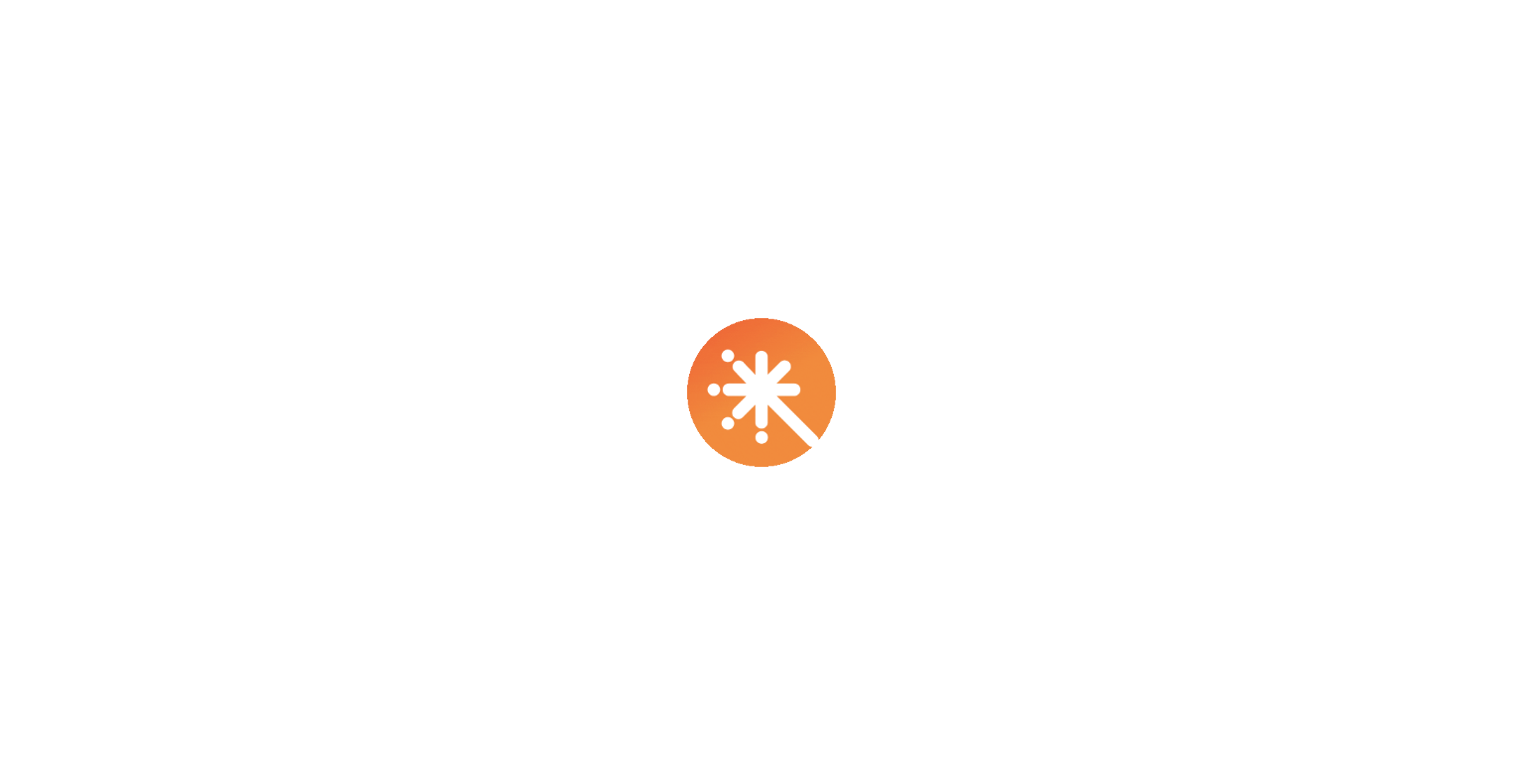 scroll, scrollTop: 0, scrollLeft: 0, axis: both 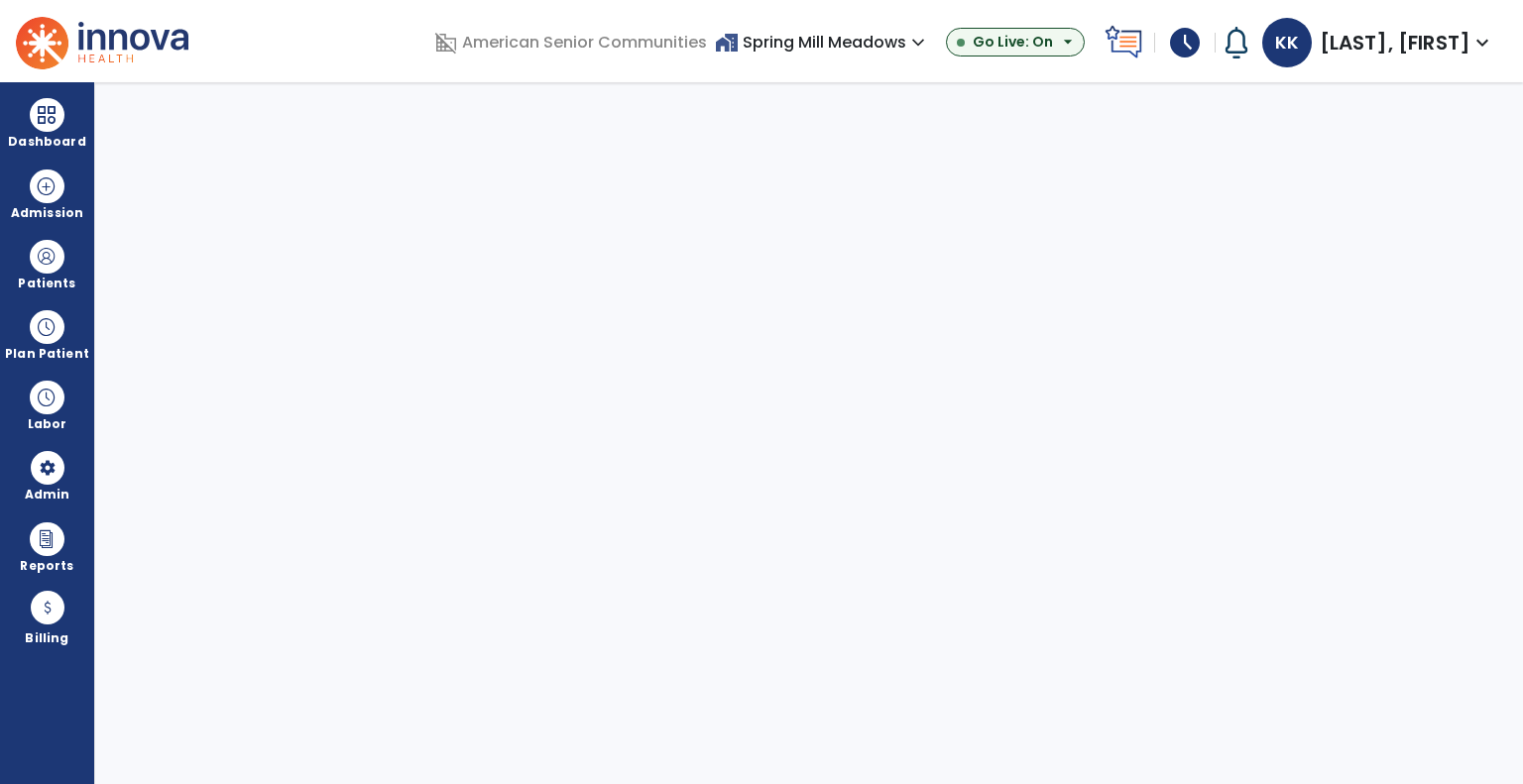 select on "***" 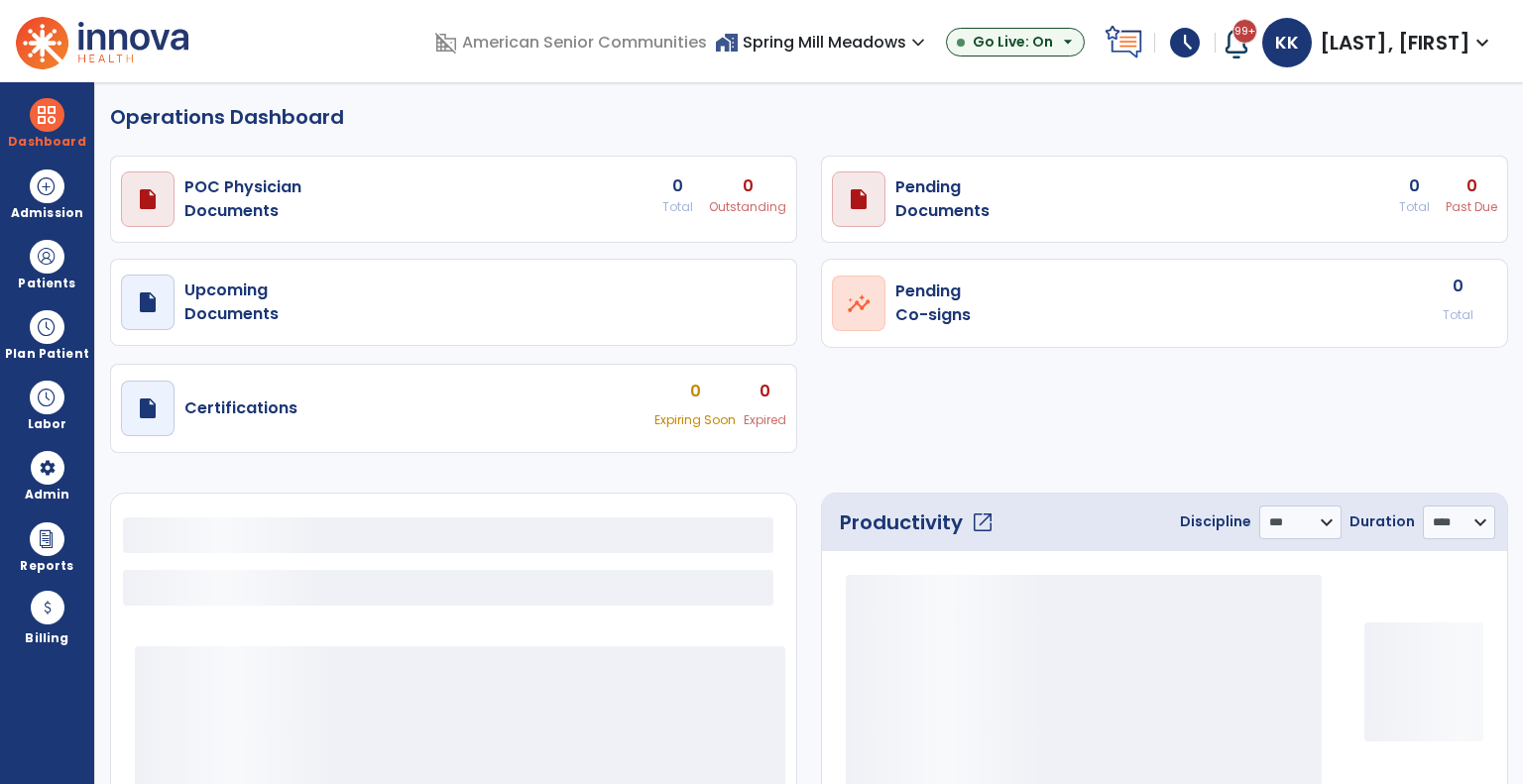 select on "***" 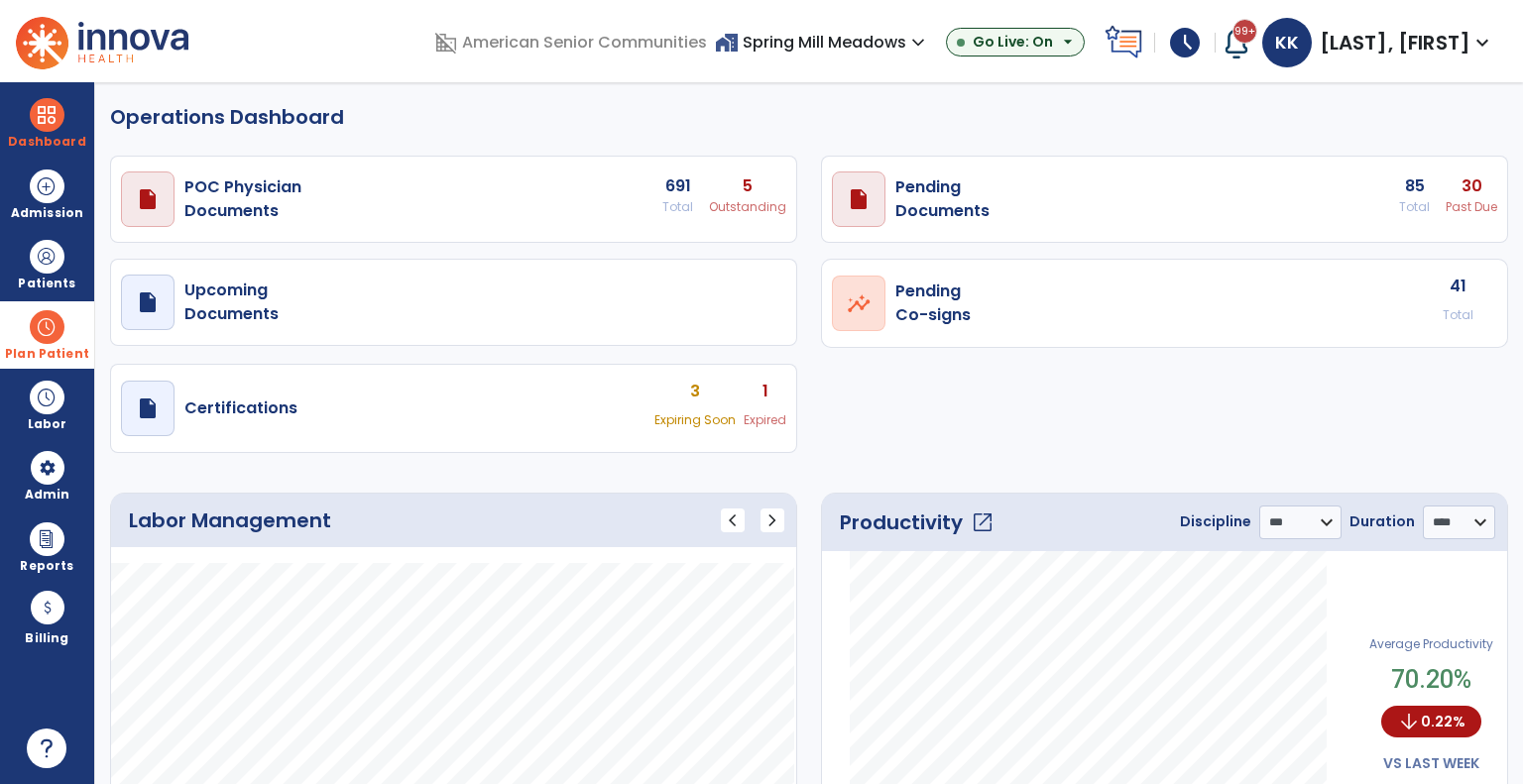 click at bounding box center [47, 327] 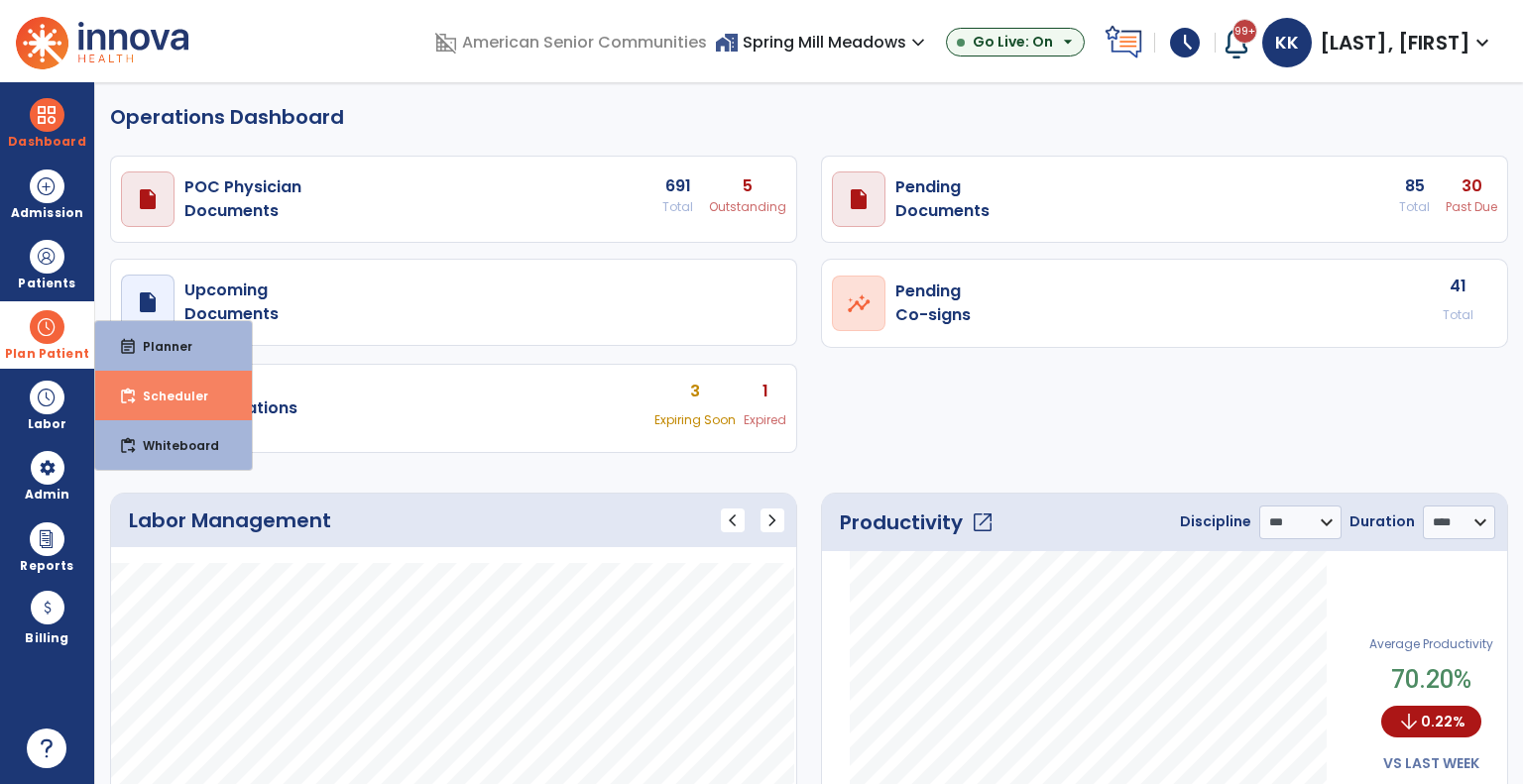 click on "Scheduler" at bounding box center [168, 395] 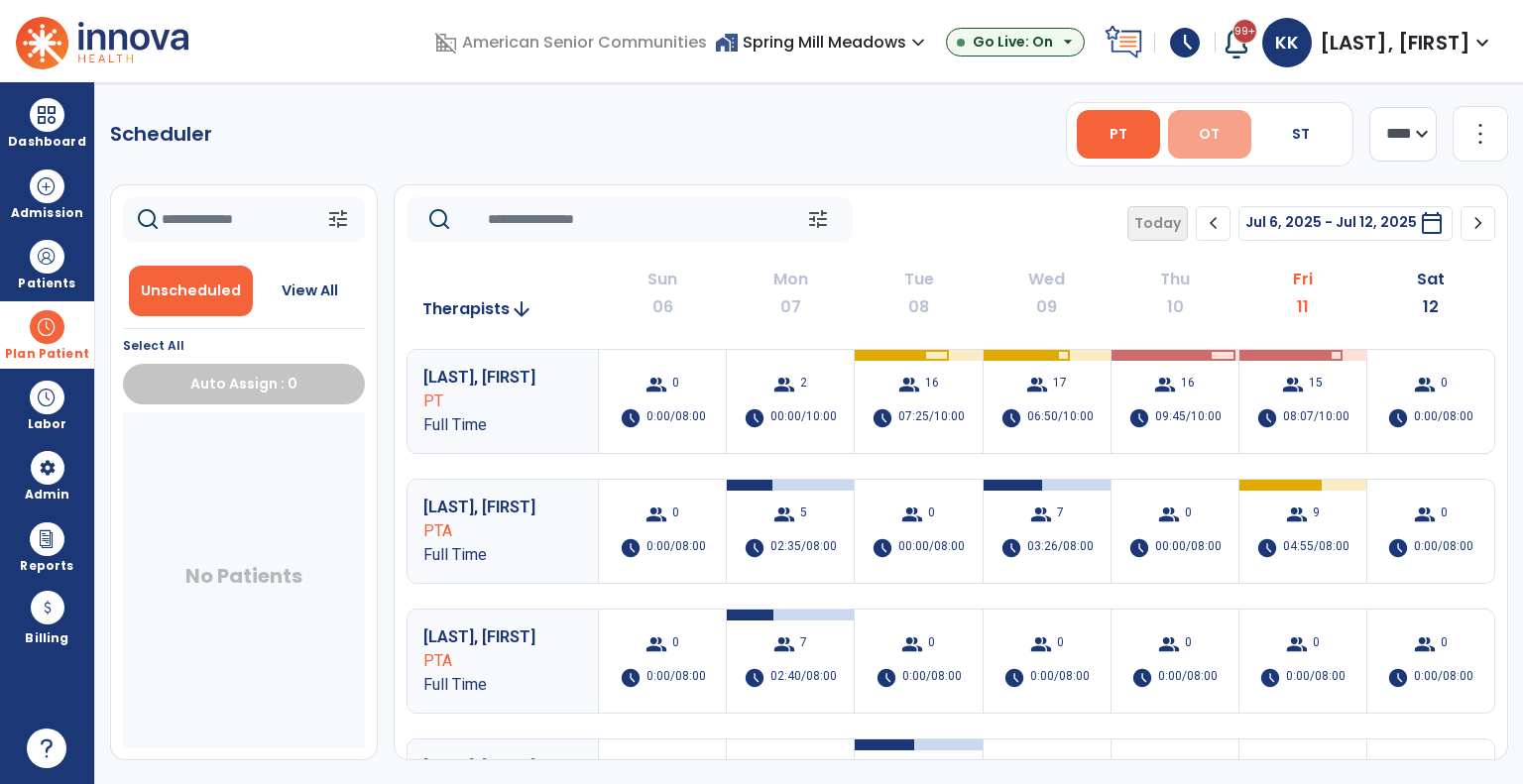 click on "OT" at bounding box center [1210, 134] 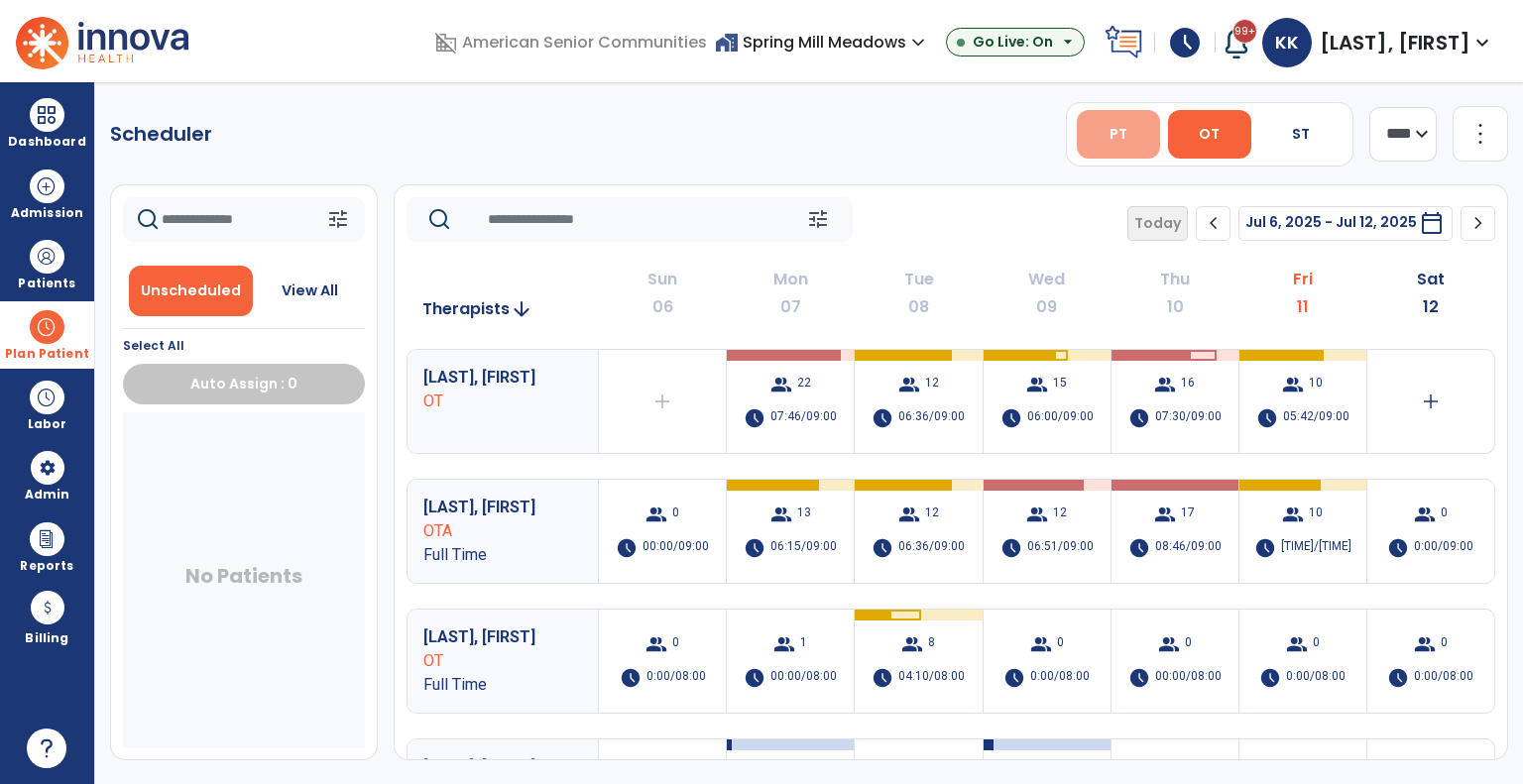 click on "PT" at bounding box center [1118, 134] 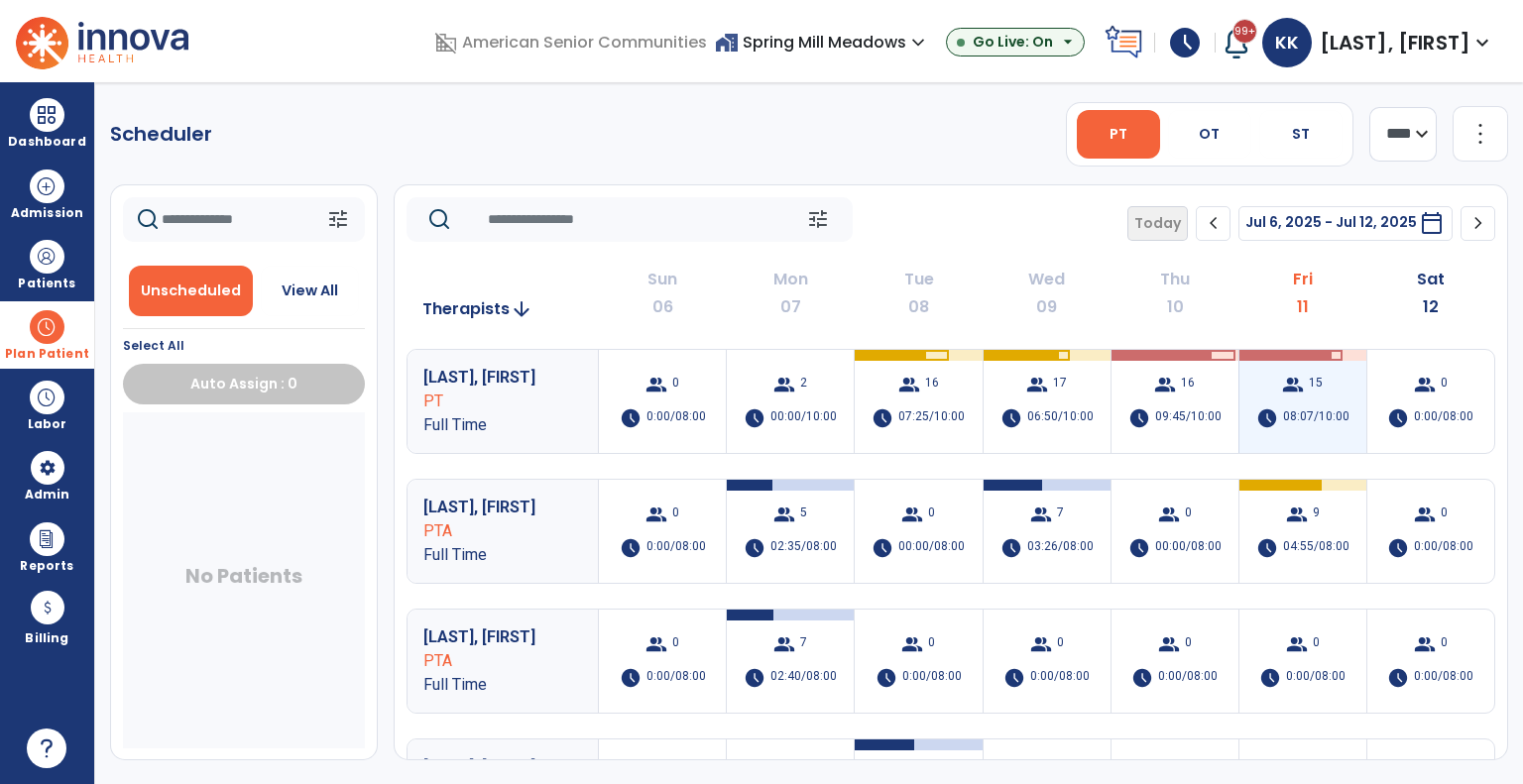 click on "group  15  schedule  08:07/10:00" at bounding box center [1303, 401] 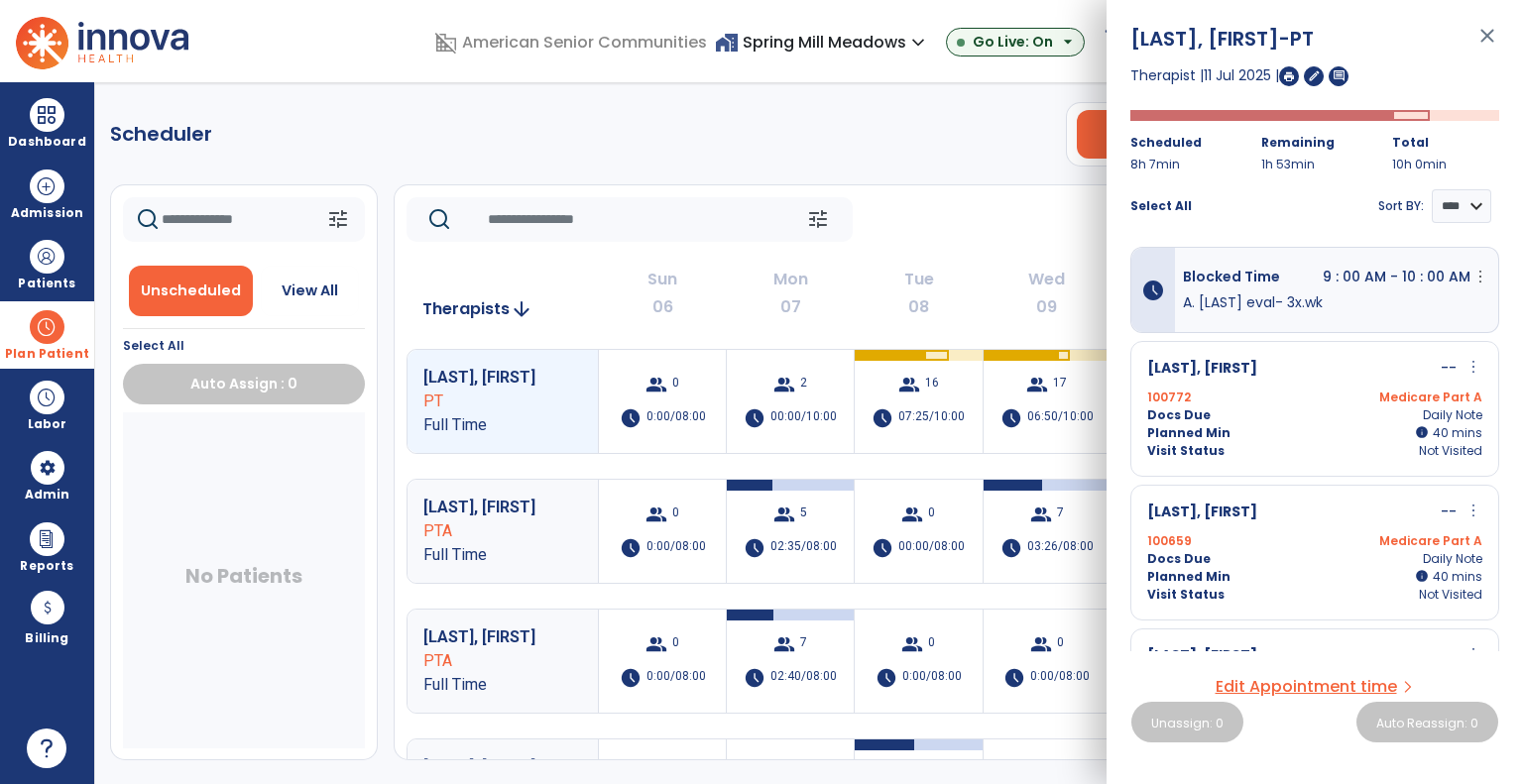 click on "tune   Today  chevron_left Jul 6, 2025 - Jul 12, 2025  *********  calendar_today  chevron_right" 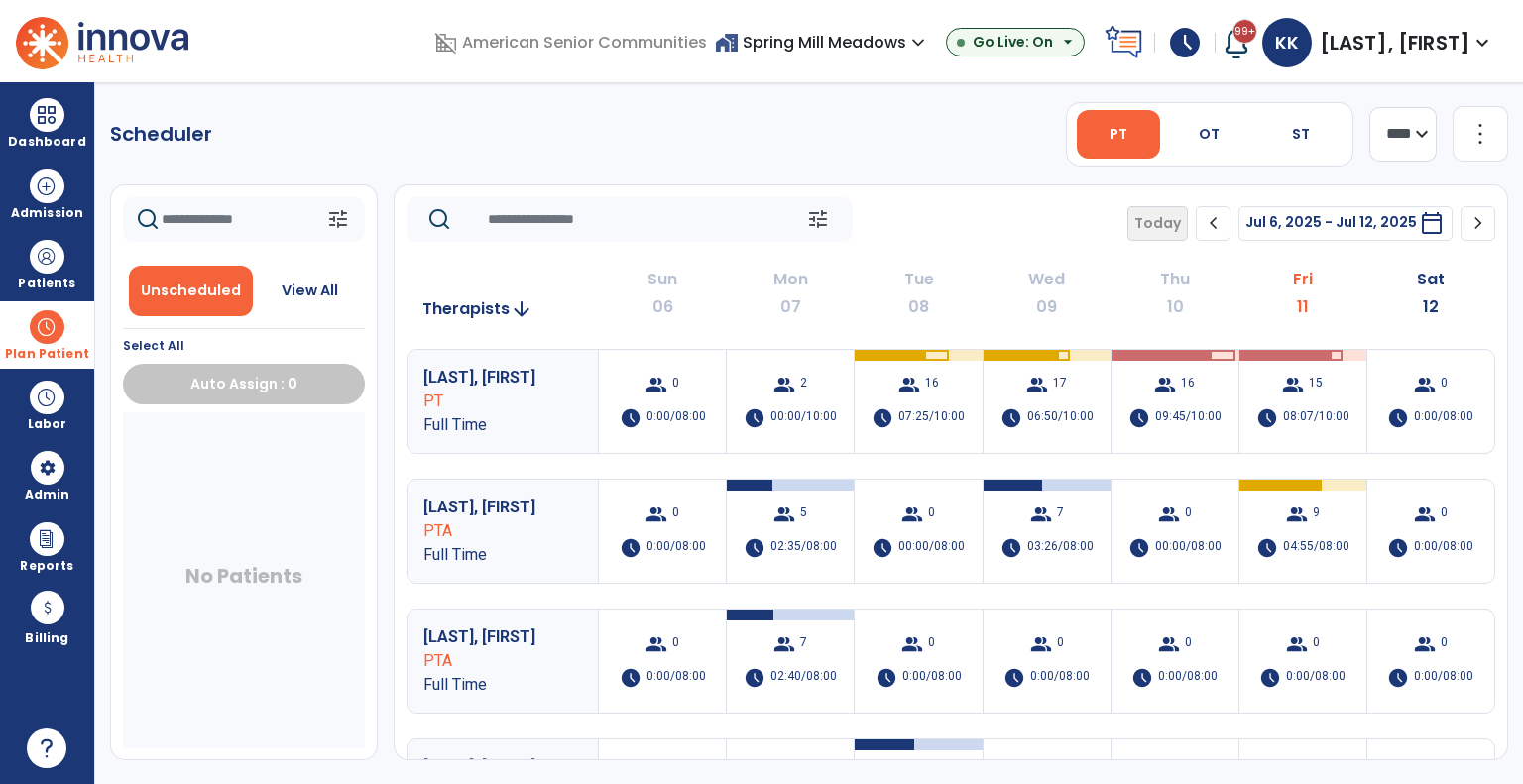 click on "home_work   Spring Mill Meadows   expand_more" at bounding box center (822, 42) 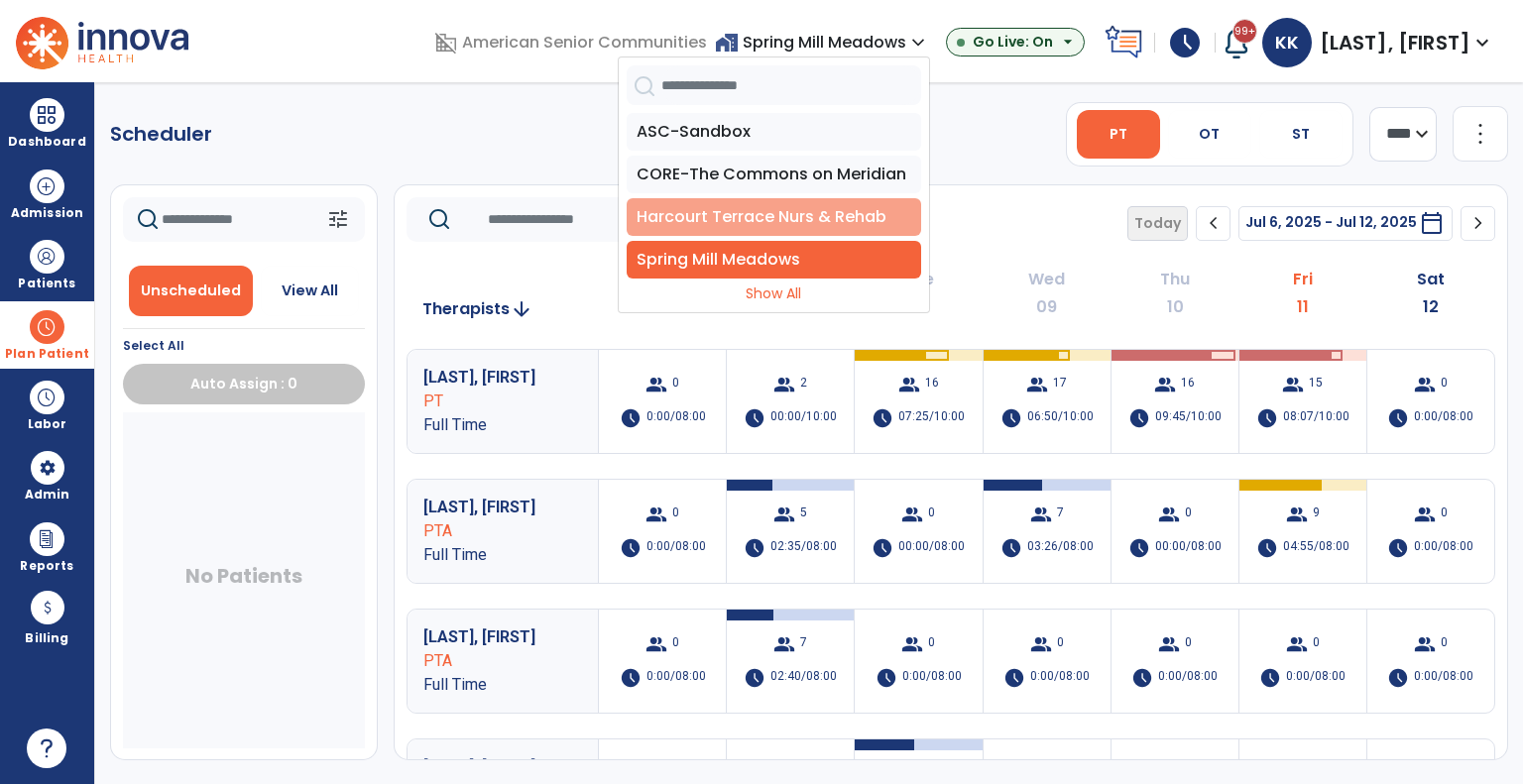 click on "Harcourt Terrace Nurs & Rehab" at bounding box center (773, 217) 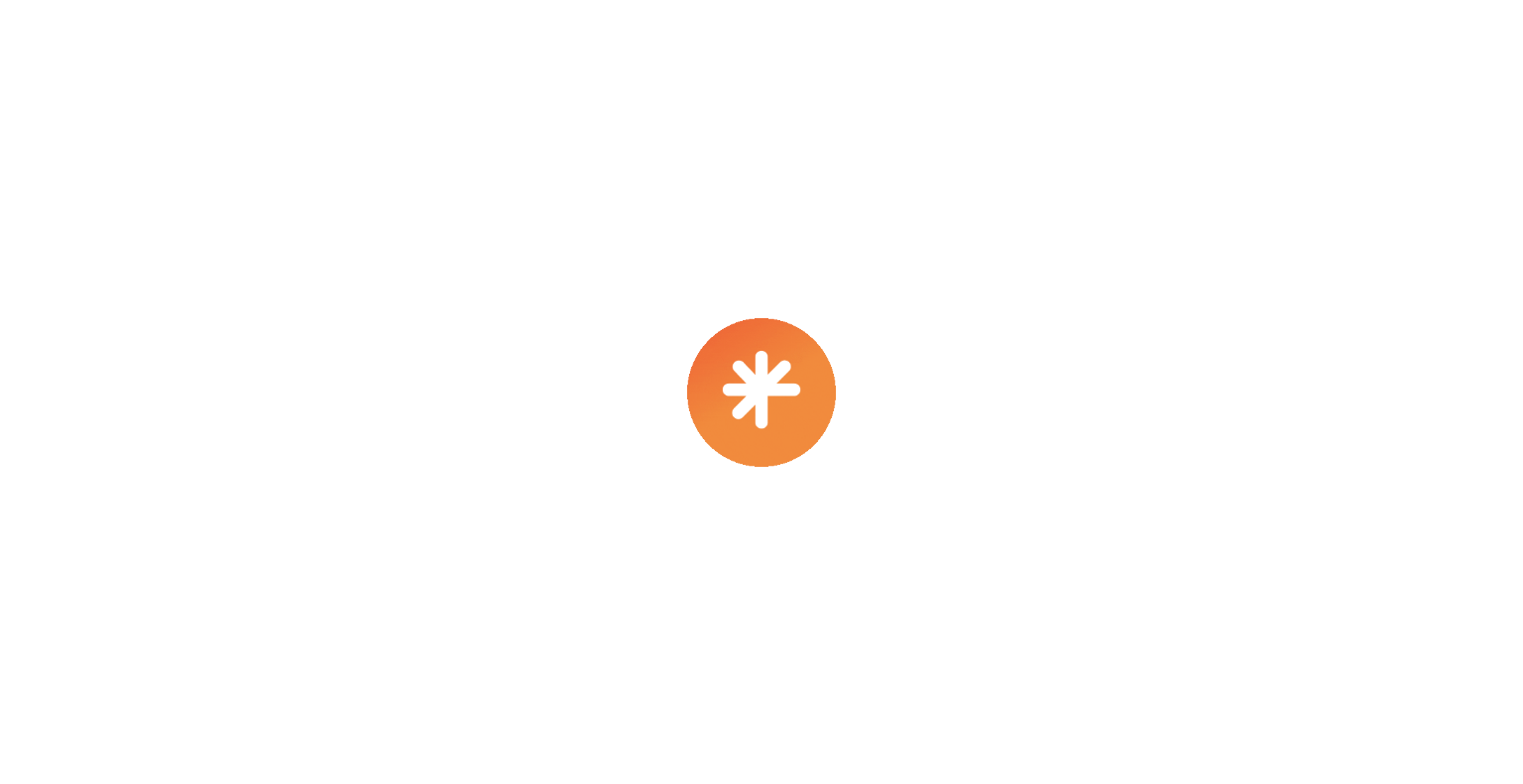 scroll, scrollTop: 0, scrollLeft: 0, axis: both 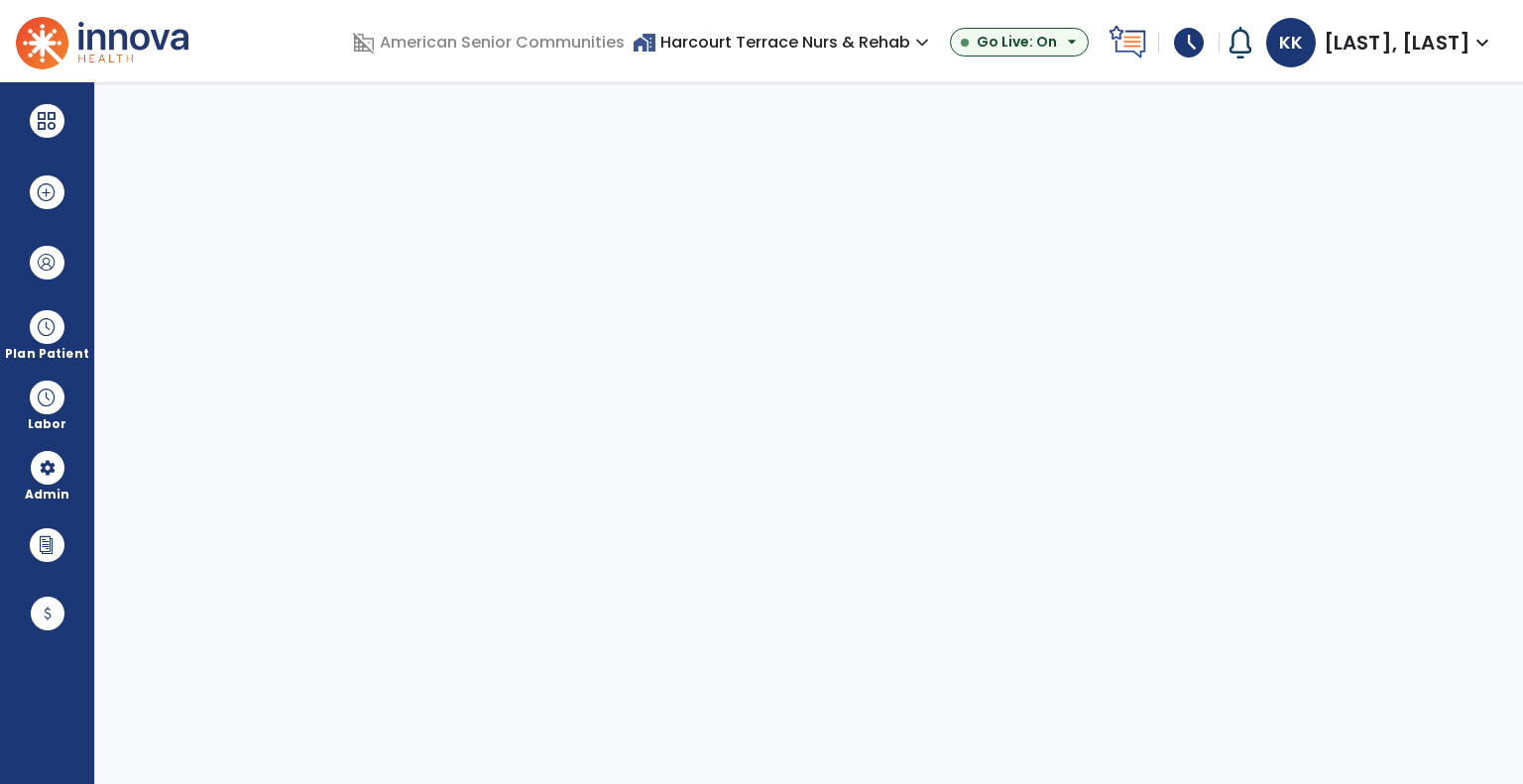 select on "***" 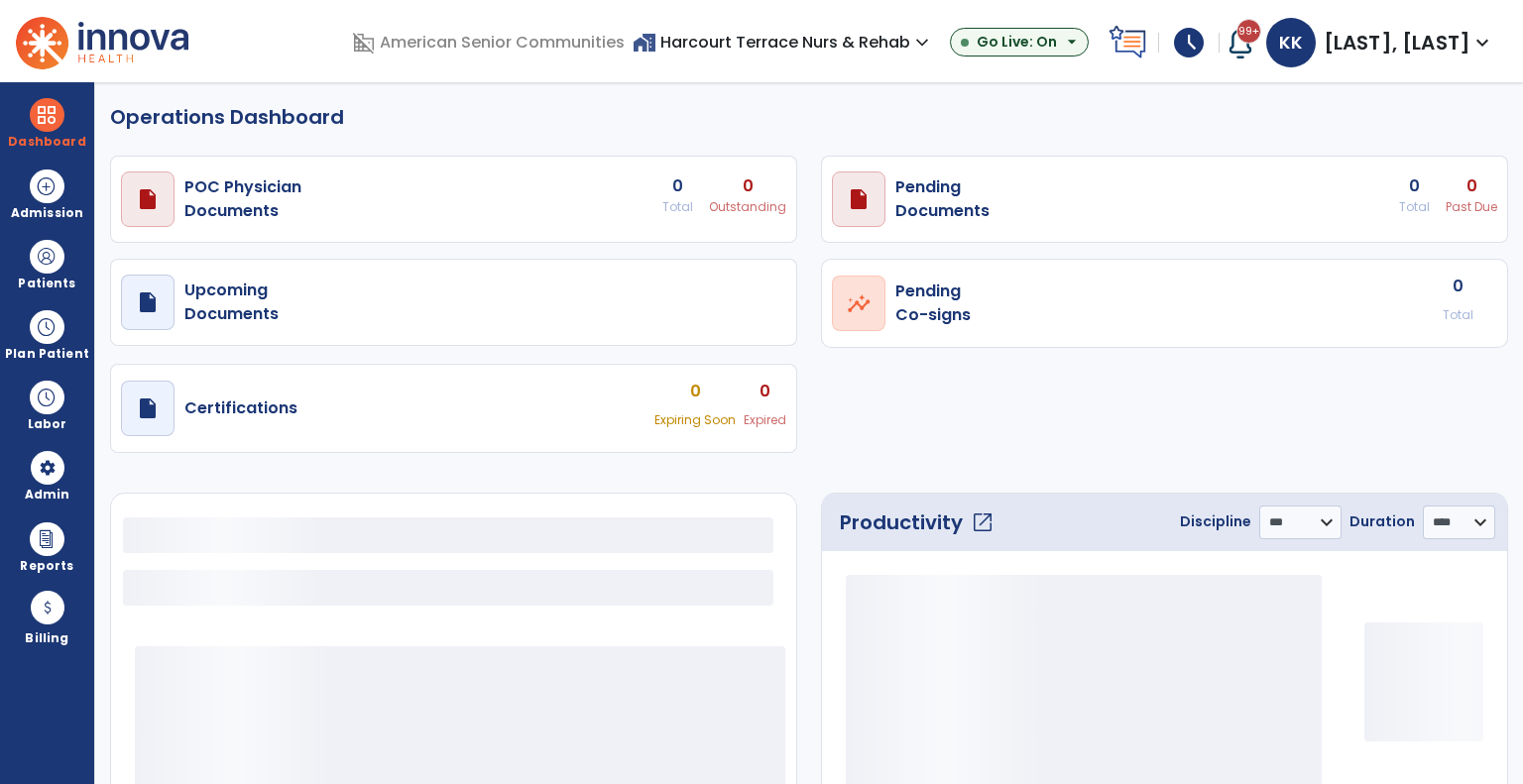 select on "***" 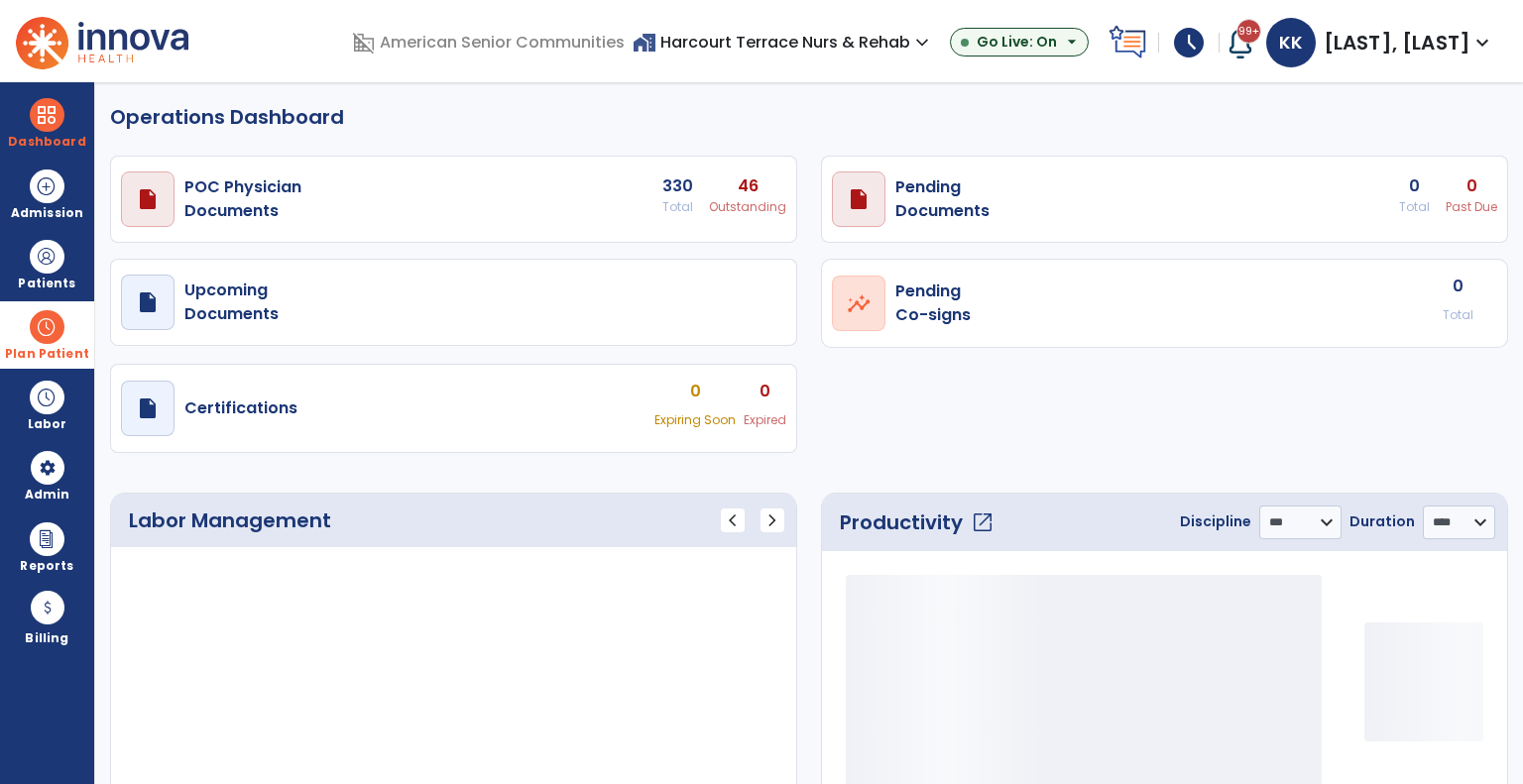 click at bounding box center [47, 327] 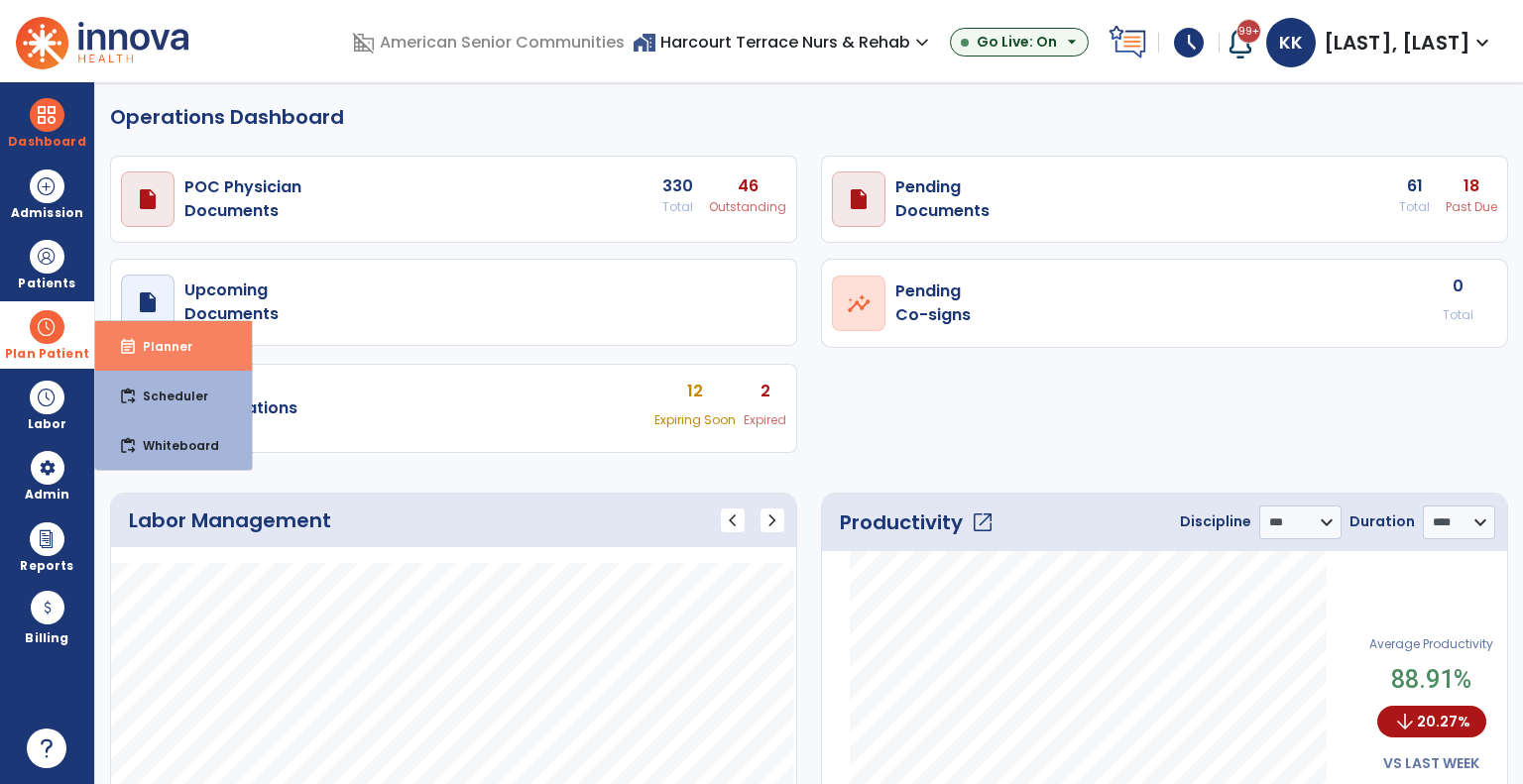 click on "Planner" at bounding box center (160, 346) 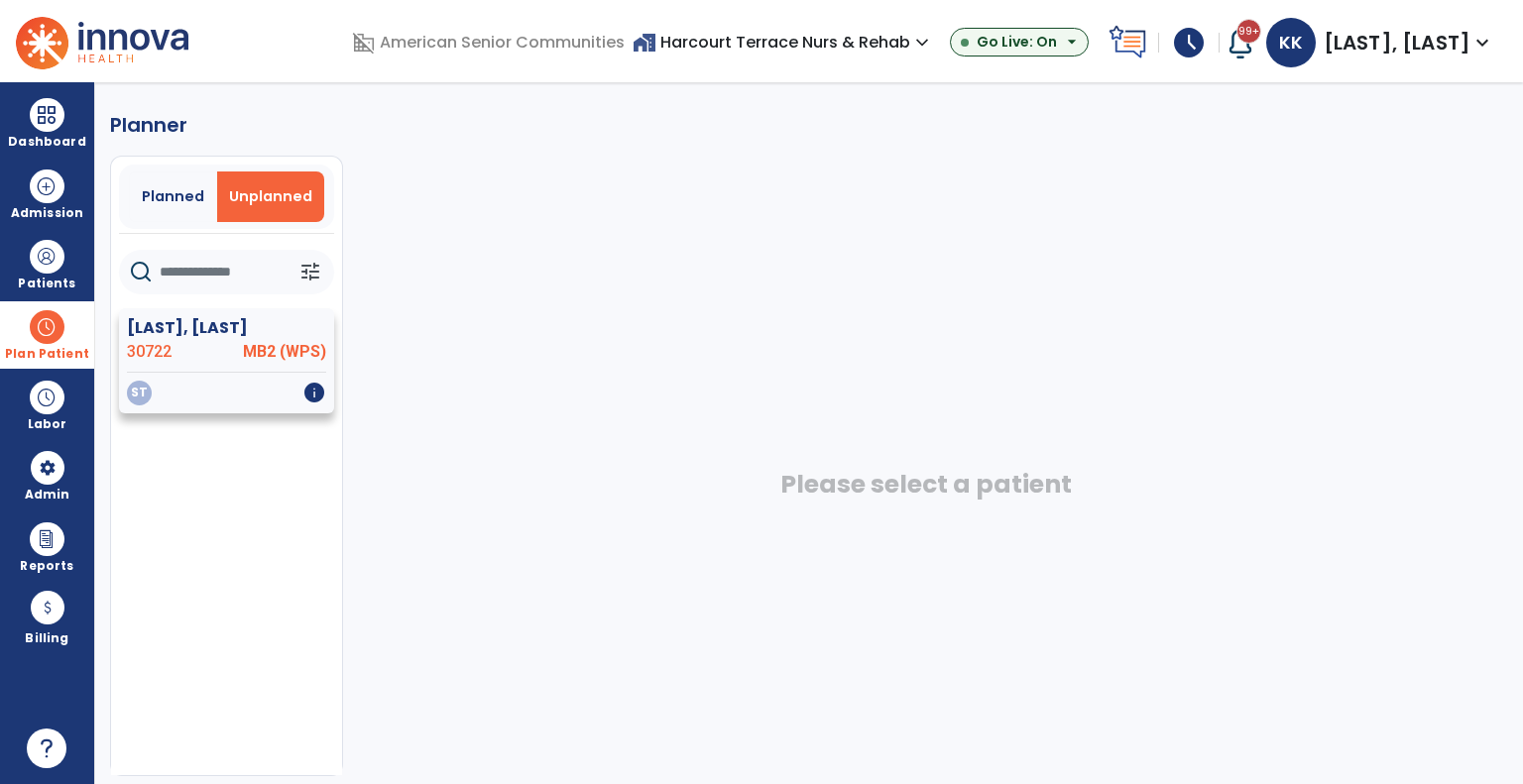click on "MB2 (WPS)" 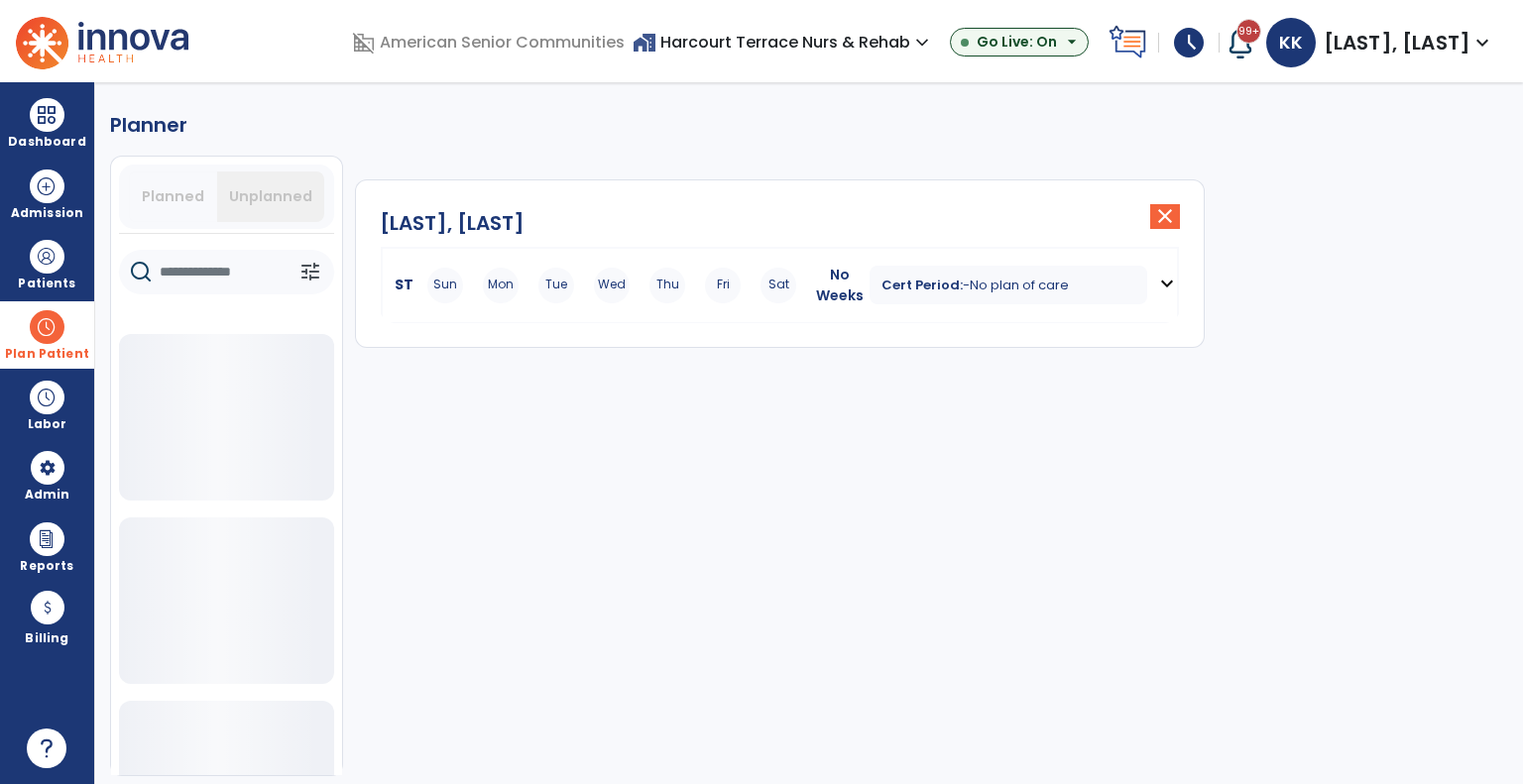 click on "home_work   Harcourt Terrace Nurs & Rehab   expand_more   ASC-Sandbox   CORE-The Commons on Meridian   Harcourt Terrace Nurs & Rehab   Spring Mill Meadows  Show All" at bounding box center [783, 43] 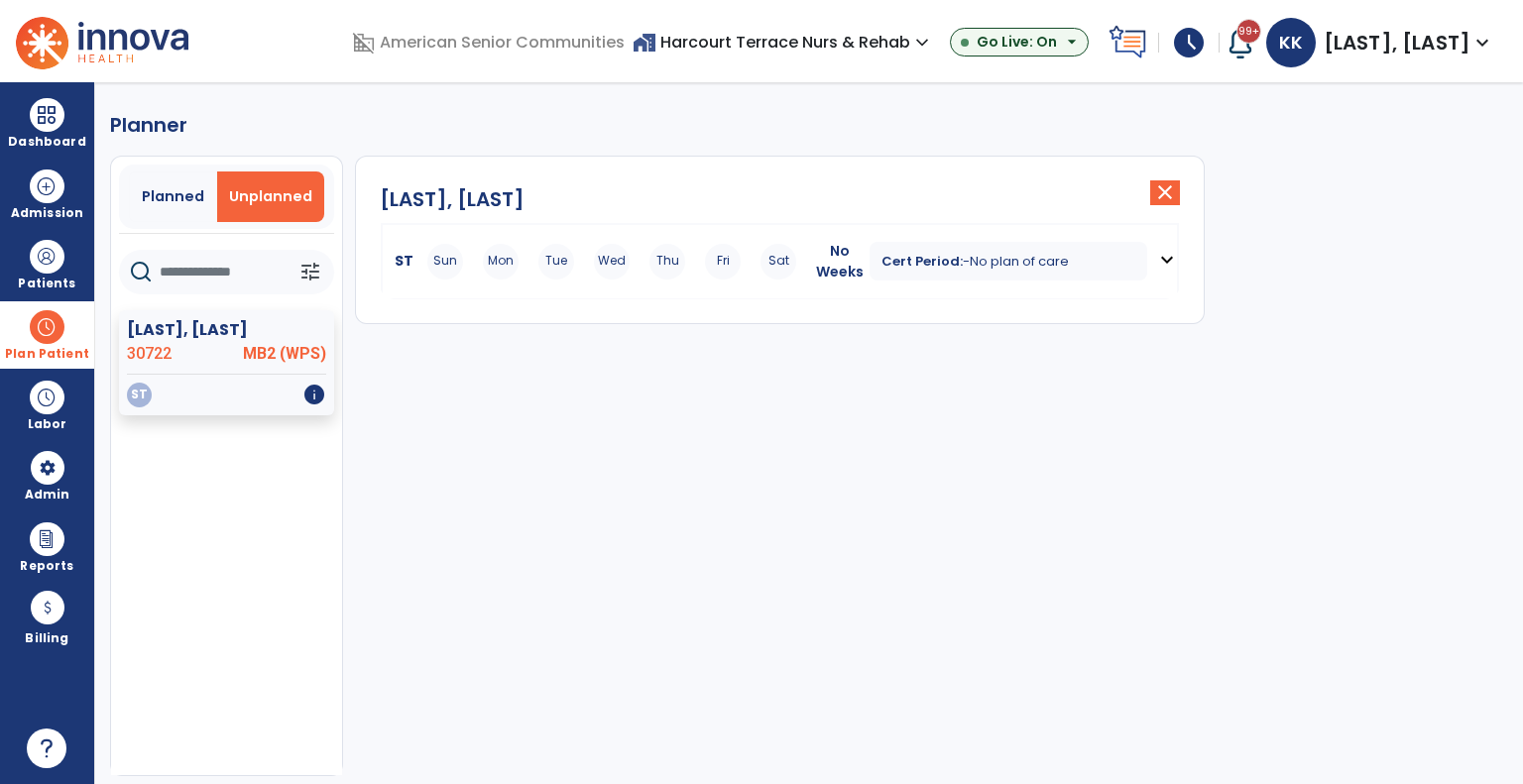 click on "home_work   Harcourt Terrace Nurs & Rehab   expand_more" at bounding box center (783, 42) 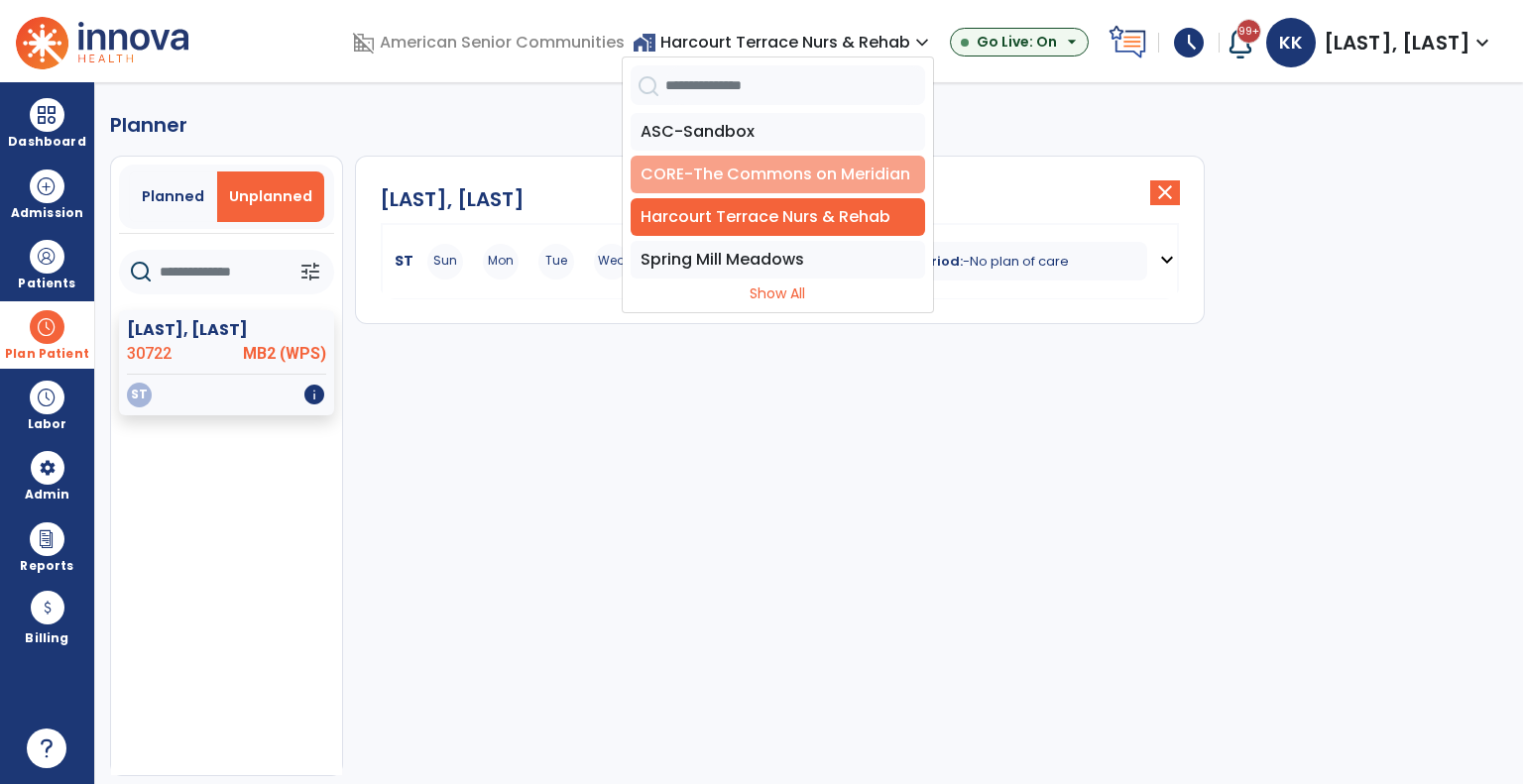 click on "CORE-The Commons on Meridian" at bounding box center [777, 174] 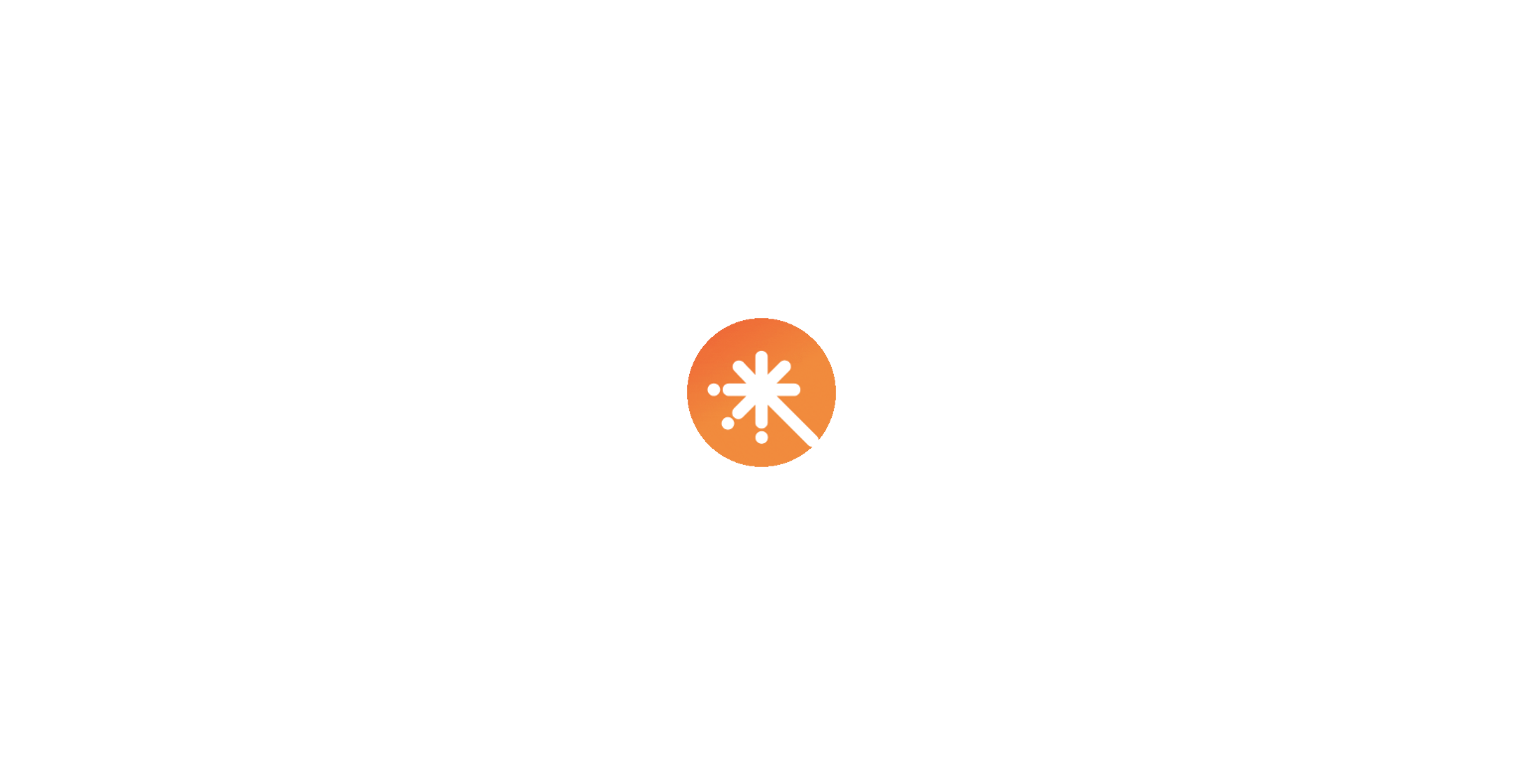 scroll, scrollTop: 0, scrollLeft: 0, axis: both 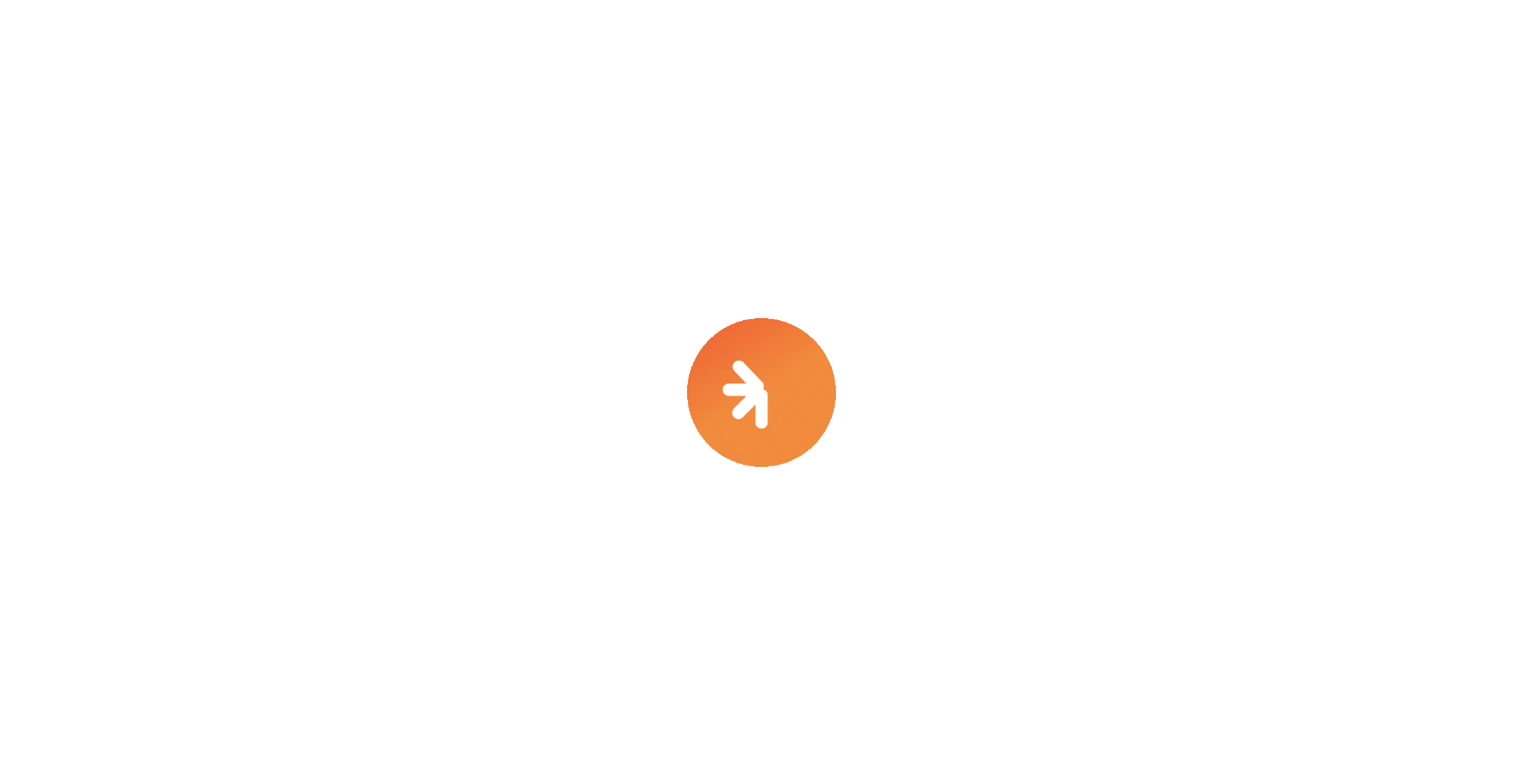 select on "***" 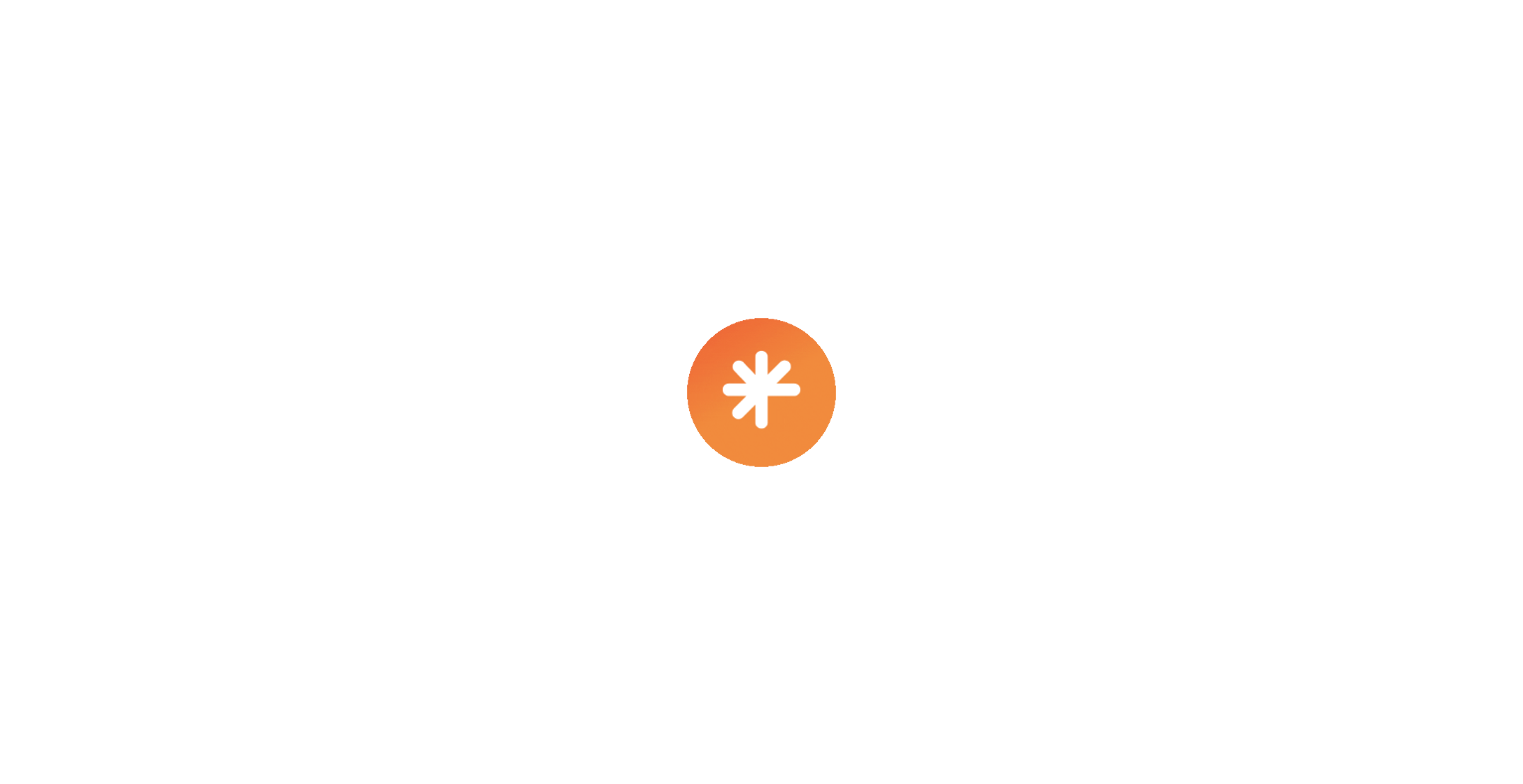 select on "****" 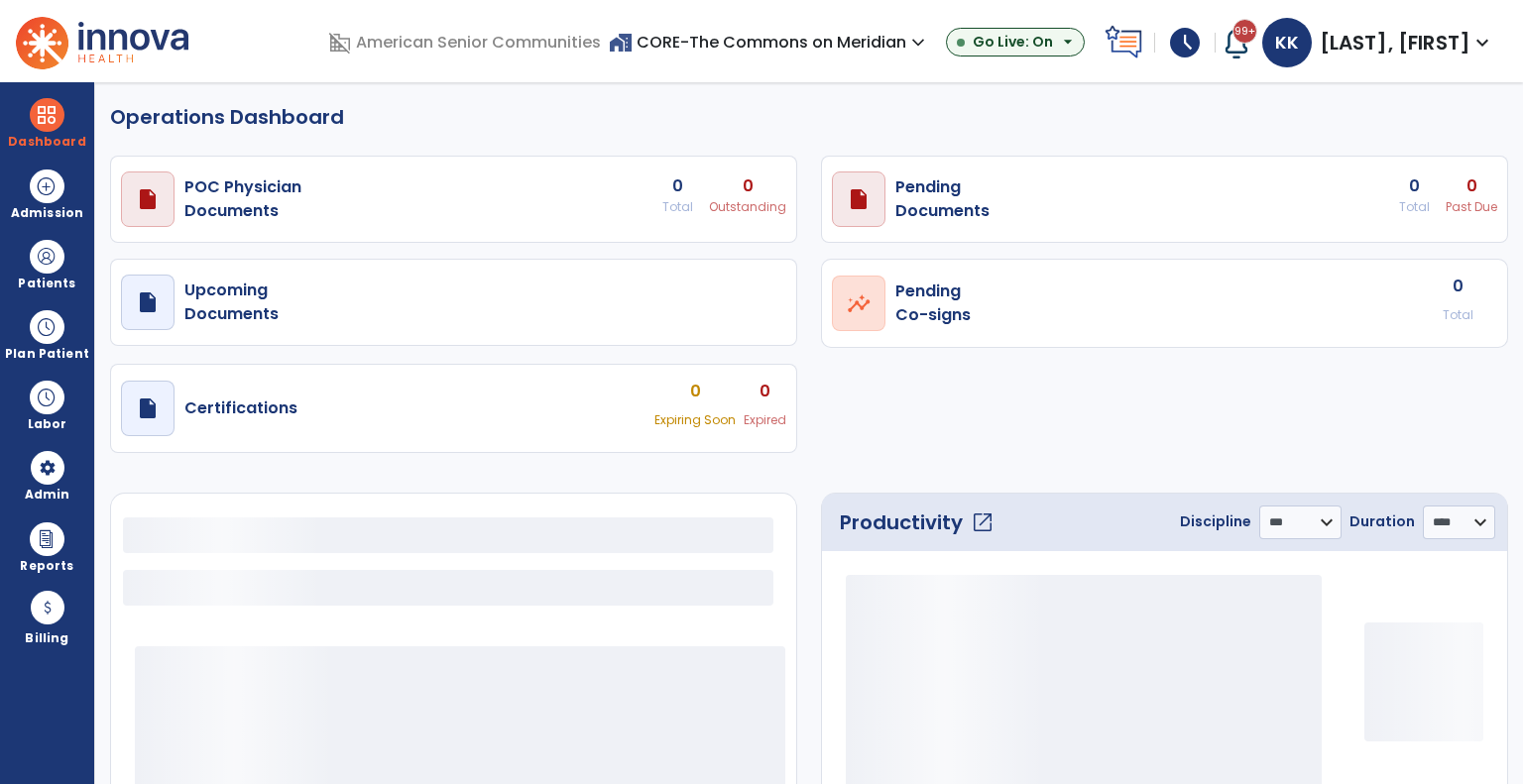 select on "***" 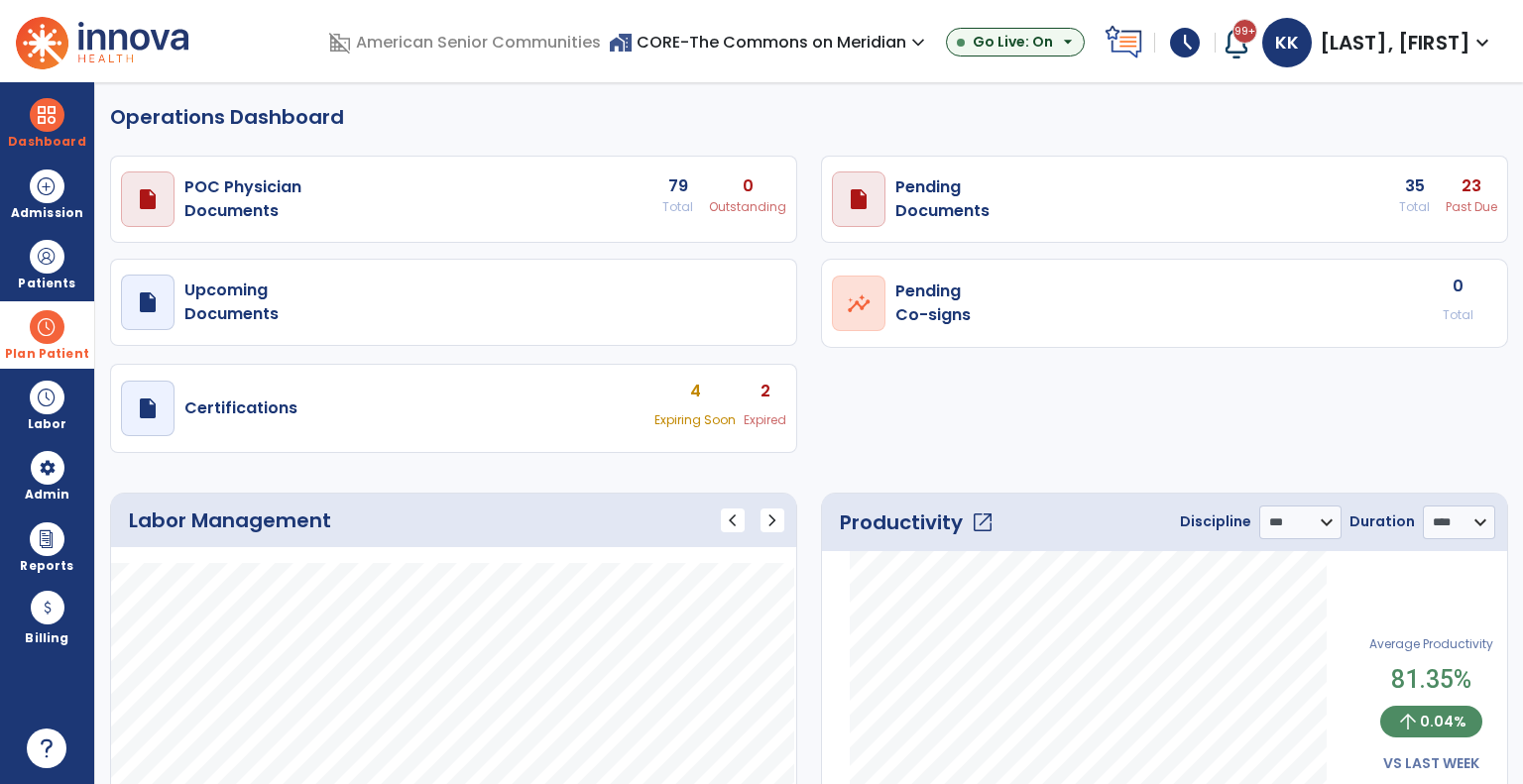 click on "Plan Patient" at bounding box center [47, 264] 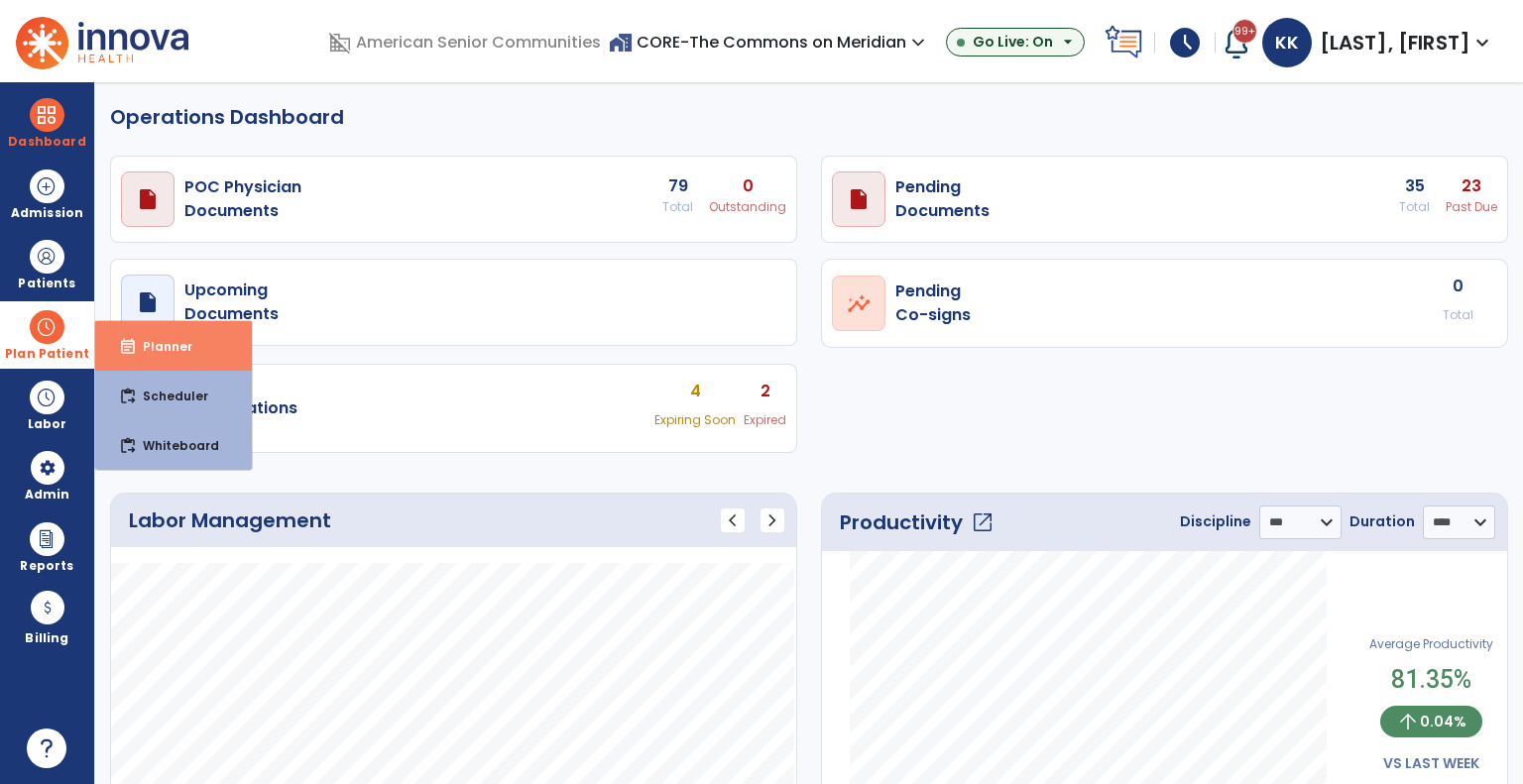 click on "event_note  Planner" at bounding box center (174, 346) 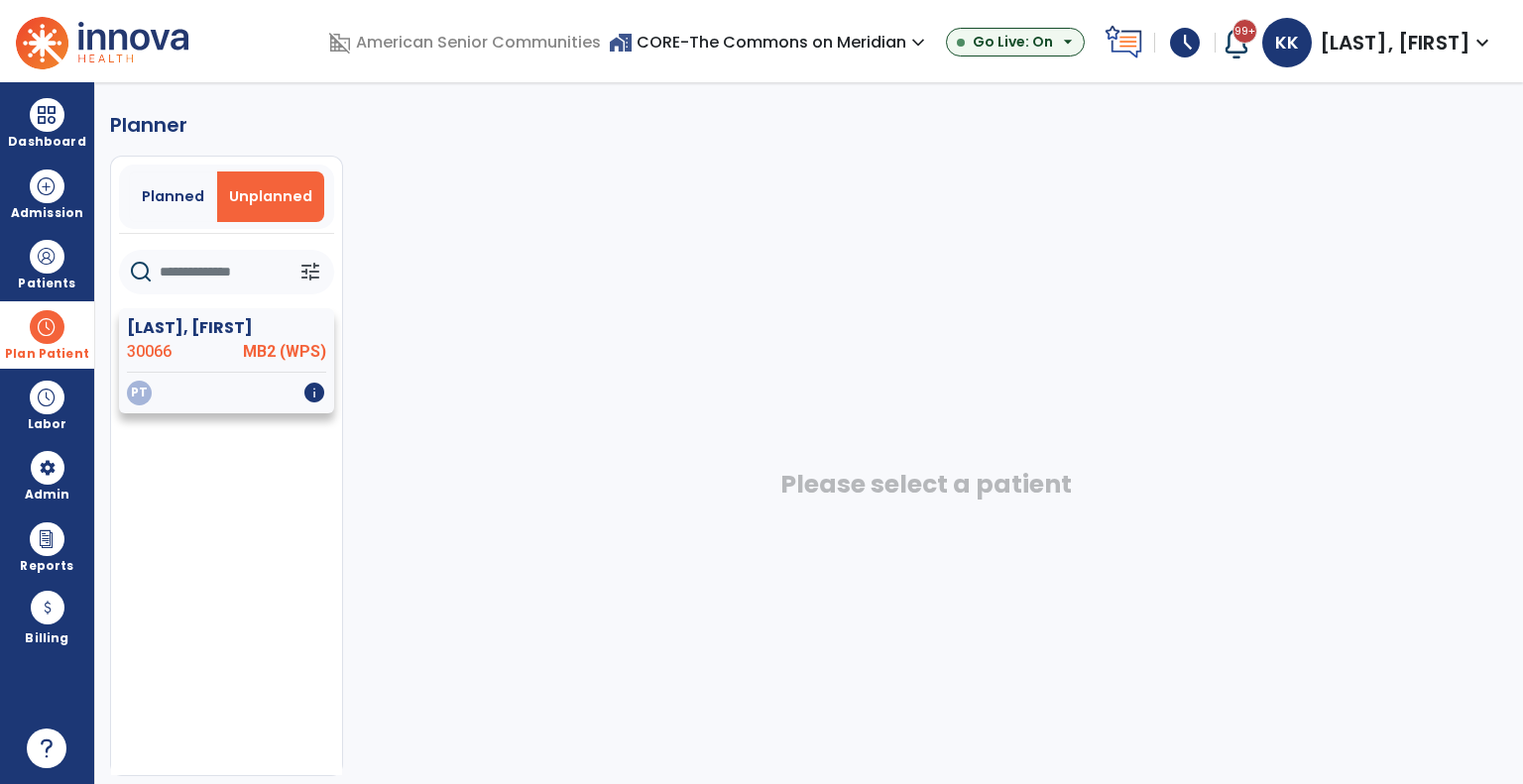 click 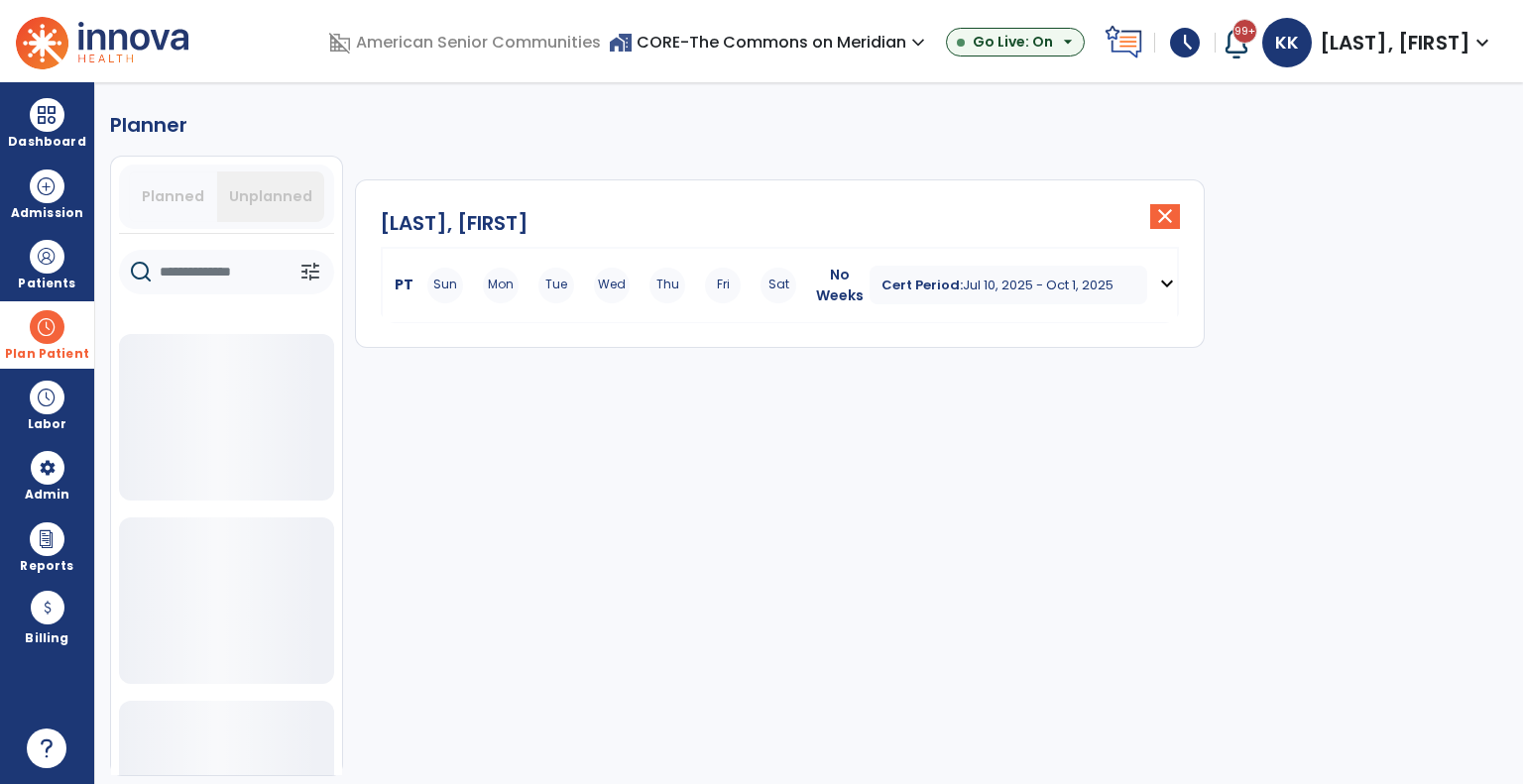 click on "Cert Period: [DATE] - [DATE]" at bounding box center [1008, 284] 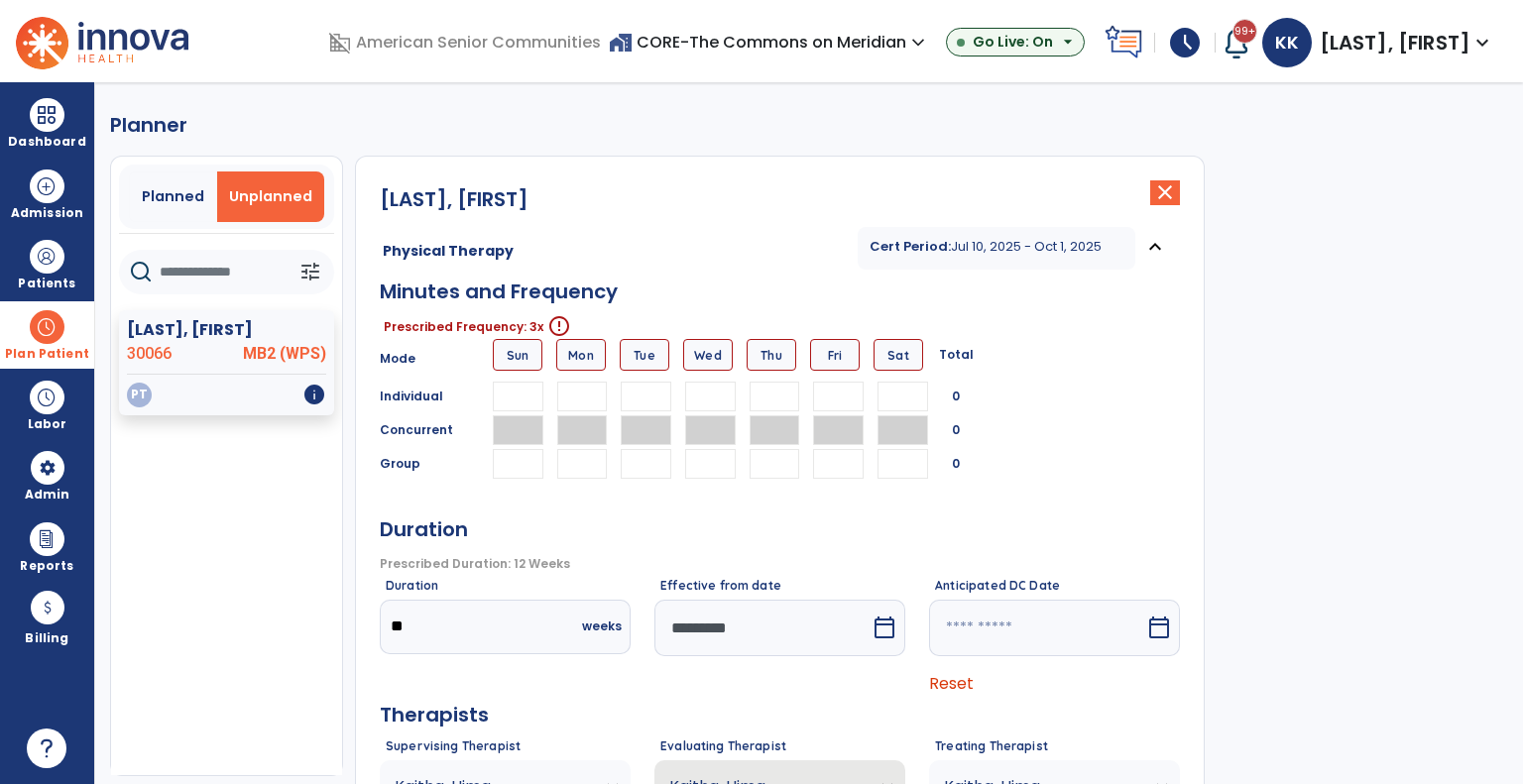 click at bounding box center [645, 396] 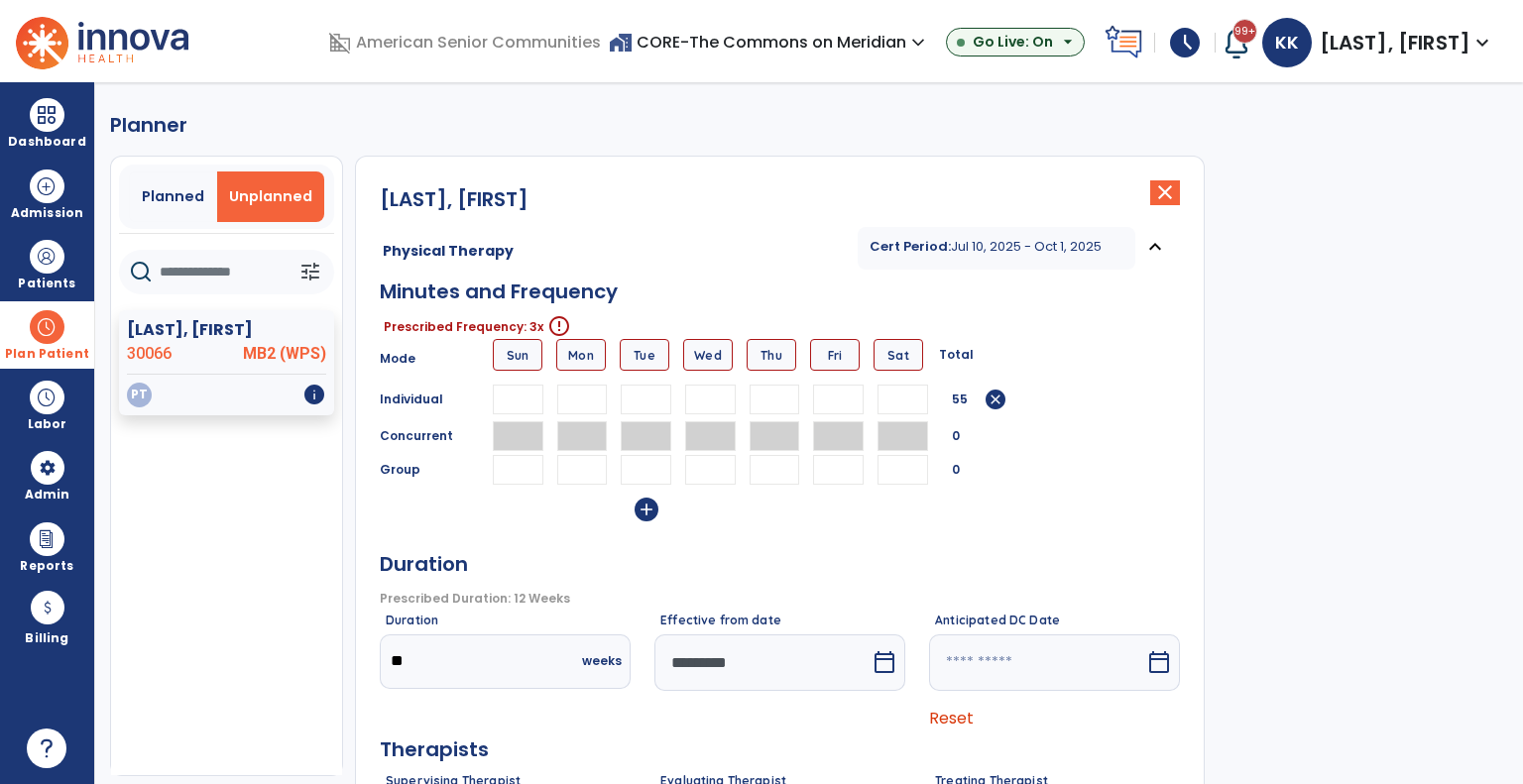 type on "**" 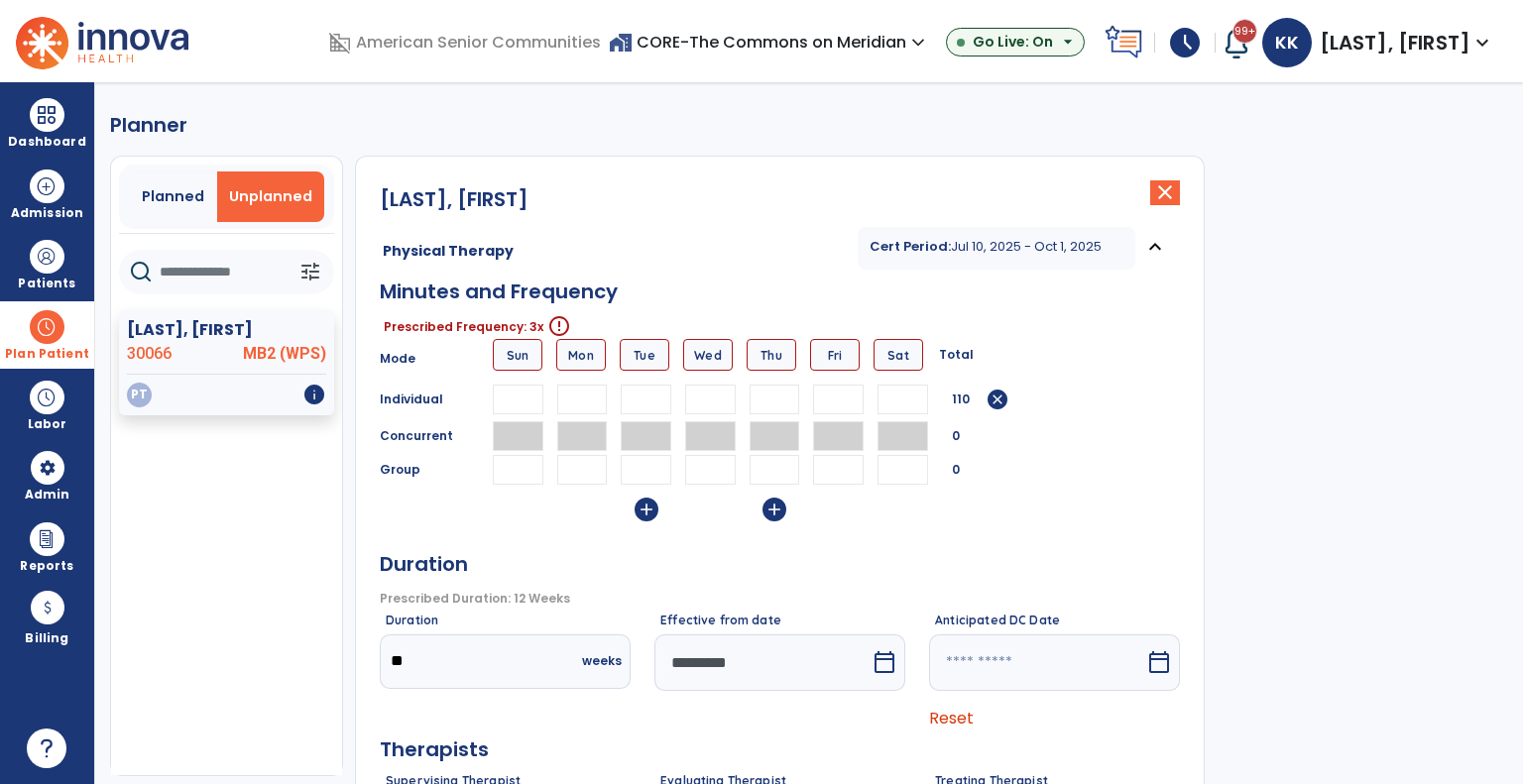 type on "**" 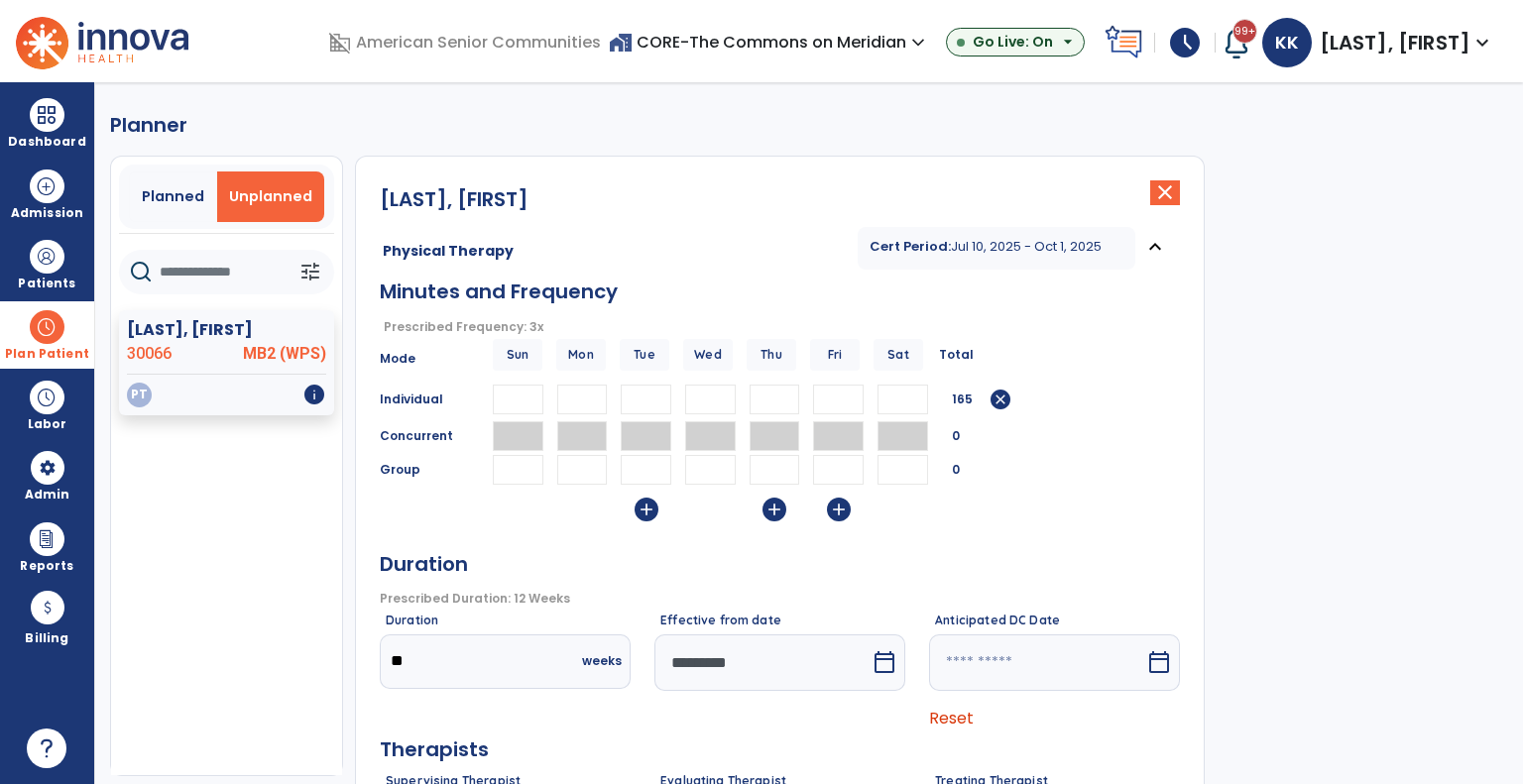 scroll, scrollTop: 202, scrollLeft: 0, axis: vertical 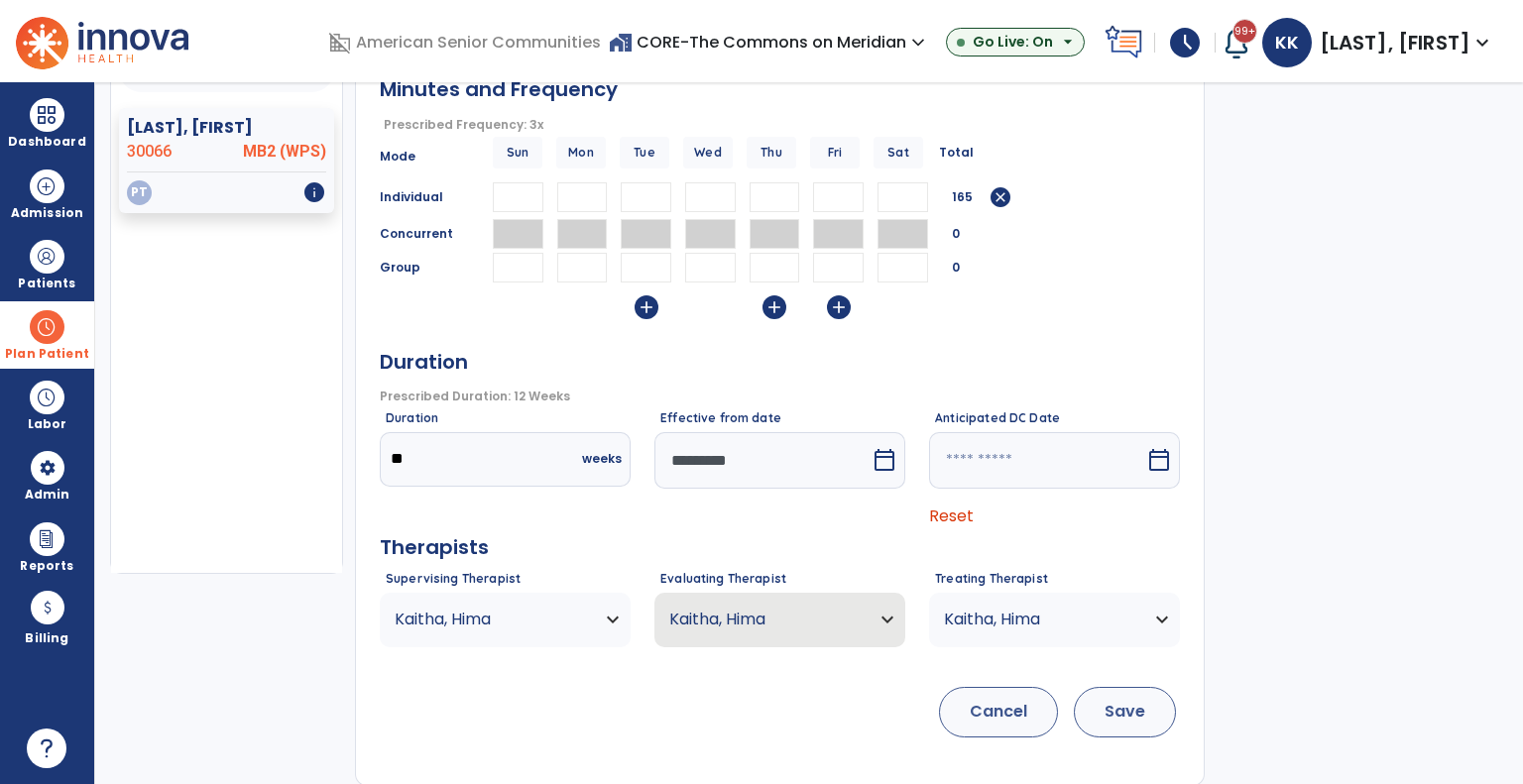 type on "**" 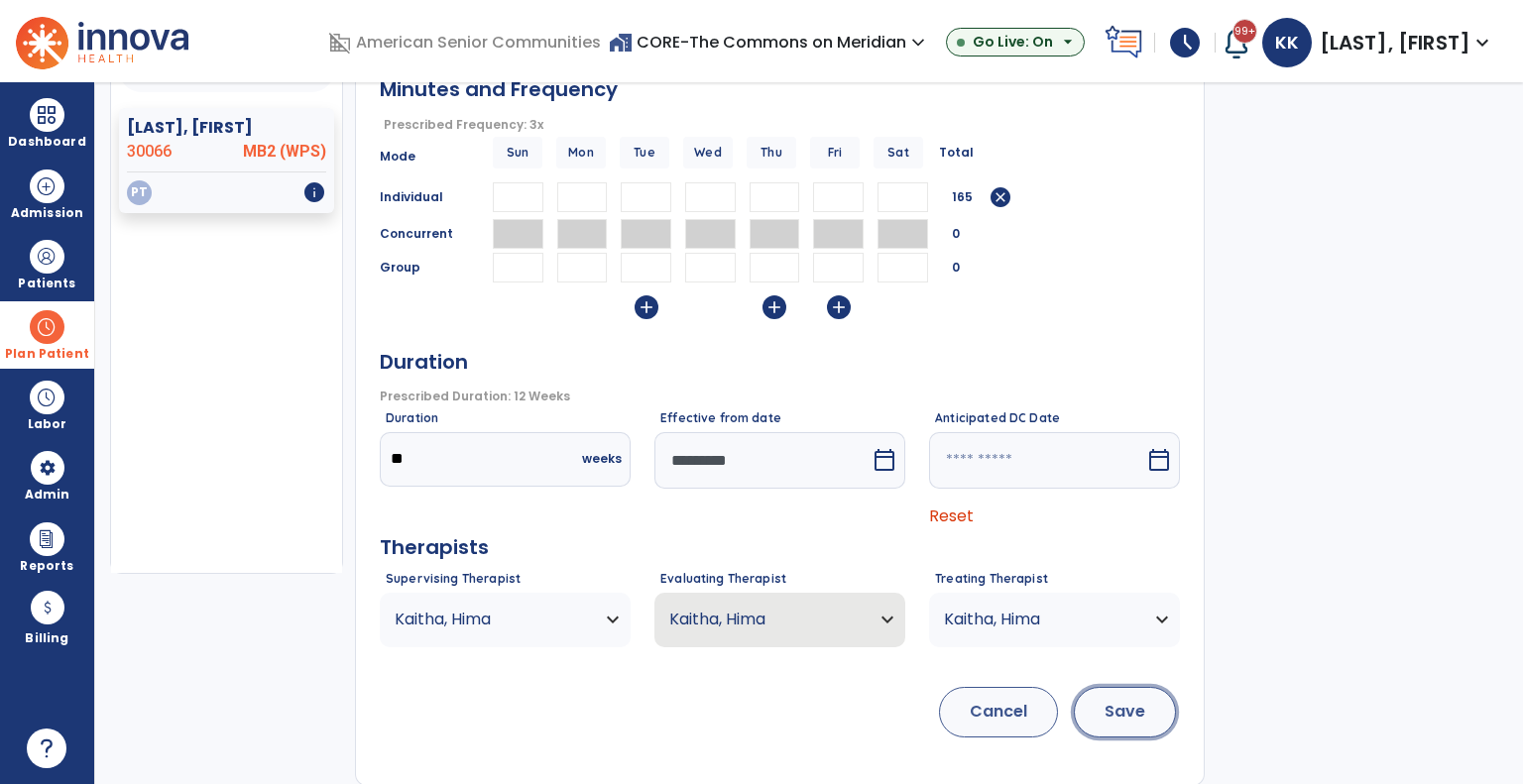 click on "Save" at bounding box center [1124, 712] 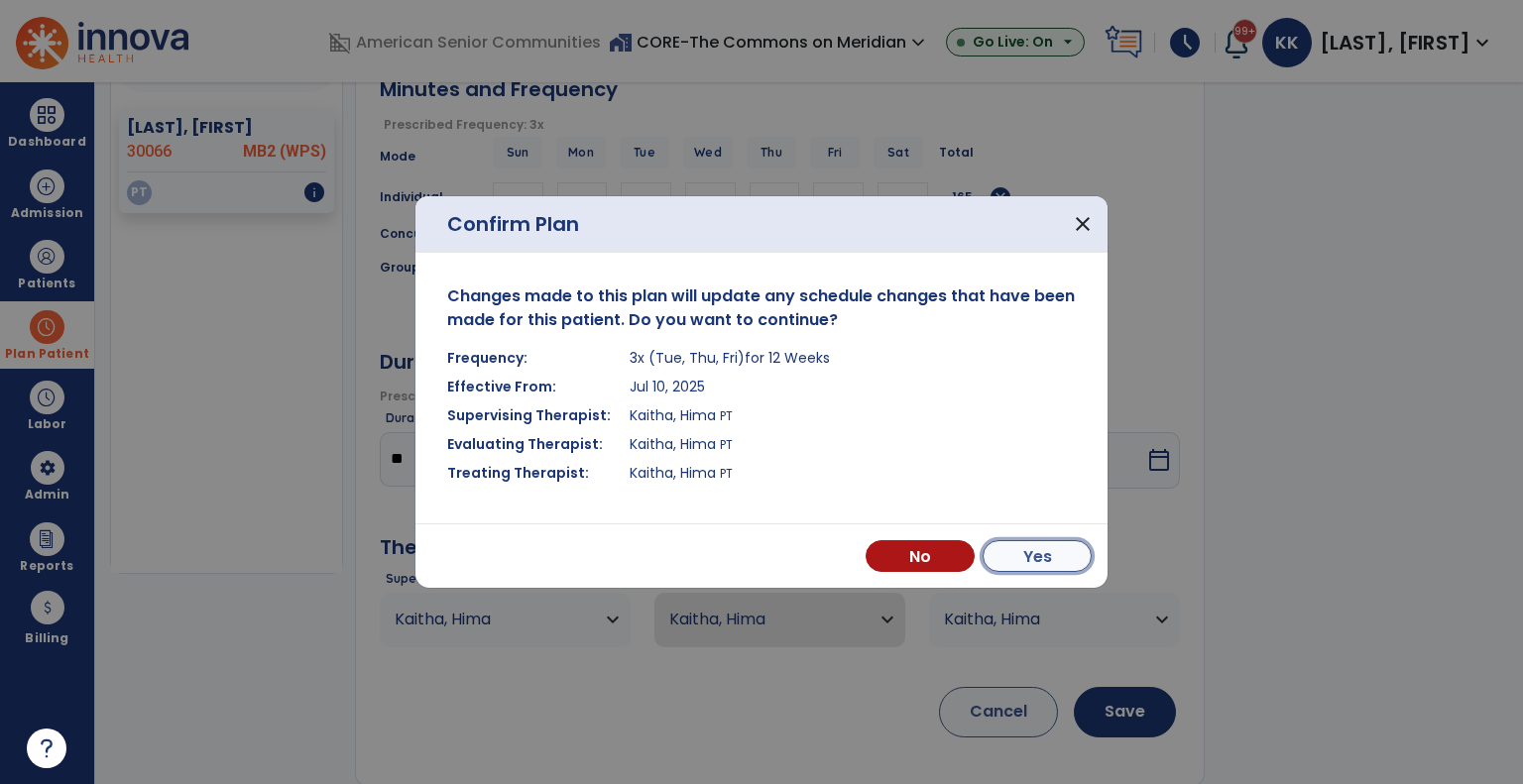 click on "Yes" at bounding box center [1037, 556] 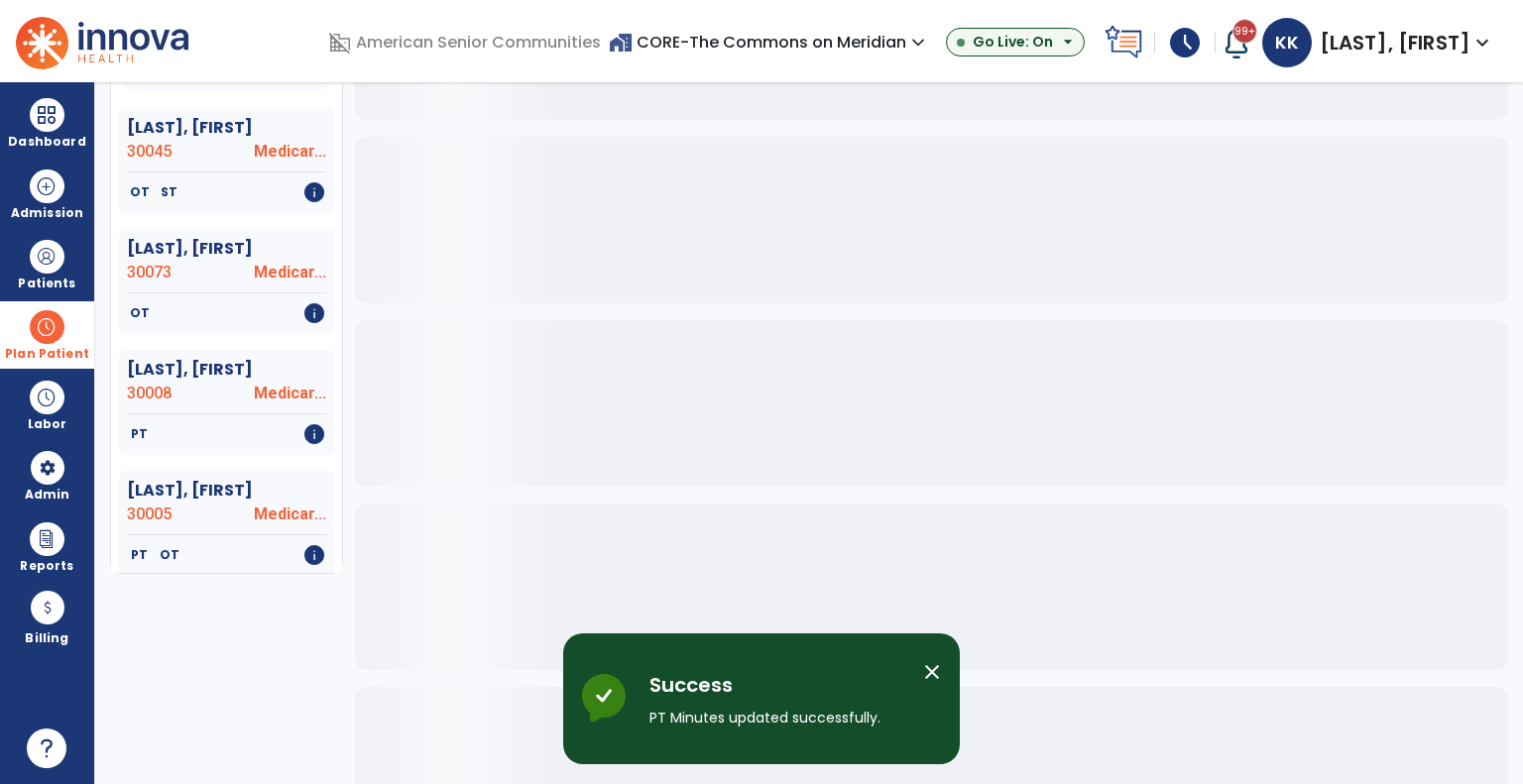 click on "Plan Patient" at bounding box center [47, 334] 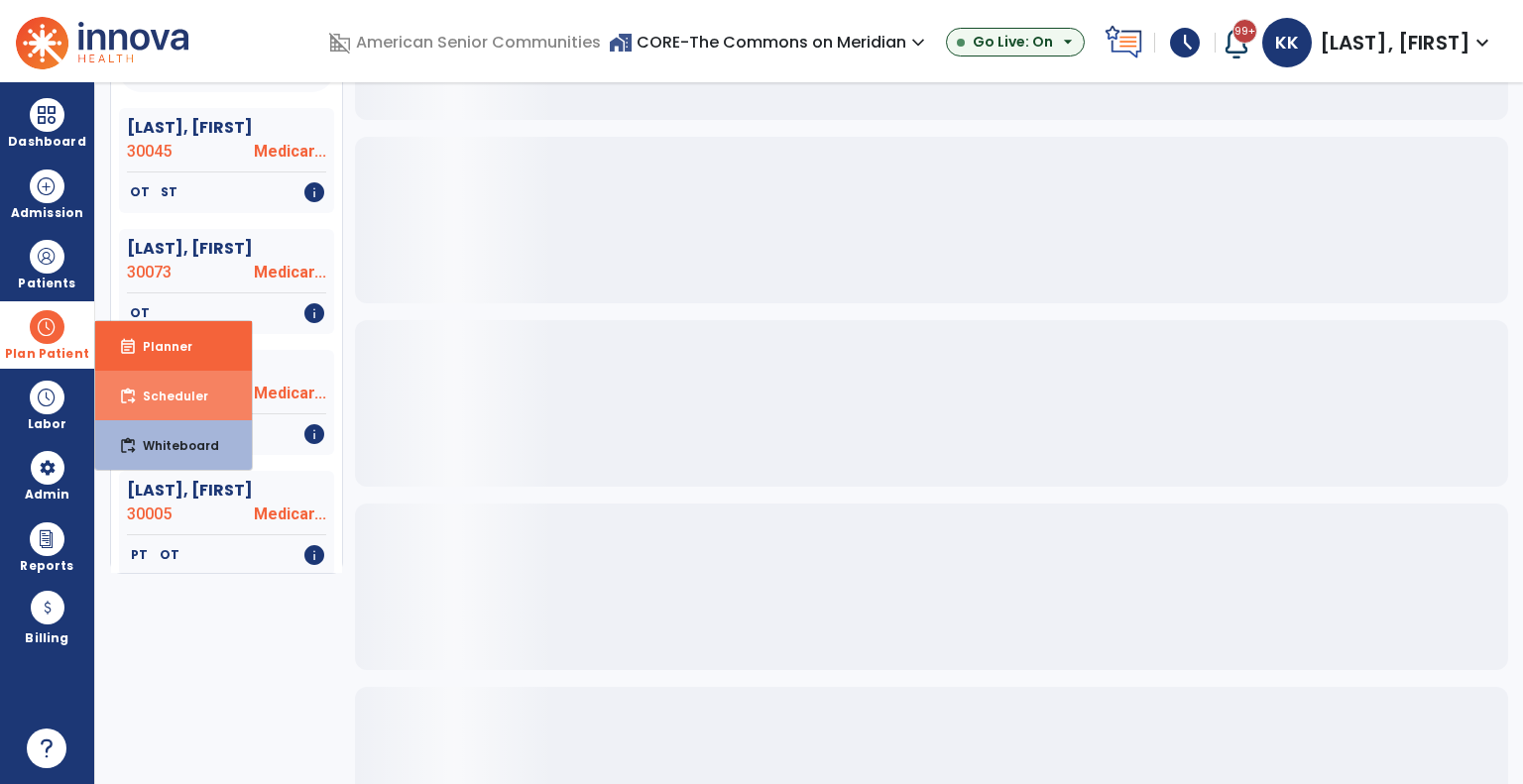 click on "content_paste_go  Scheduler" at bounding box center [174, 395] 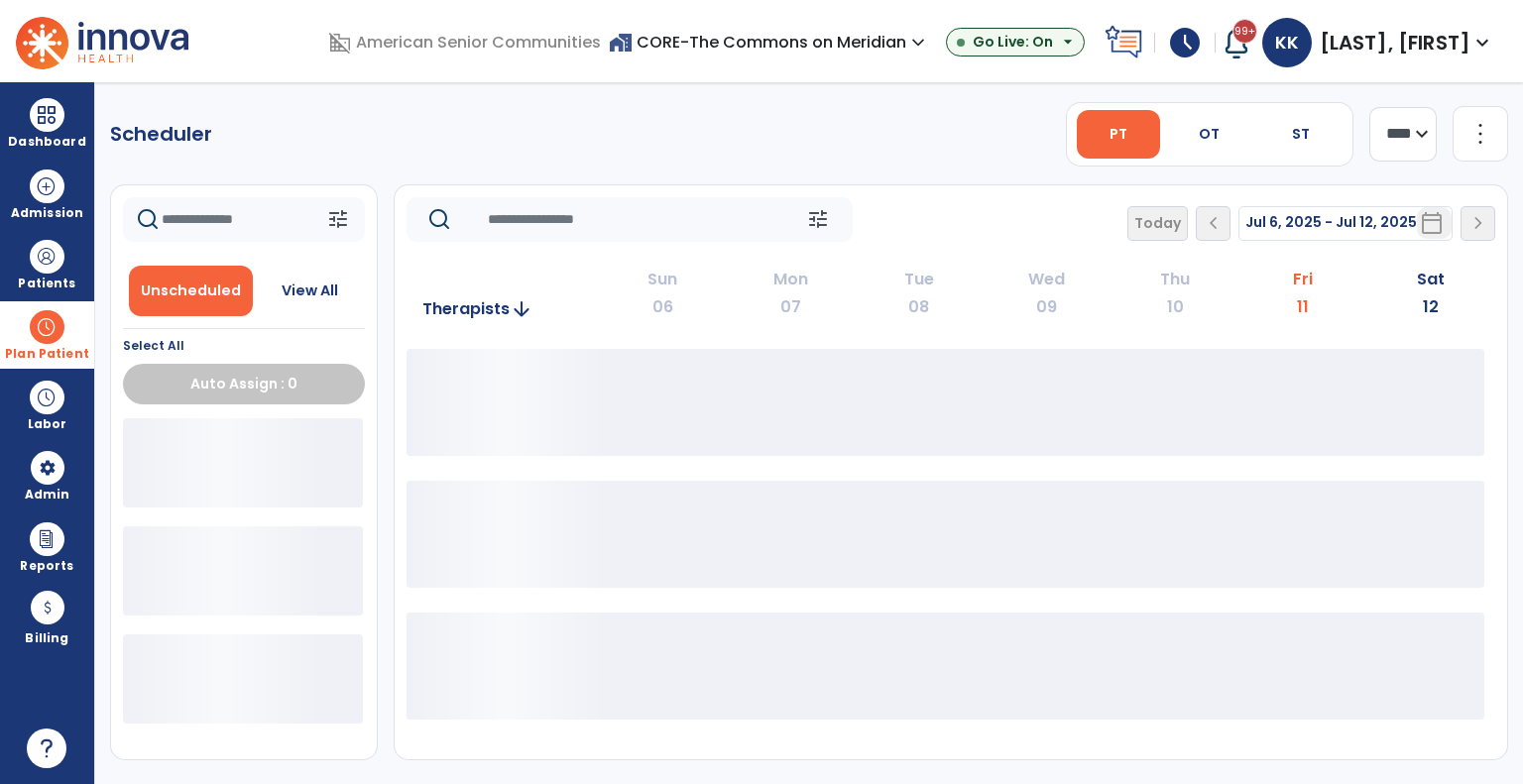 scroll, scrollTop: 0, scrollLeft: 0, axis: both 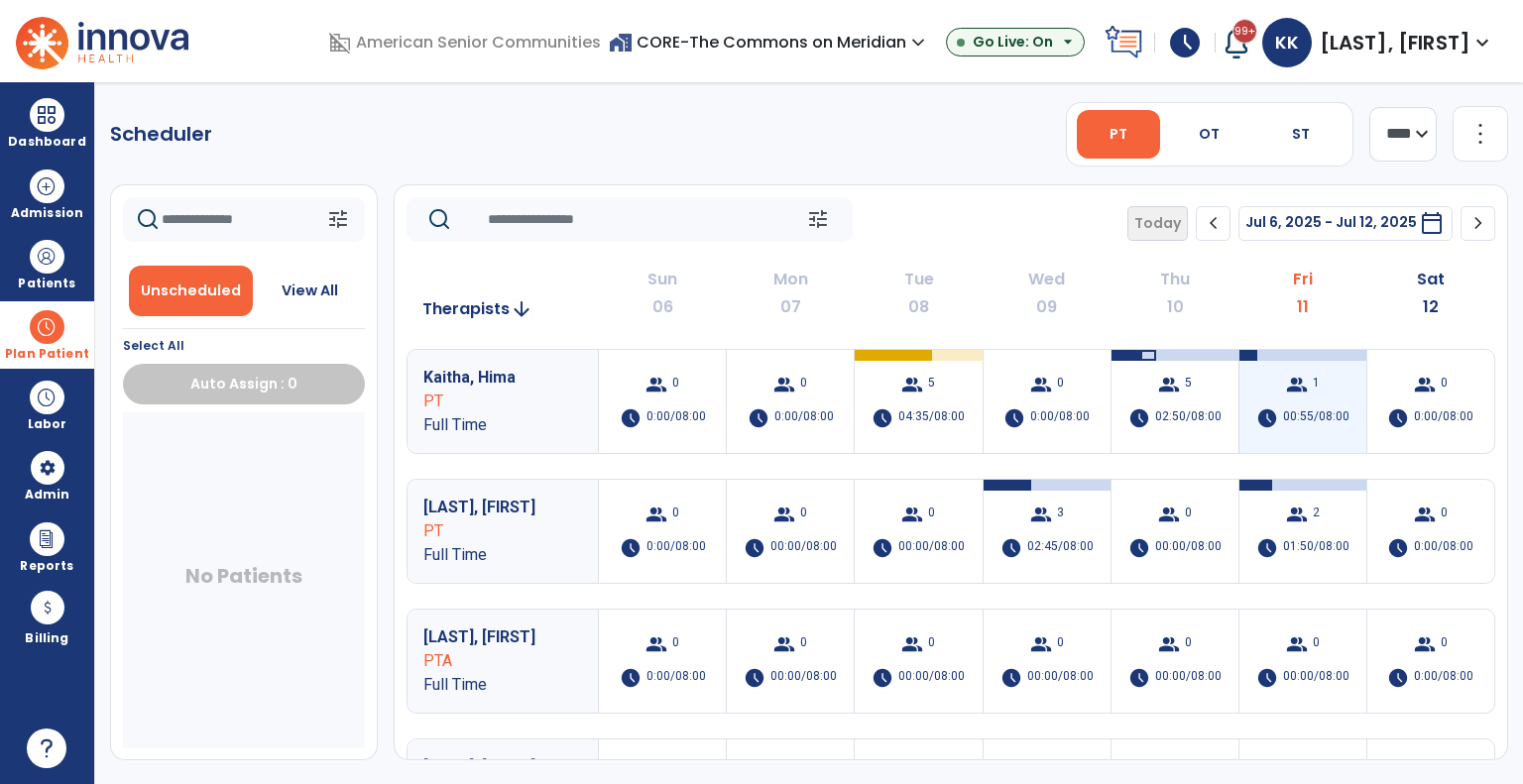 click on "group  1  schedule  00:55/08:00" at bounding box center (1303, 401) 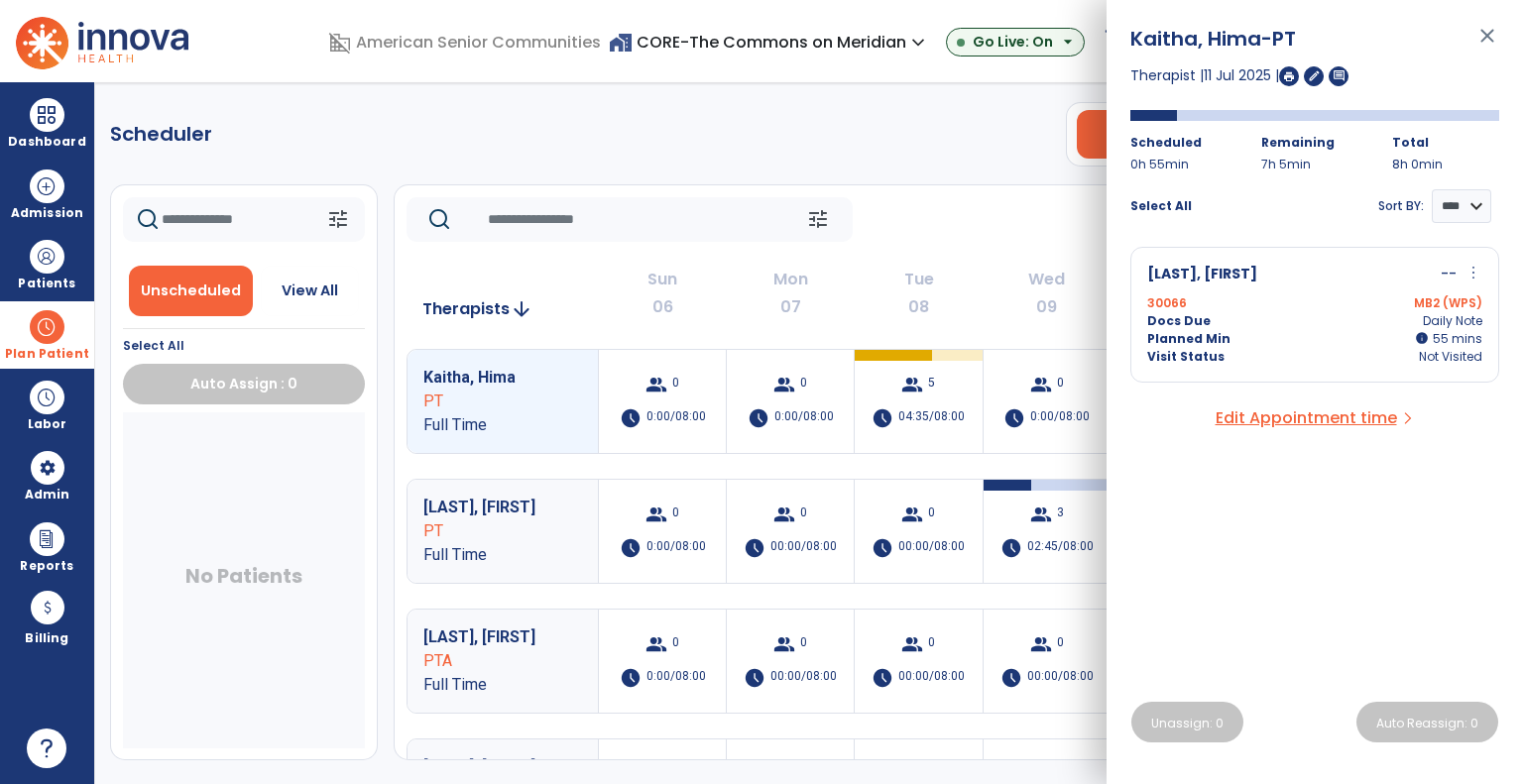 click on "30066 MB2 (WPS)" at bounding box center [1315, 303] 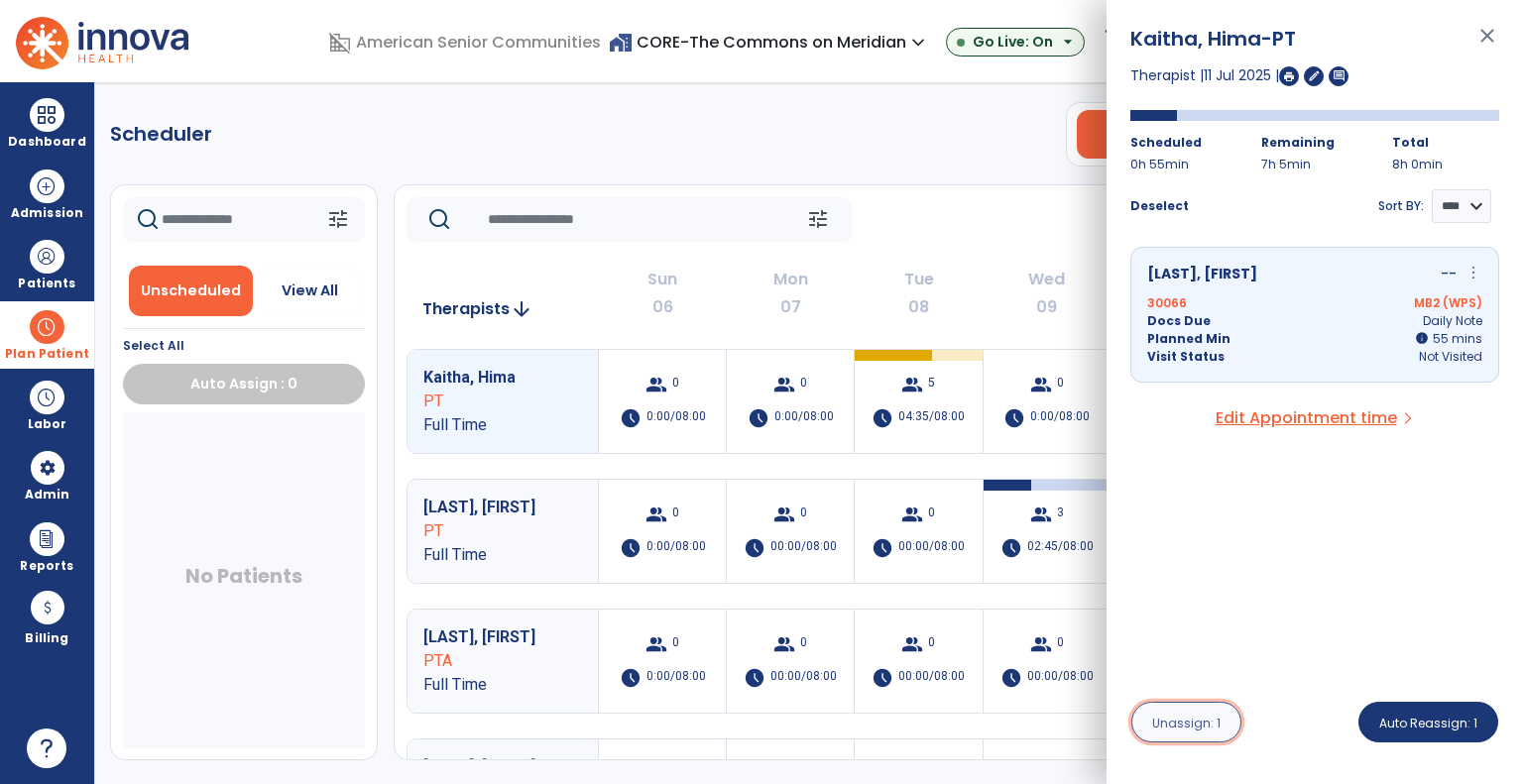 click on "Unassign: 1" at bounding box center (1186, 723) 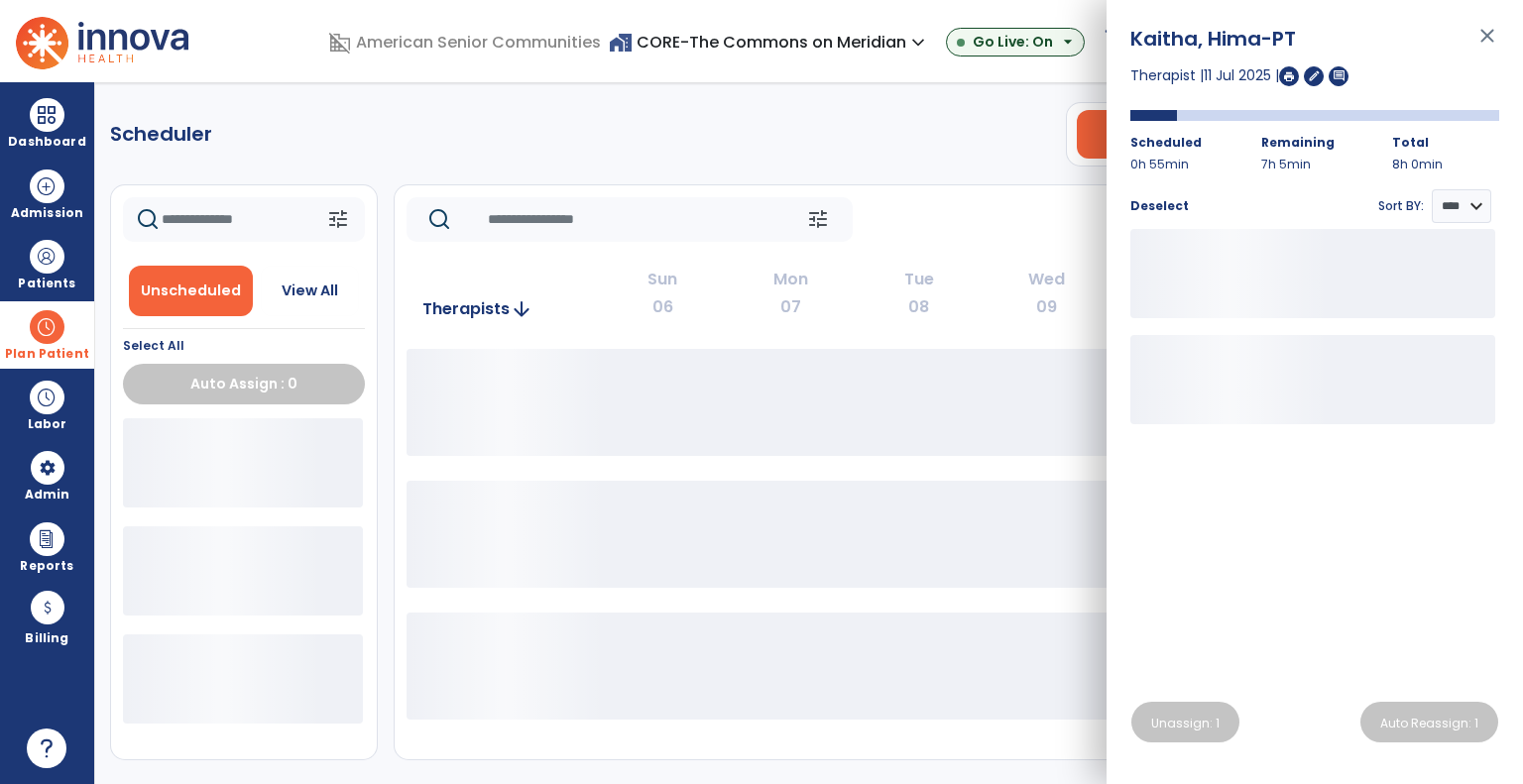 click on "tune   Today  chevron_left Jul 6, 2025 - Jul 12, 2025  *********  calendar_today  chevron_right" 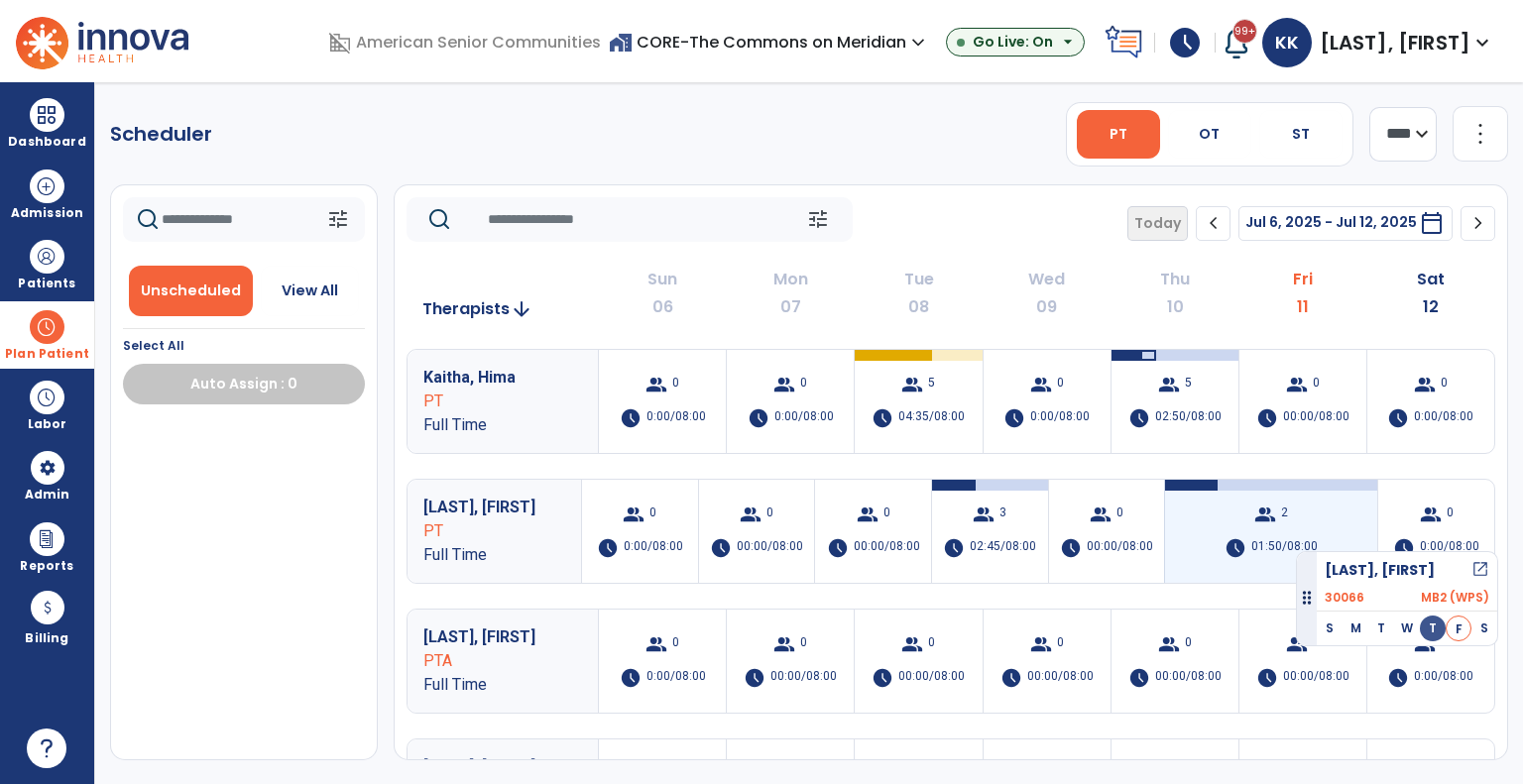 drag, startPoint x: 320, startPoint y: 431, endPoint x: 1329, endPoint y: 544, distance: 1015.30784 